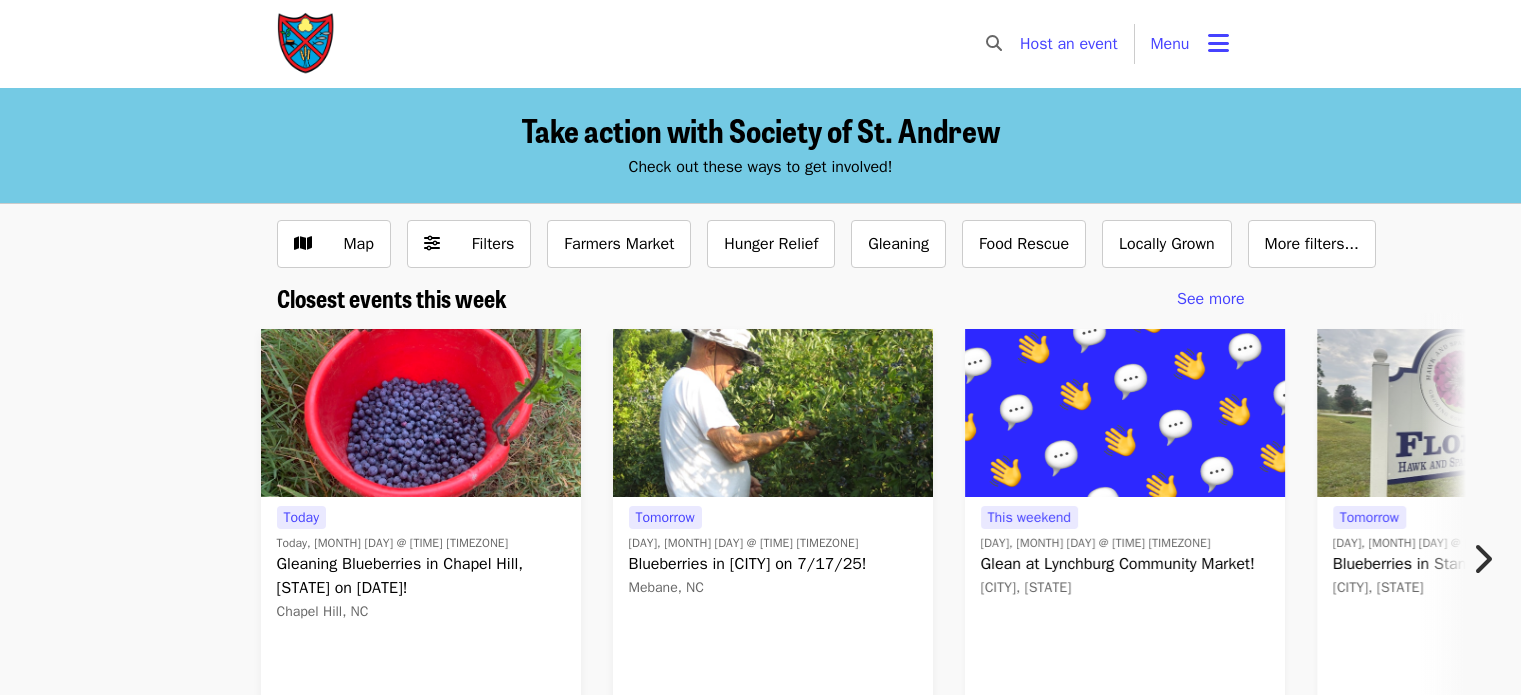 scroll, scrollTop: 0, scrollLeft: 0, axis: both 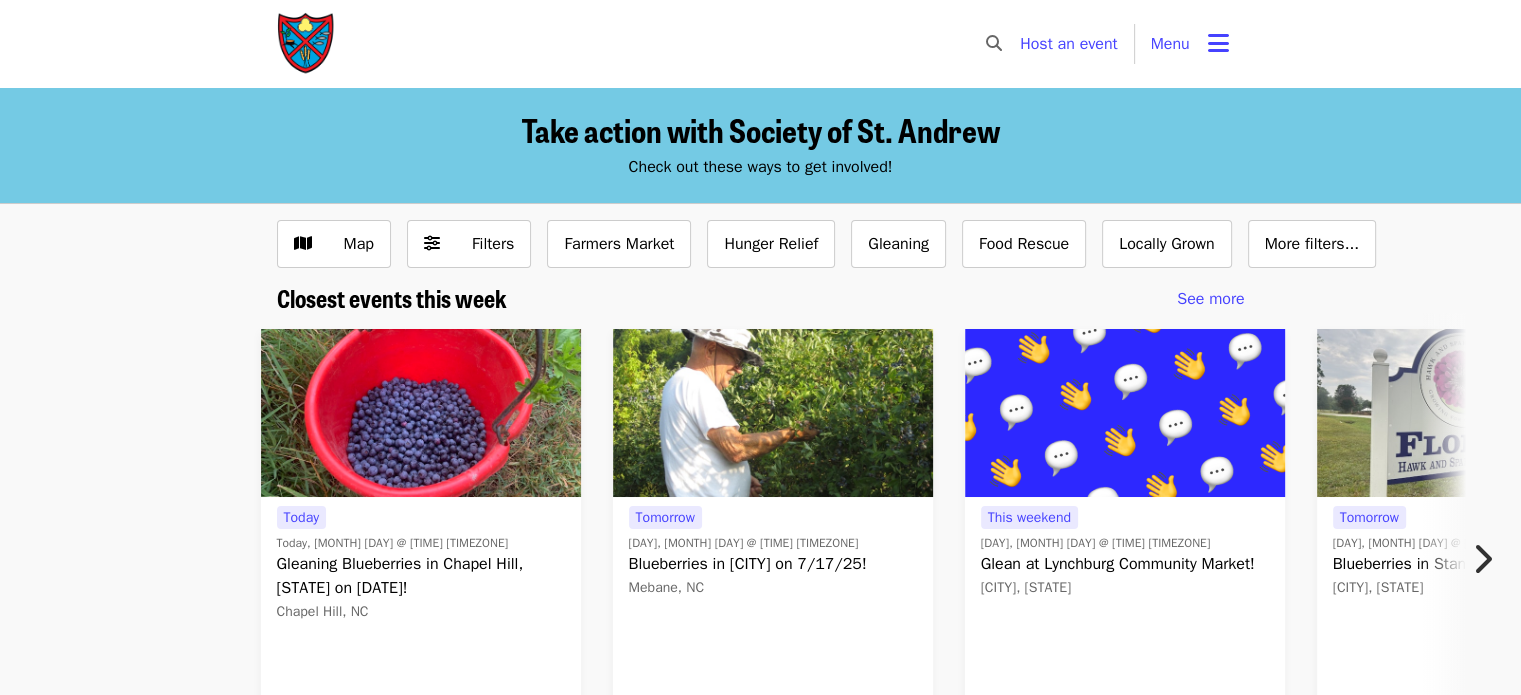click at bounding box center [1218, 43] 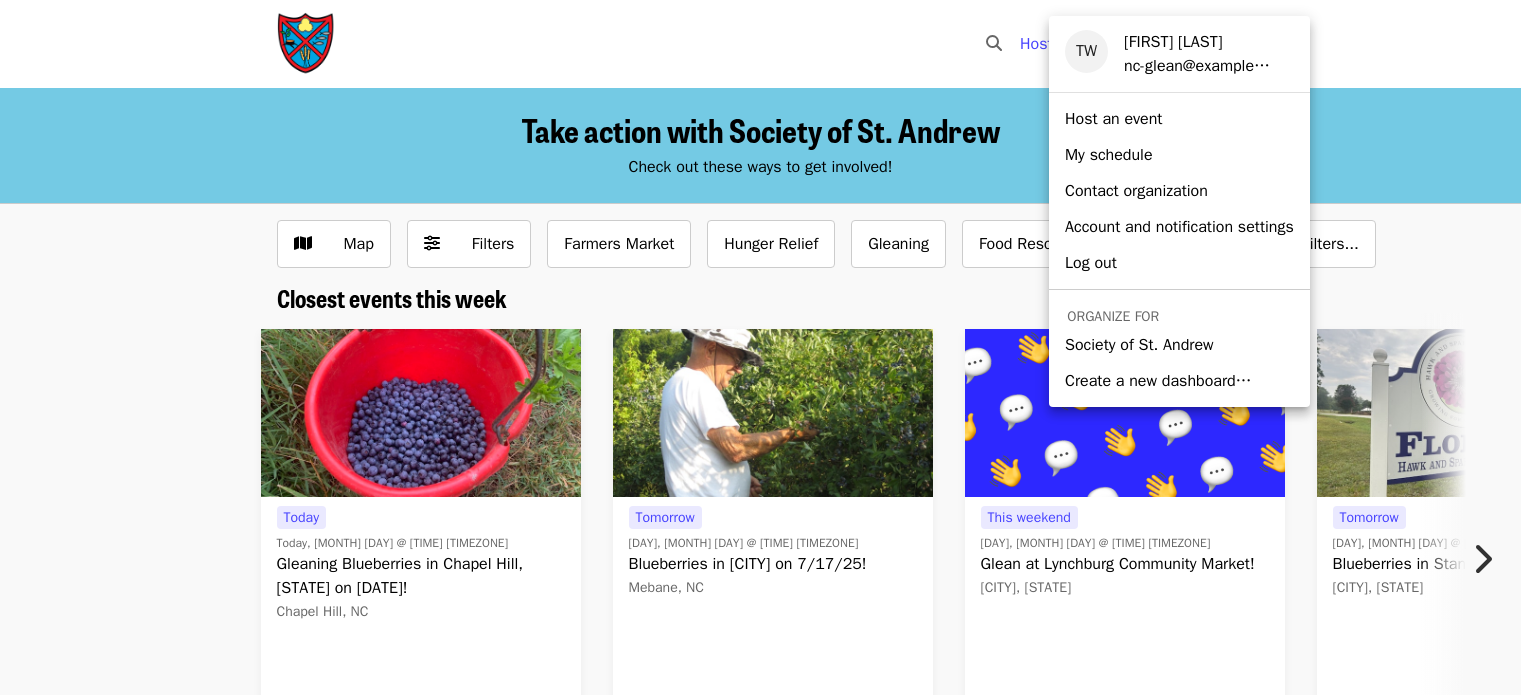 click on "Society of St. Andrew" at bounding box center (1139, 345) 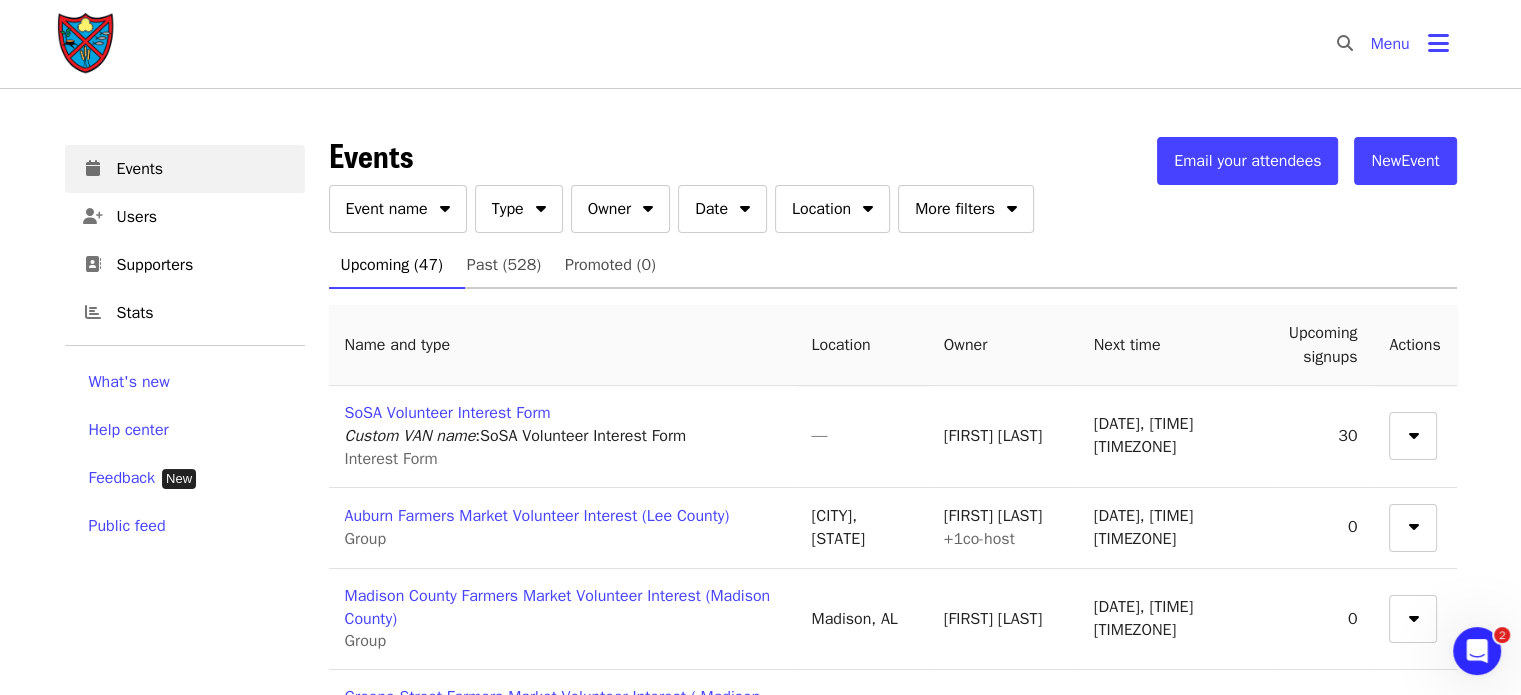 scroll, scrollTop: 0, scrollLeft: 0, axis: both 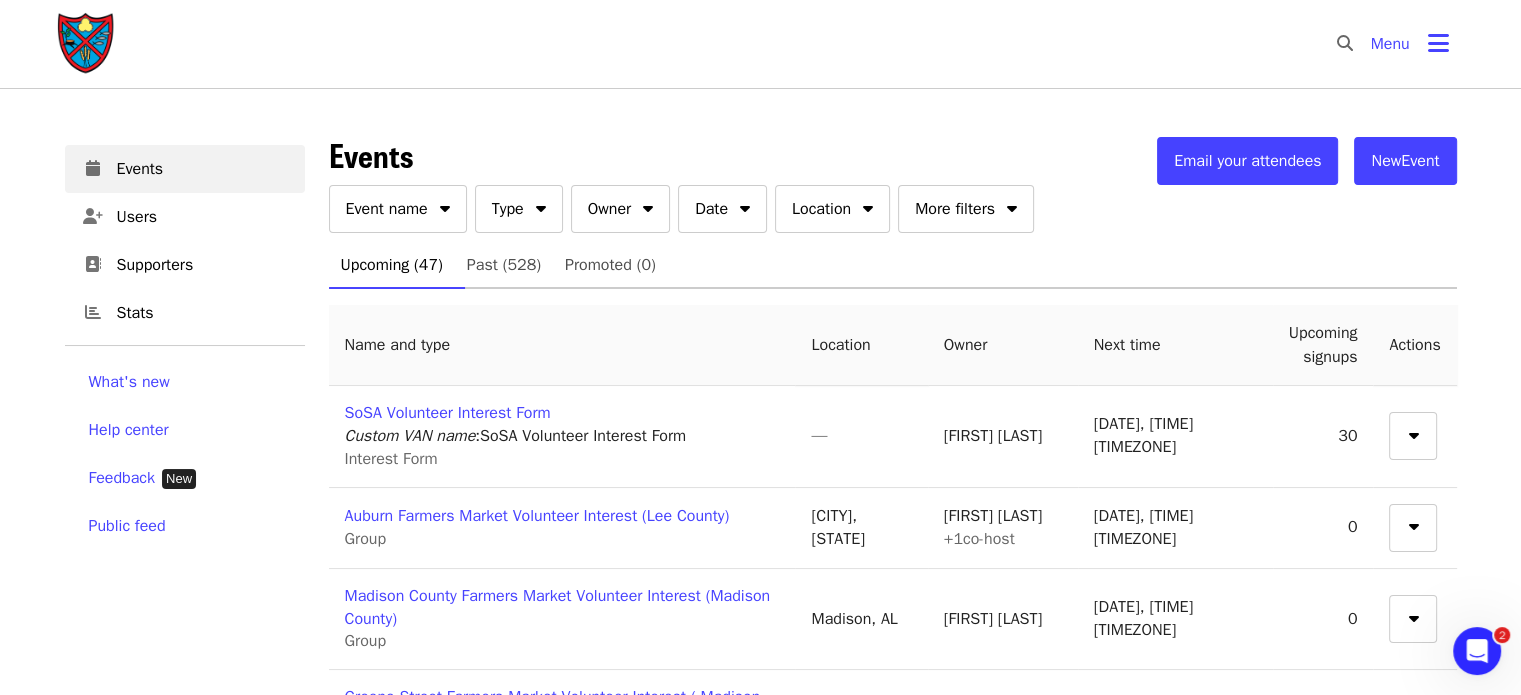 click on "New  Event" at bounding box center (1405, 161) 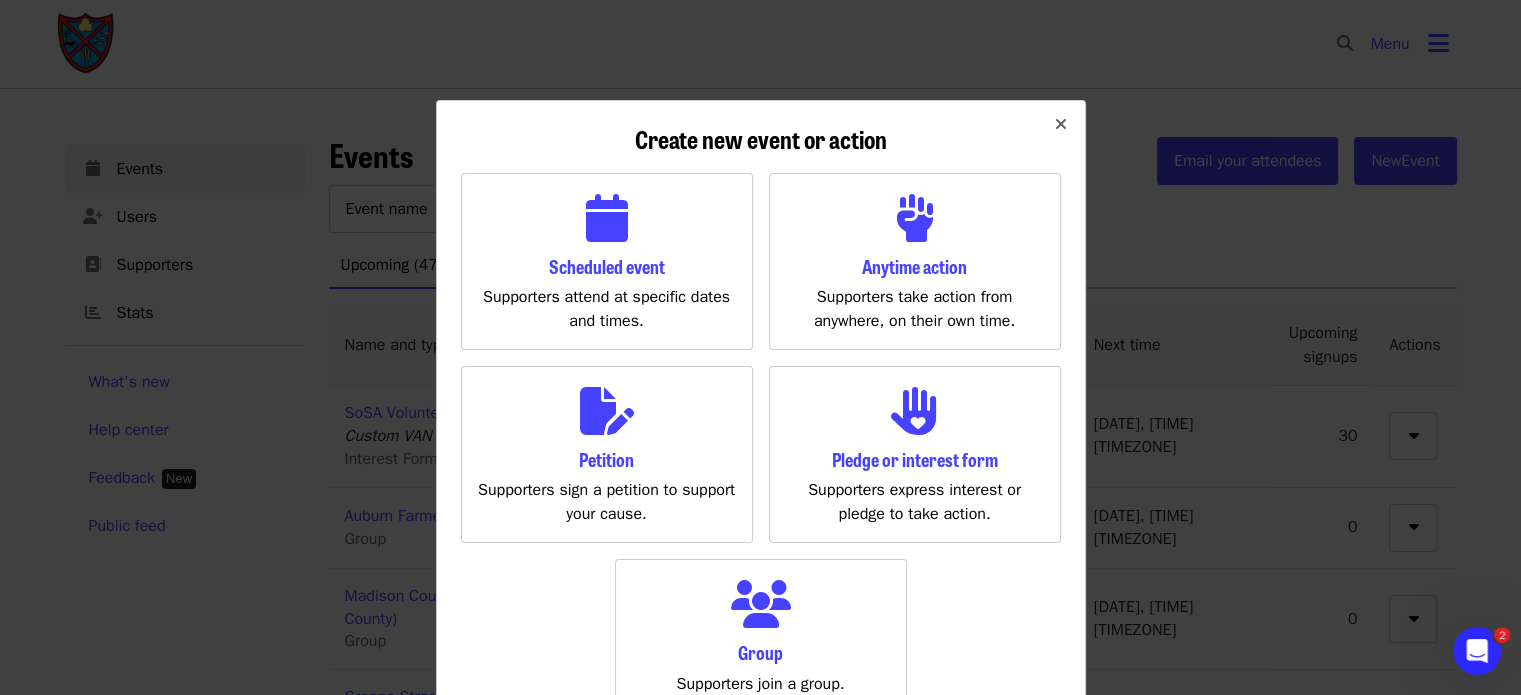 click on "Scheduled event" at bounding box center (607, 266) 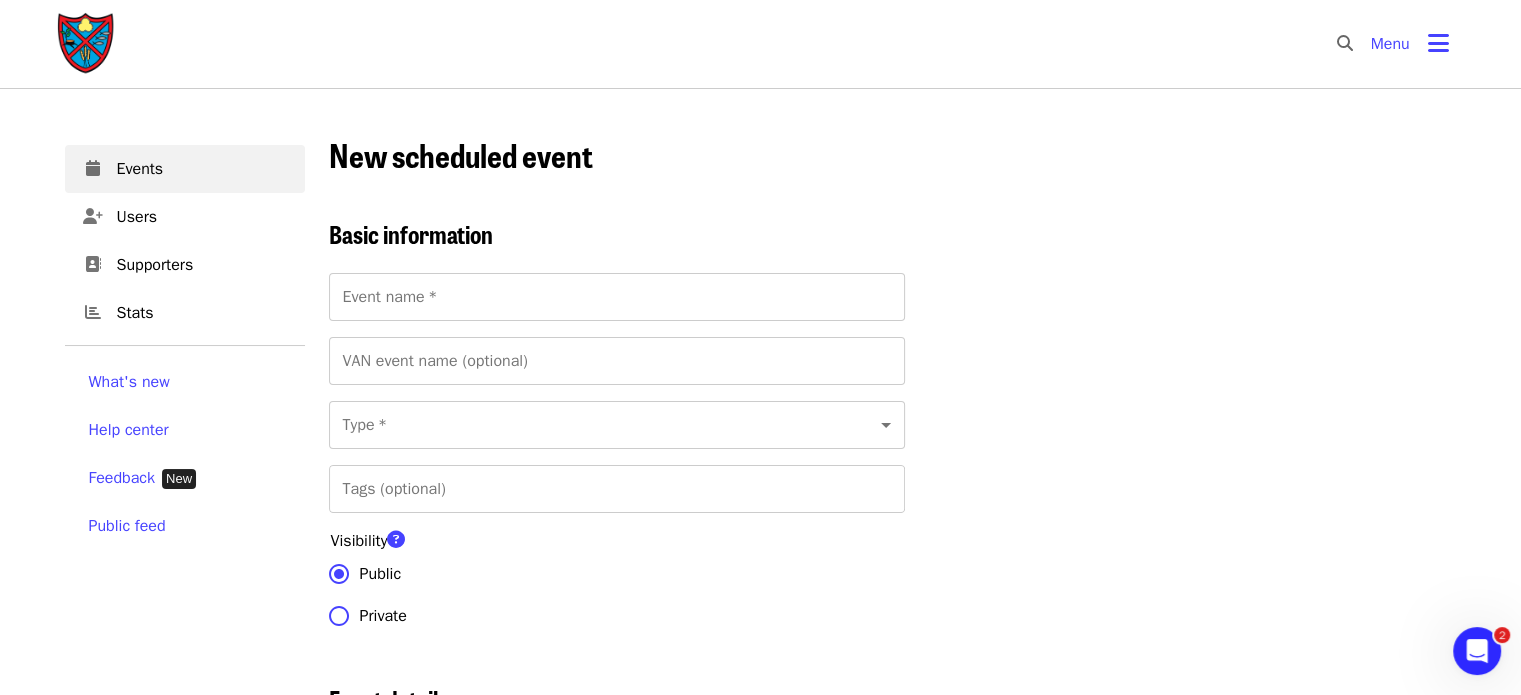 click on "Event name   *" at bounding box center [617, 297] 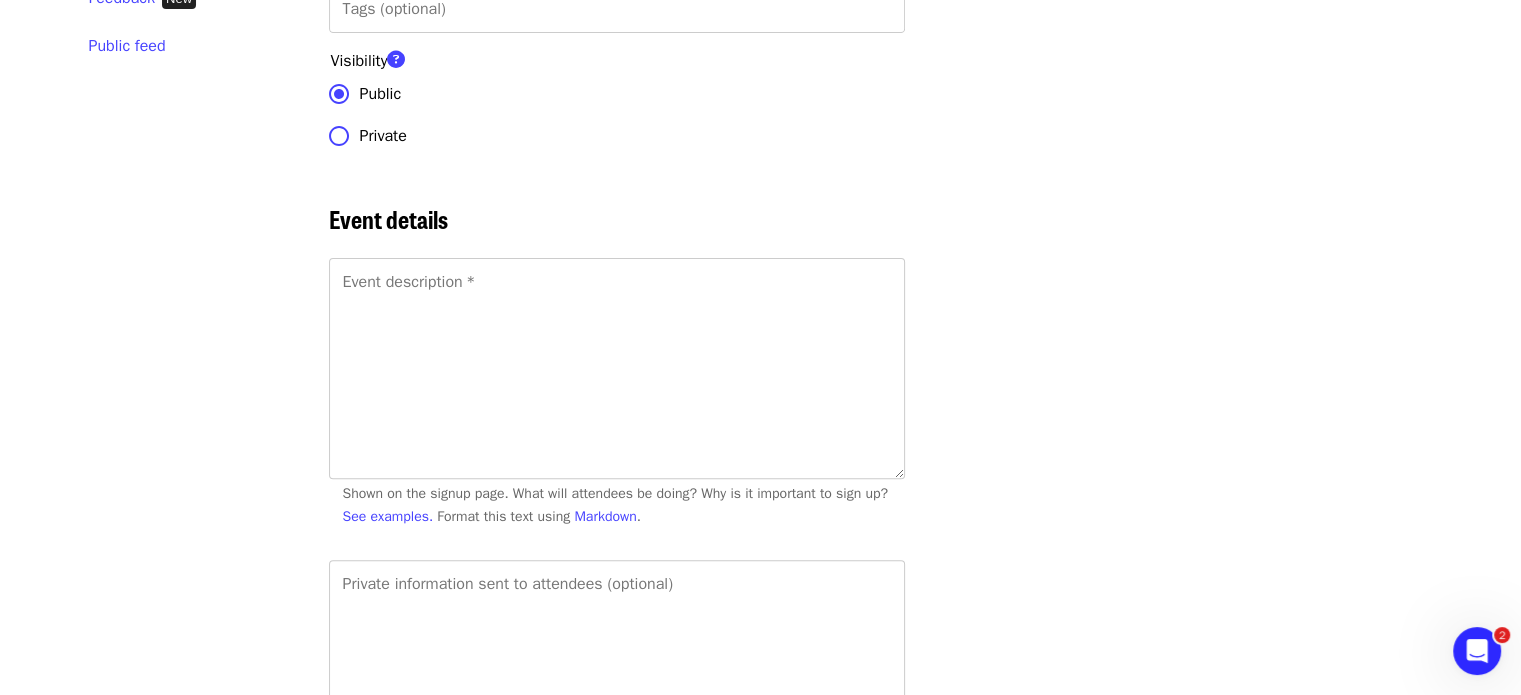 scroll, scrollTop: 480, scrollLeft: 0, axis: vertical 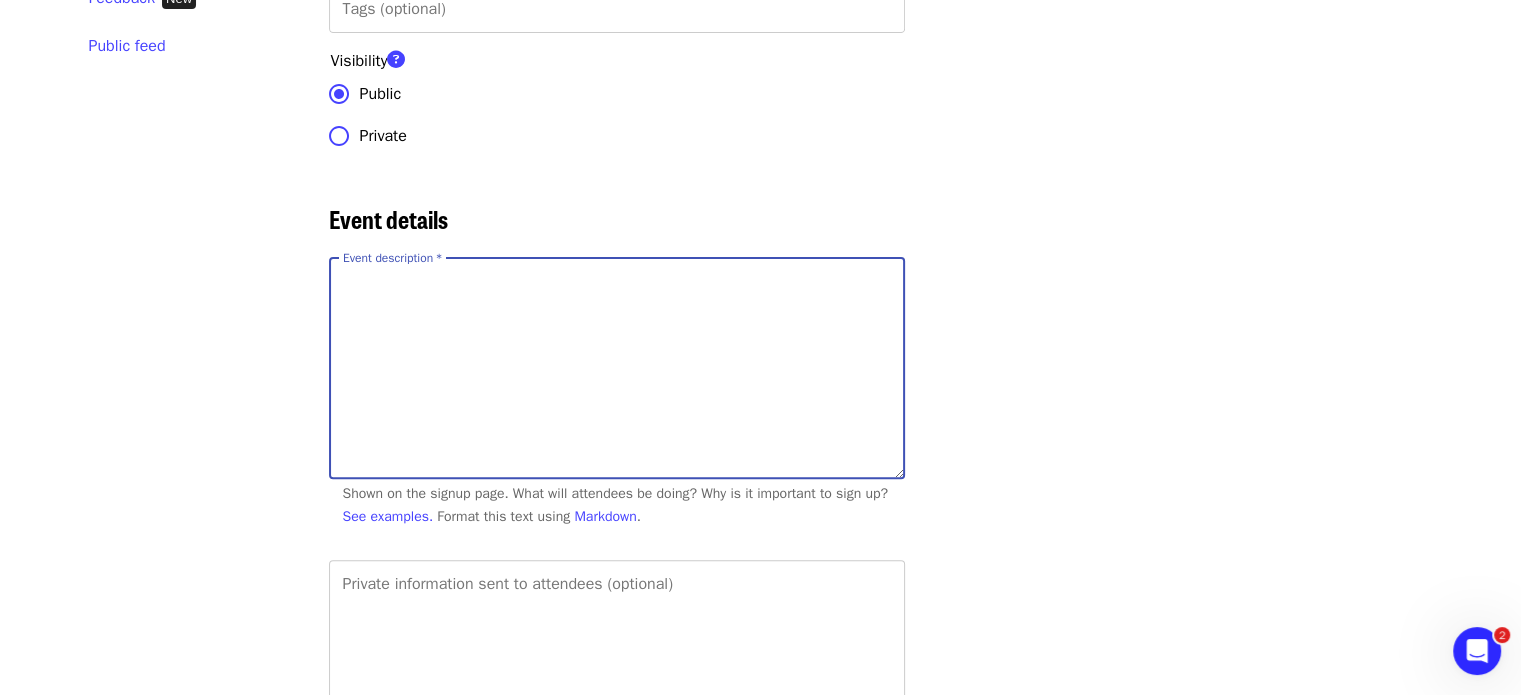 paste on "**********" 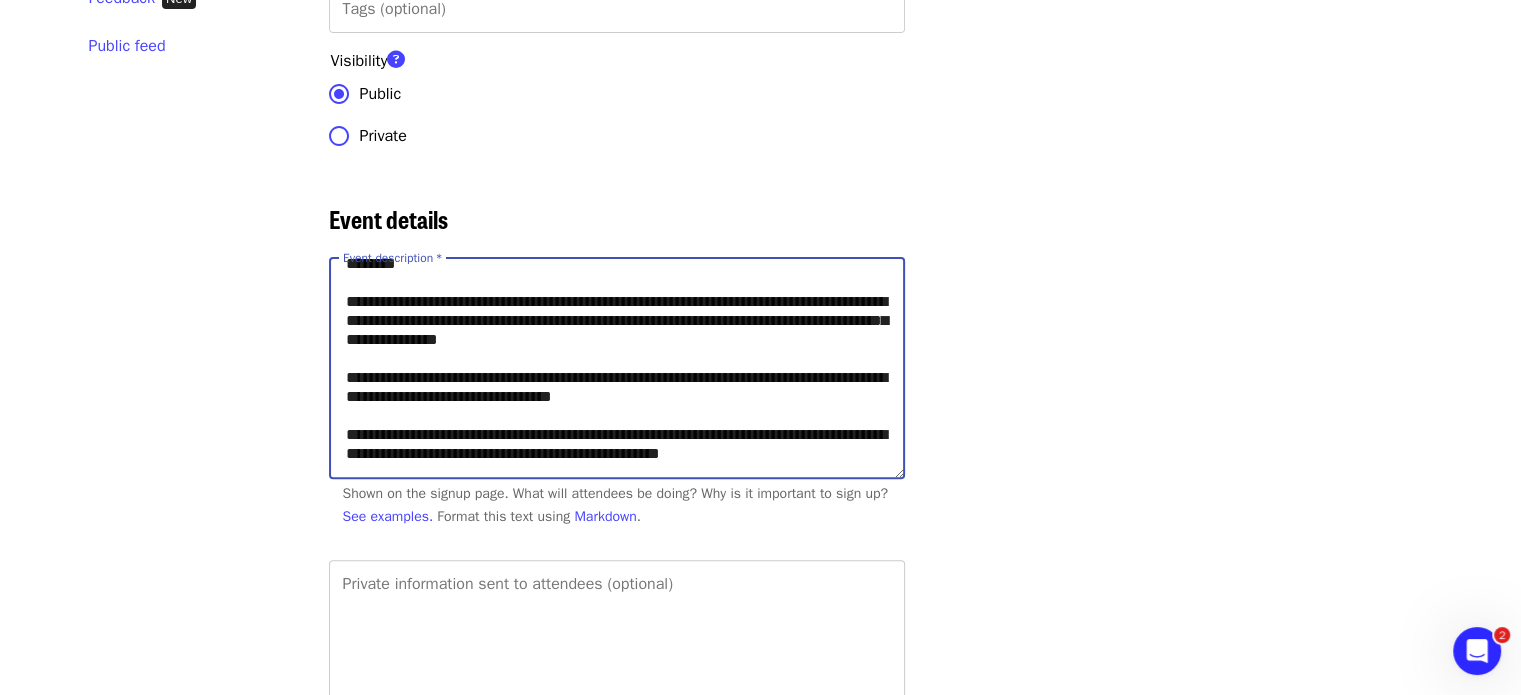 scroll, scrollTop: 0, scrollLeft: 0, axis: both 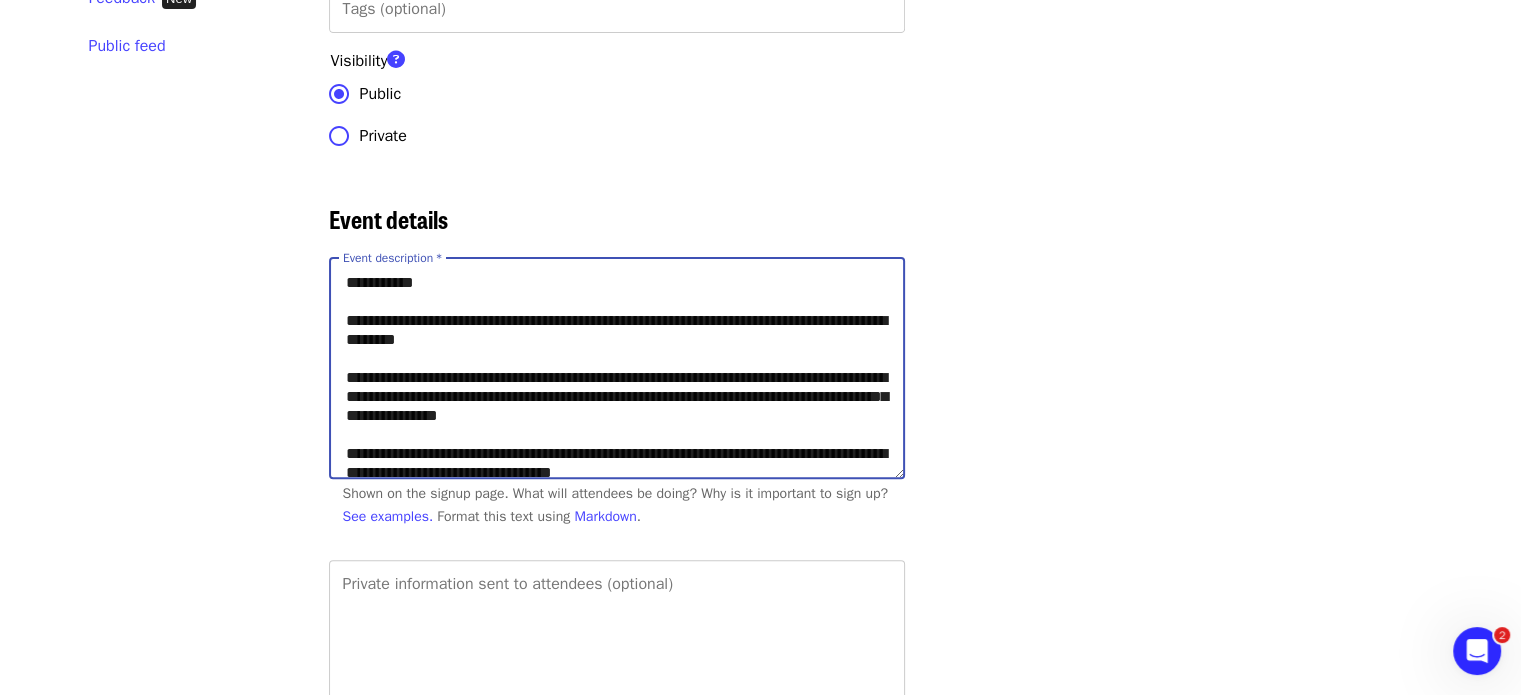 click on "**********" at bounding box center (617, 368) 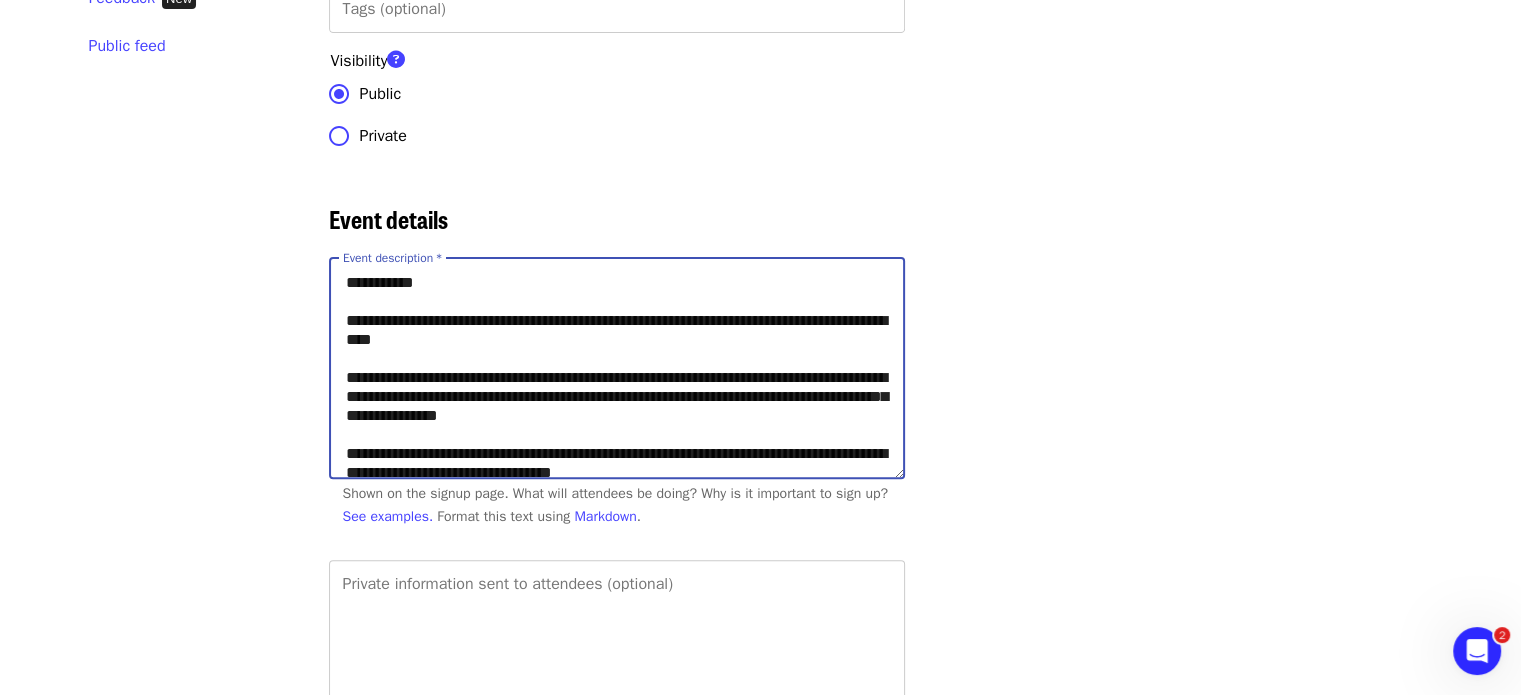 drag, startPoint x: 638, startPoint y: 337, endPoint x: 569, endPoint y: 335, distance: 69.02898 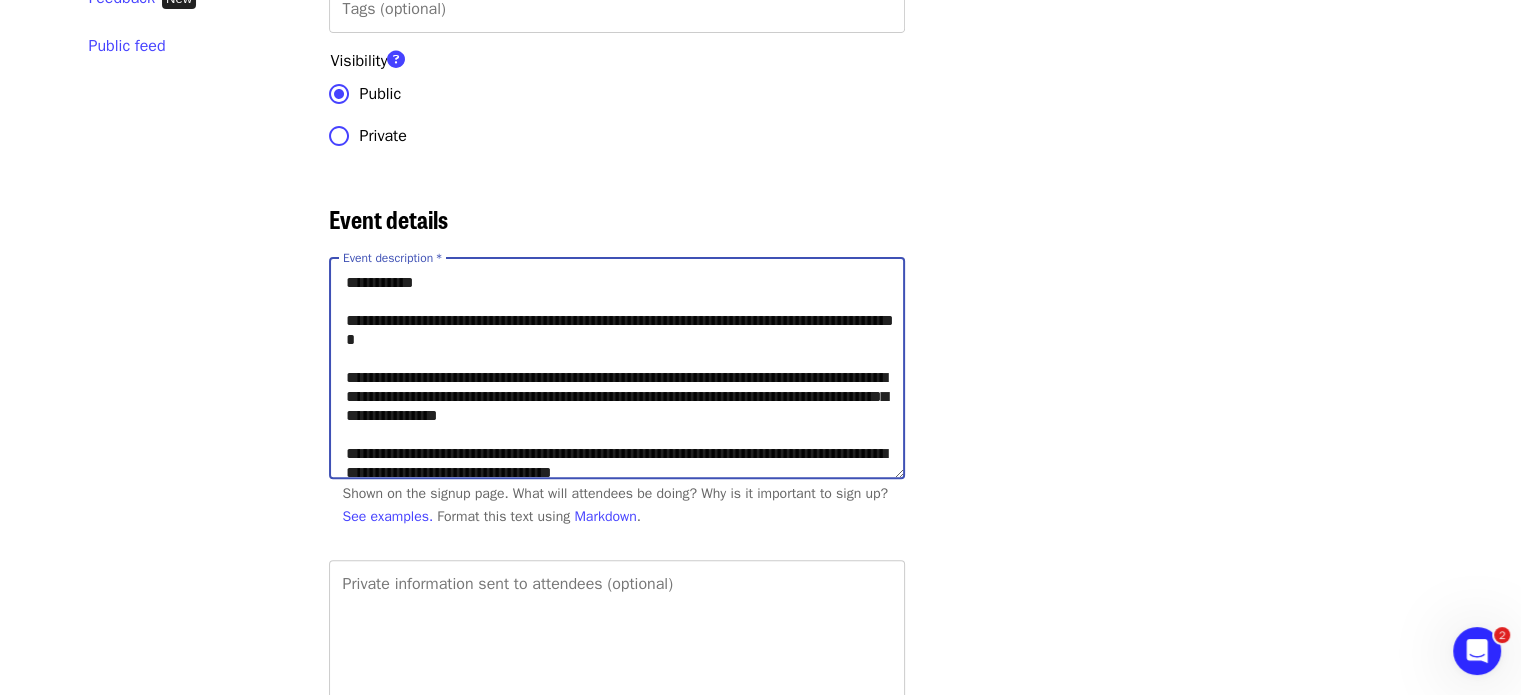 click on "**********" at bounding box center (617, 368) 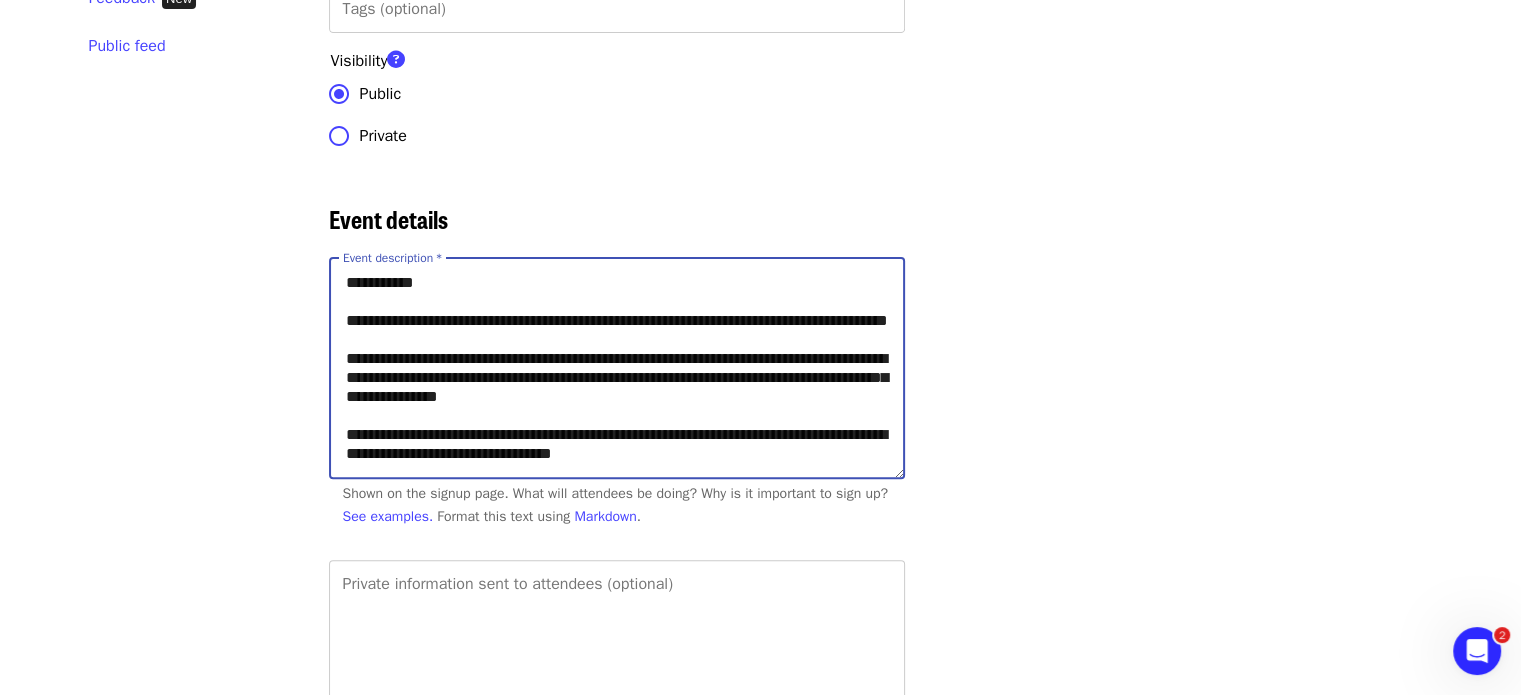 click on "**********" at bounding box center (617, 368) 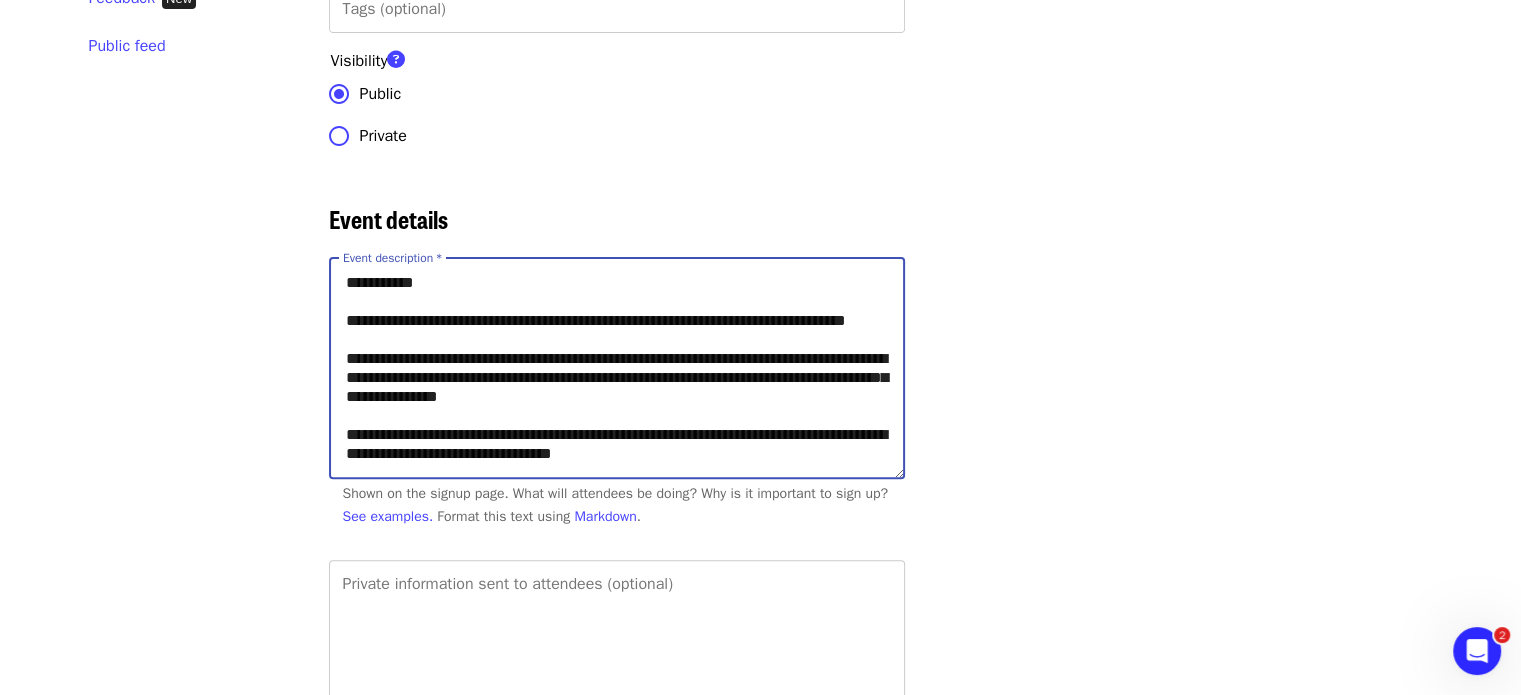 click on "**********" at bounding box center [617, 368] 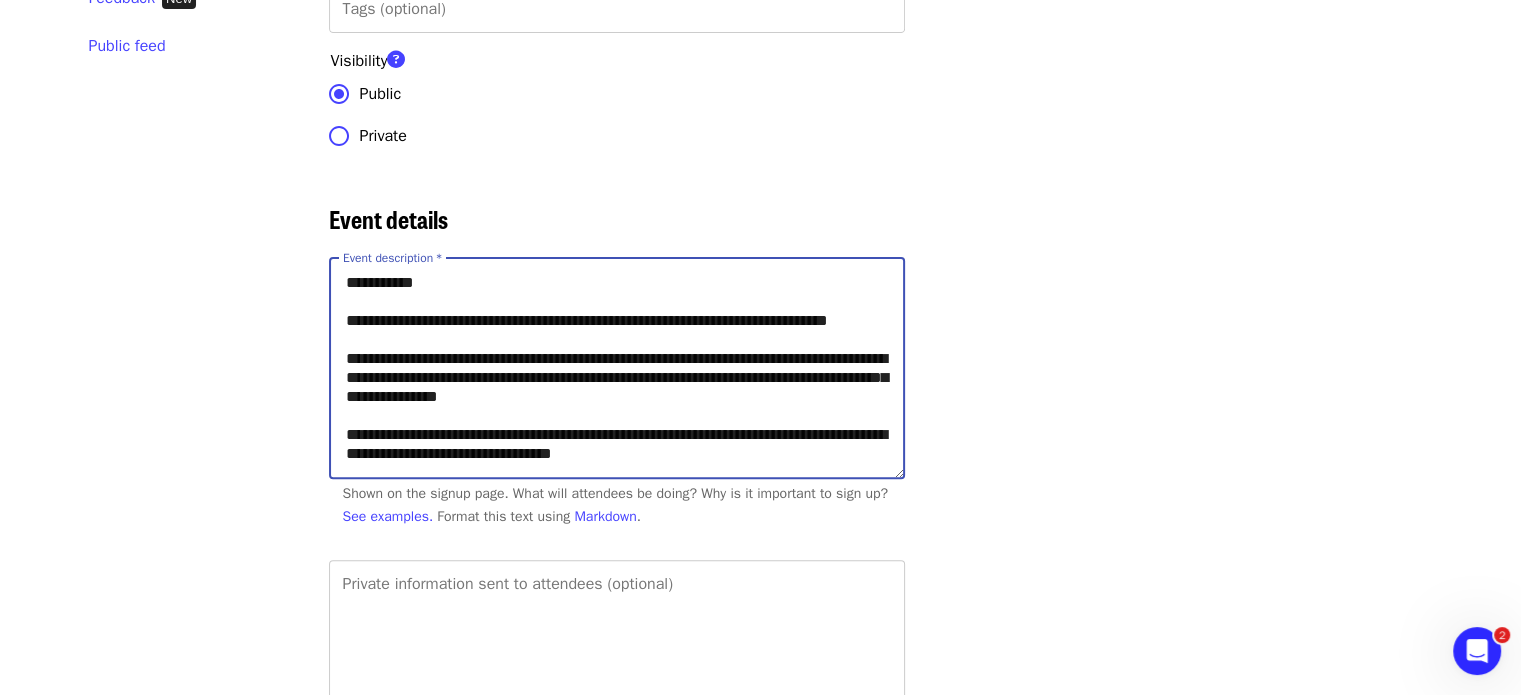 click on "**********" at bounding box center [617, 368] 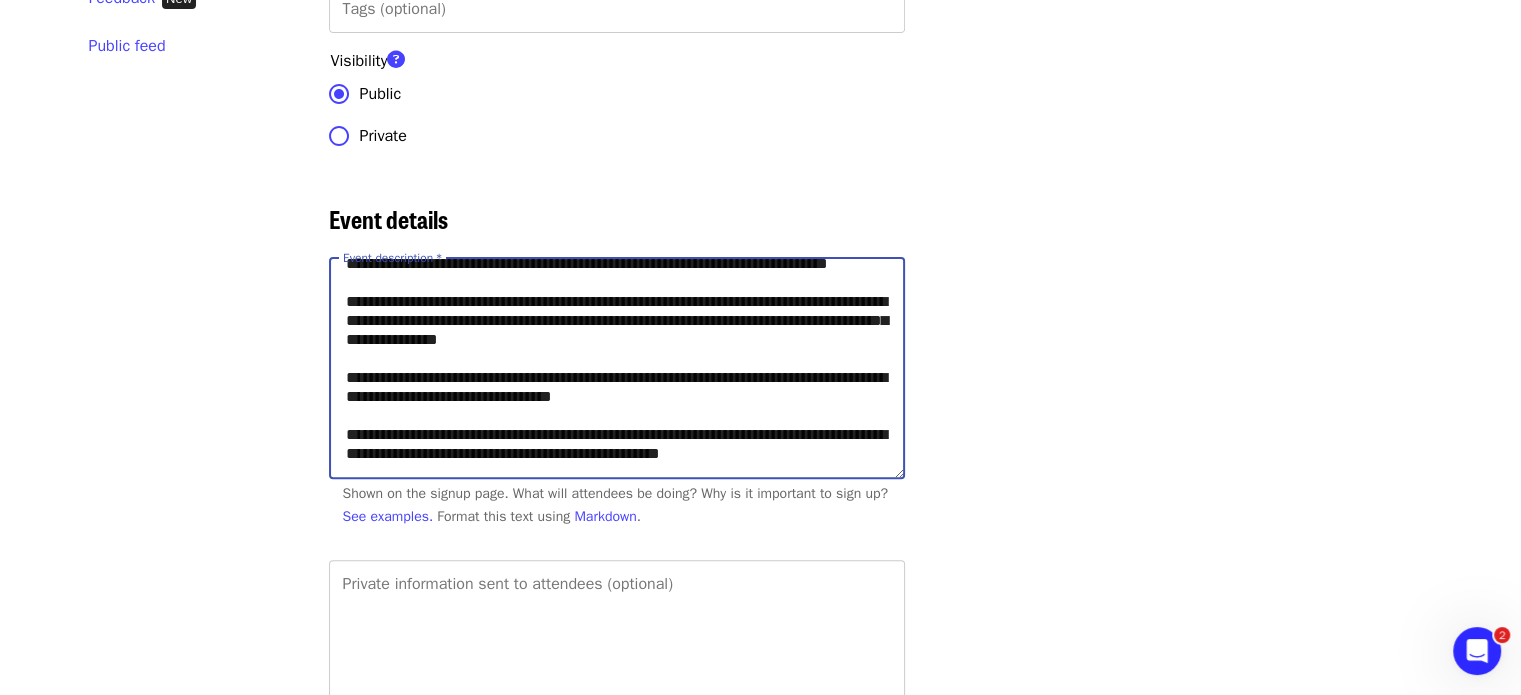 scroll, scrollTop: 64, scrollLeft: 0, axis: vertical 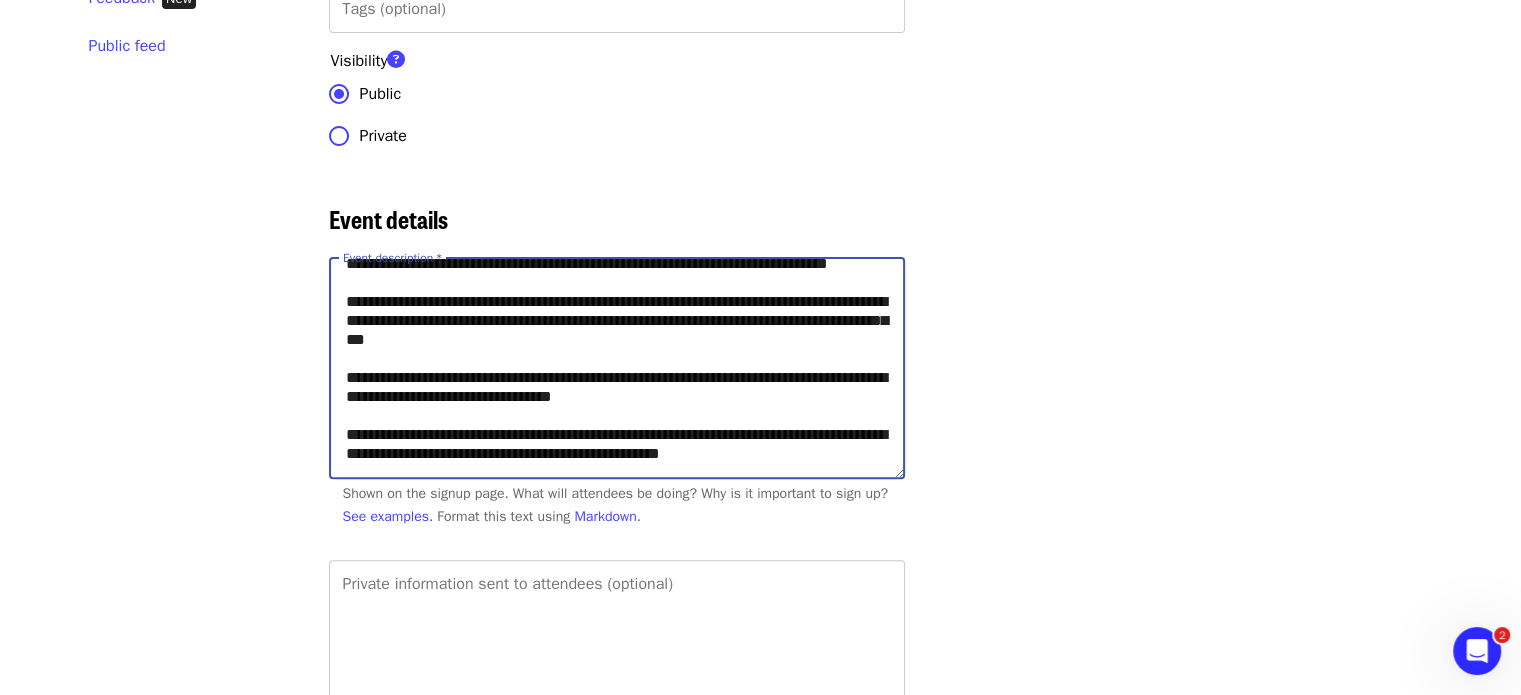 click on "**********" at bounding box center (617, 368) 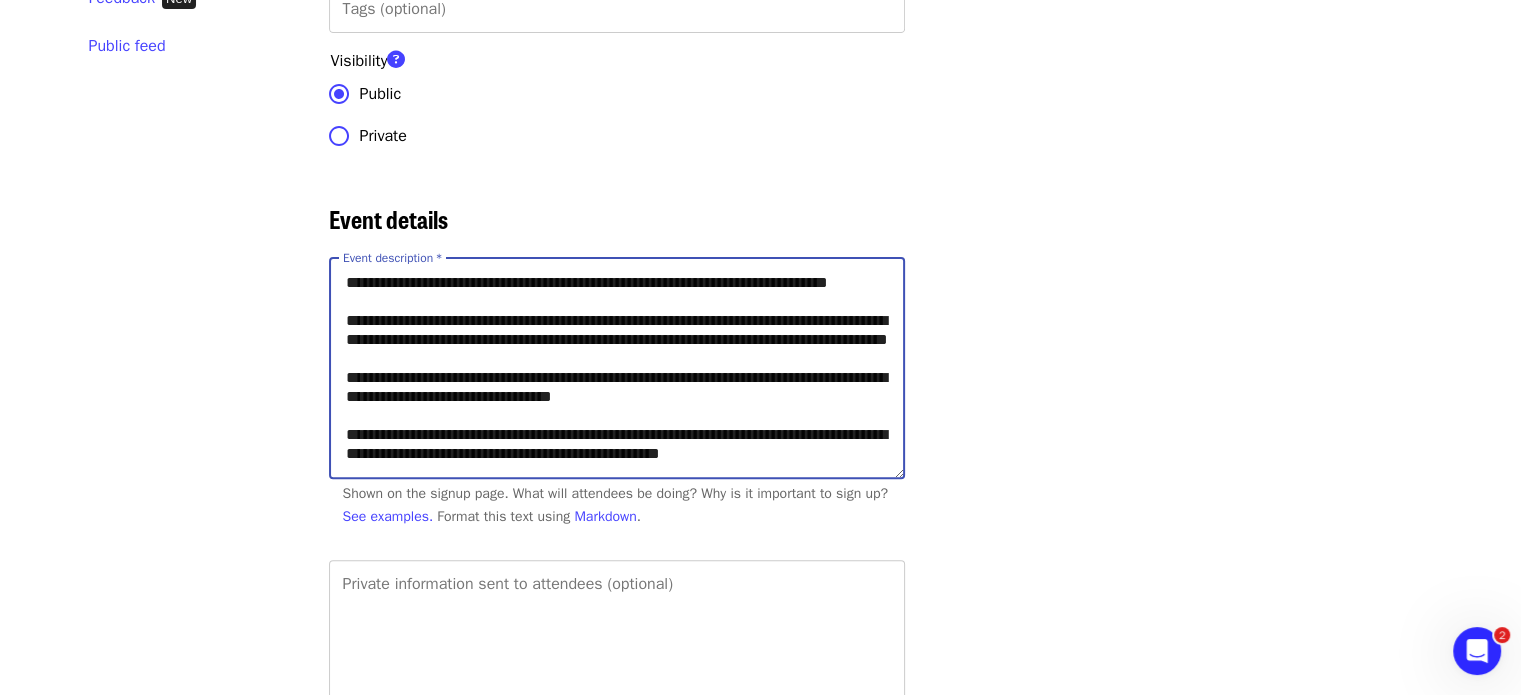 drag, startPoint x: 836, startPoint y: 351, endPoint x: 506, endPoint y: 354, distance: 330.01364 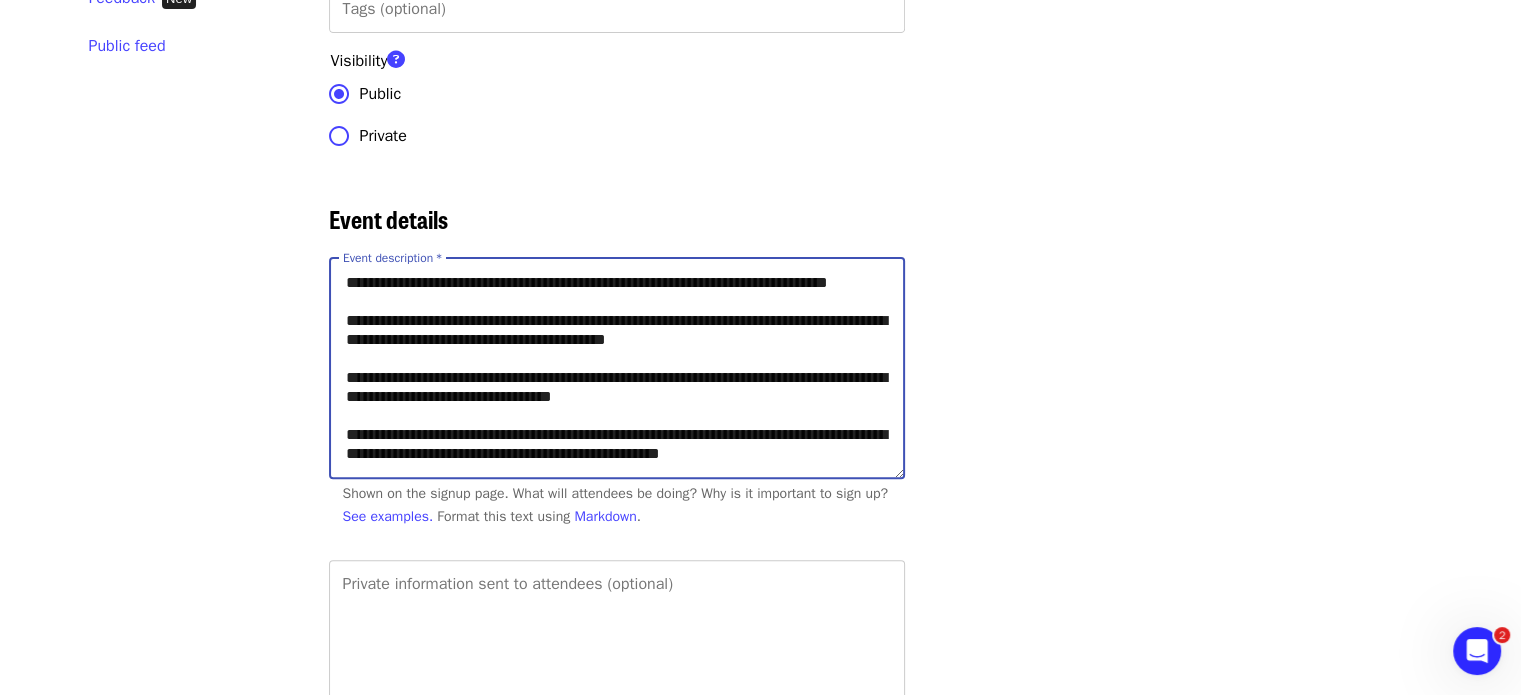 scroll, scrollTop: 95, scrollLeft: 0, axis: vertical 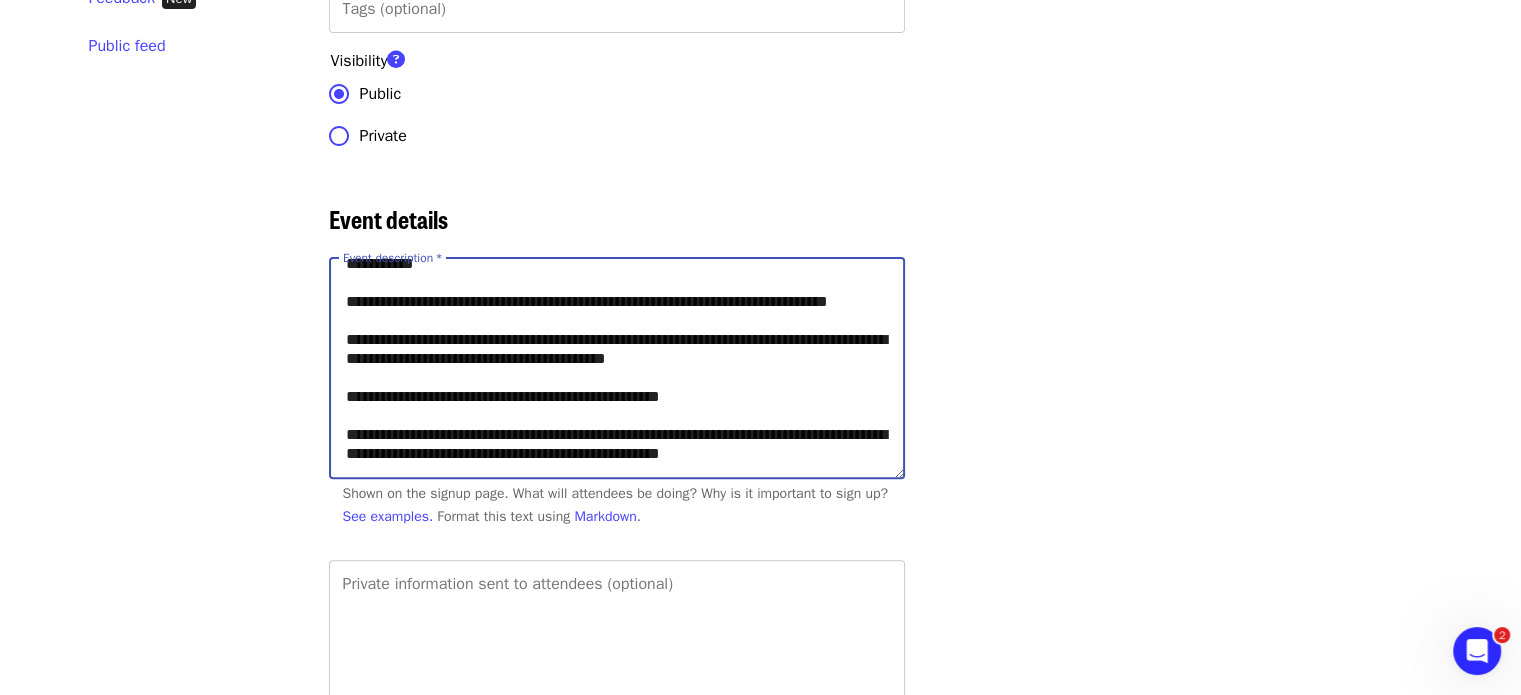 drag, startPoint x: 810, startPoint y: 439, endPoint x: 703, endPoint y: 415, distance: 109.65856 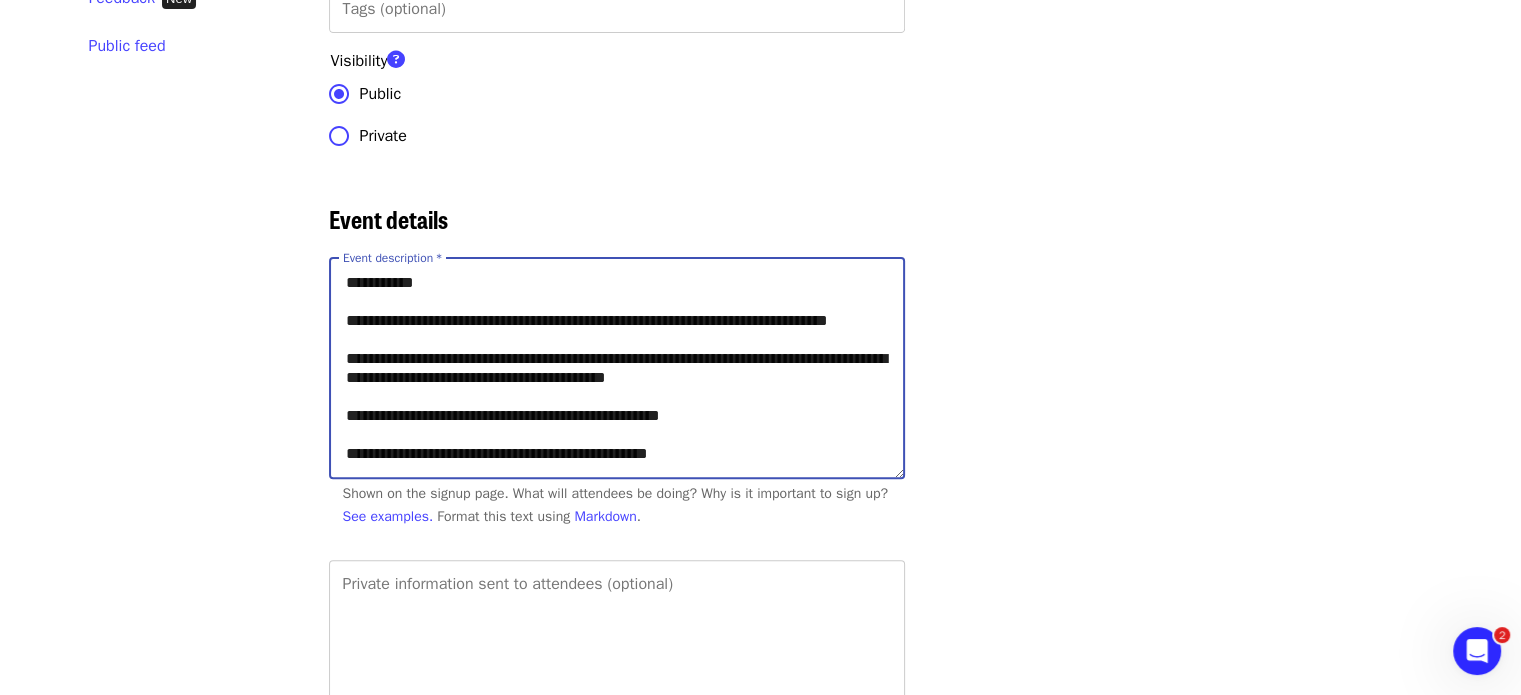 scroll, scrollTop: 0, scrollLeft: 0, axis: both 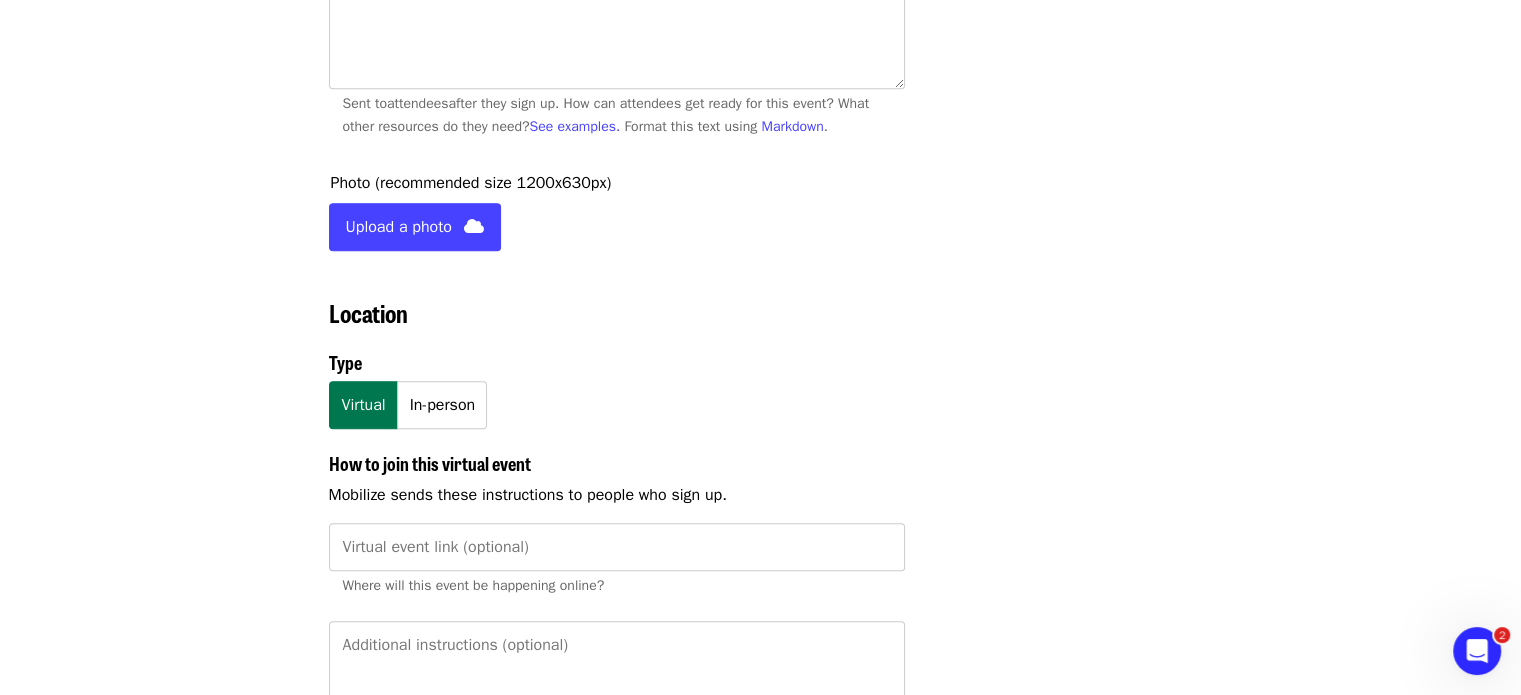 type on "**********" 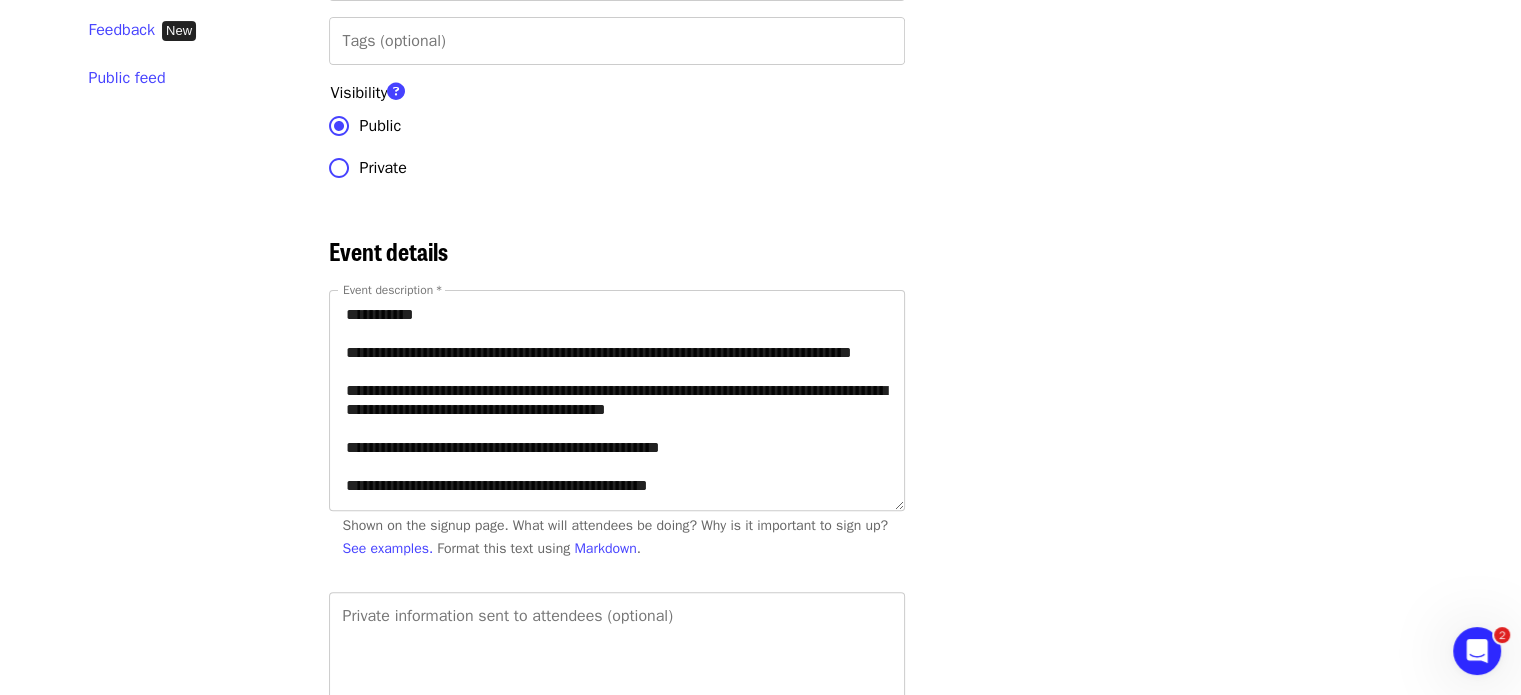 scroll, scrollTop: 468, scrollLeft: 0, axis: vertical 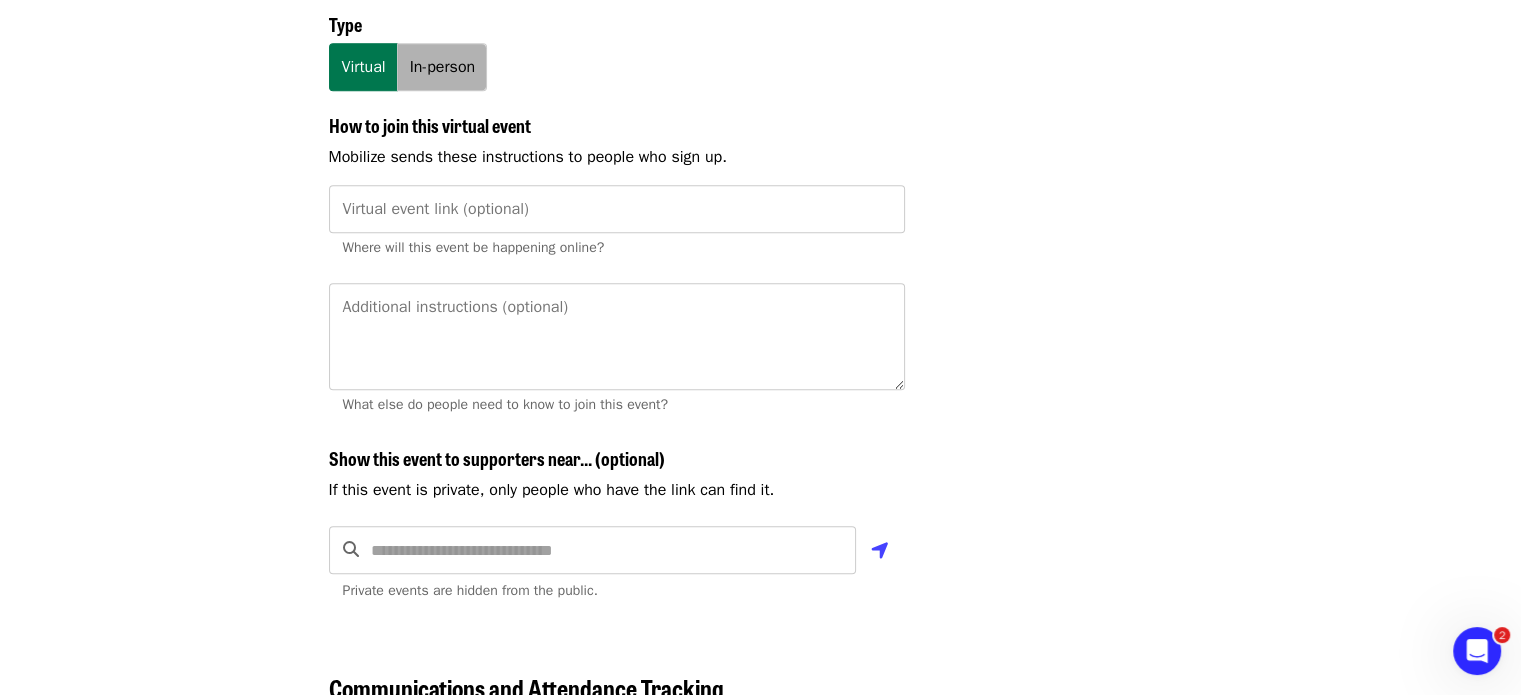 click on "In-person" at bounding box center (442, 67) 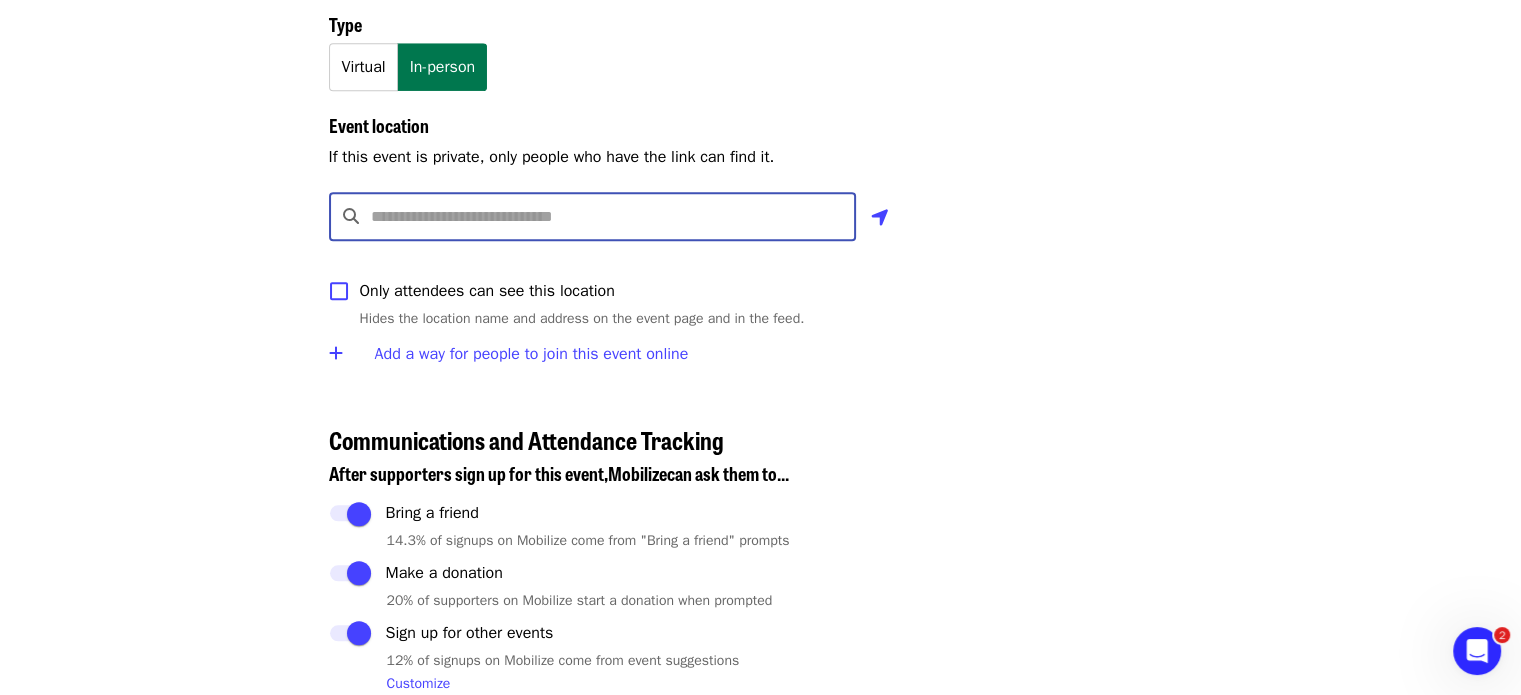 click at bounding box center [614, 217] 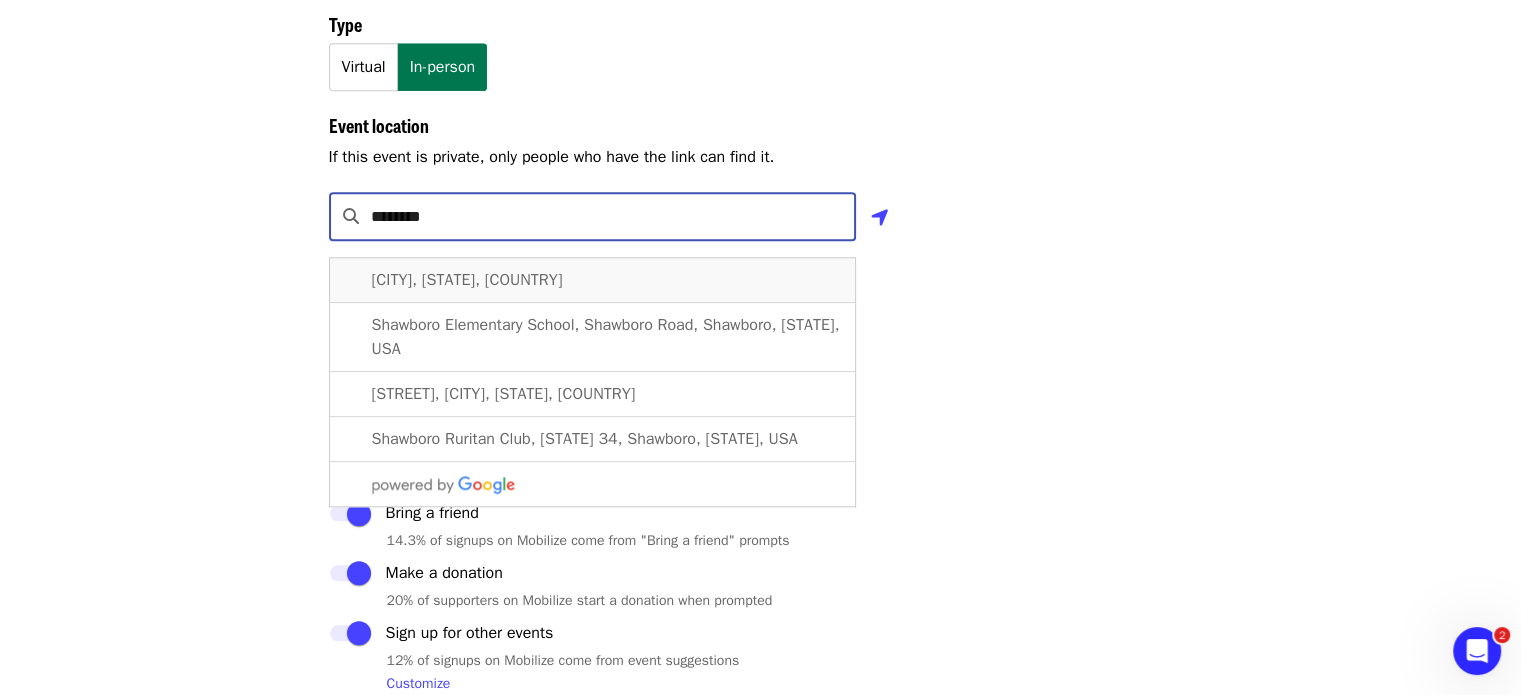 click on "Shawboro, NC, USA" at bounding box center [467, 280] 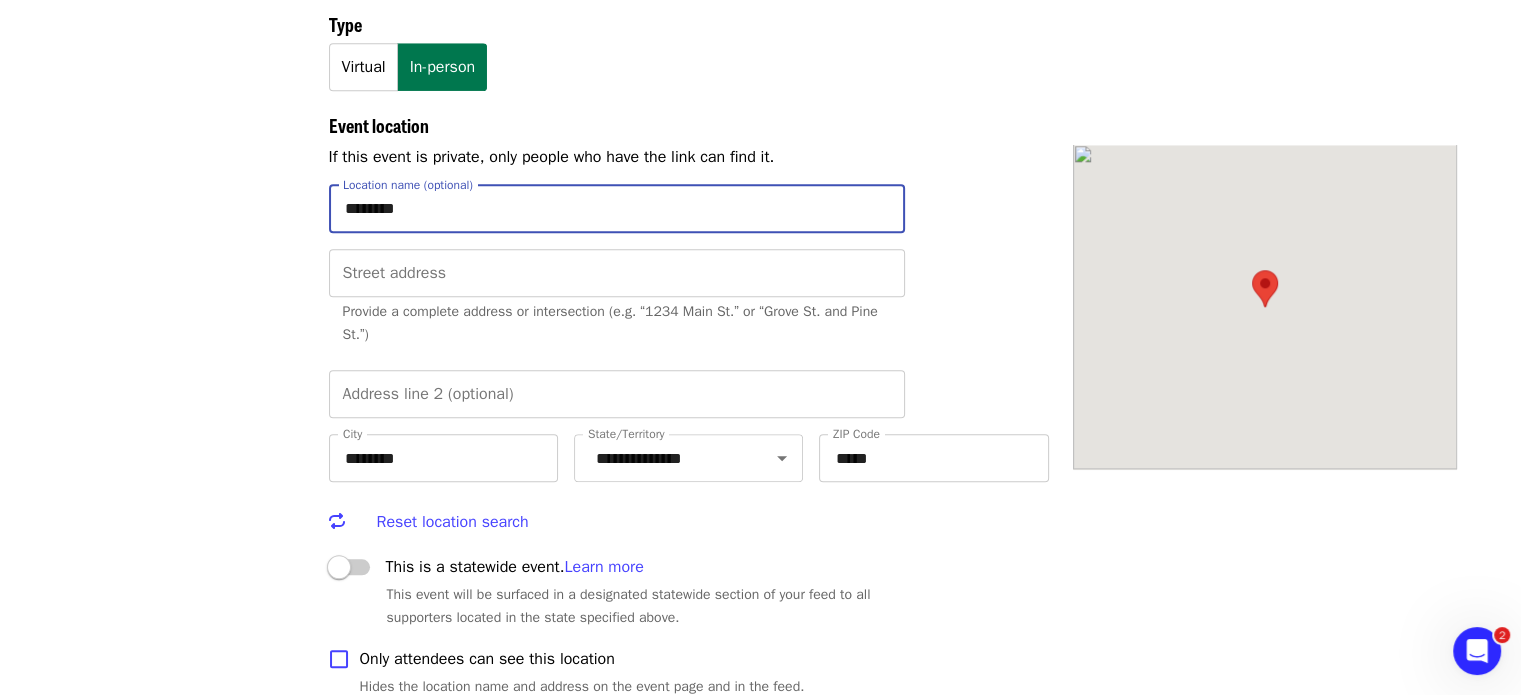click on "********" at bounding box center (617, 209) 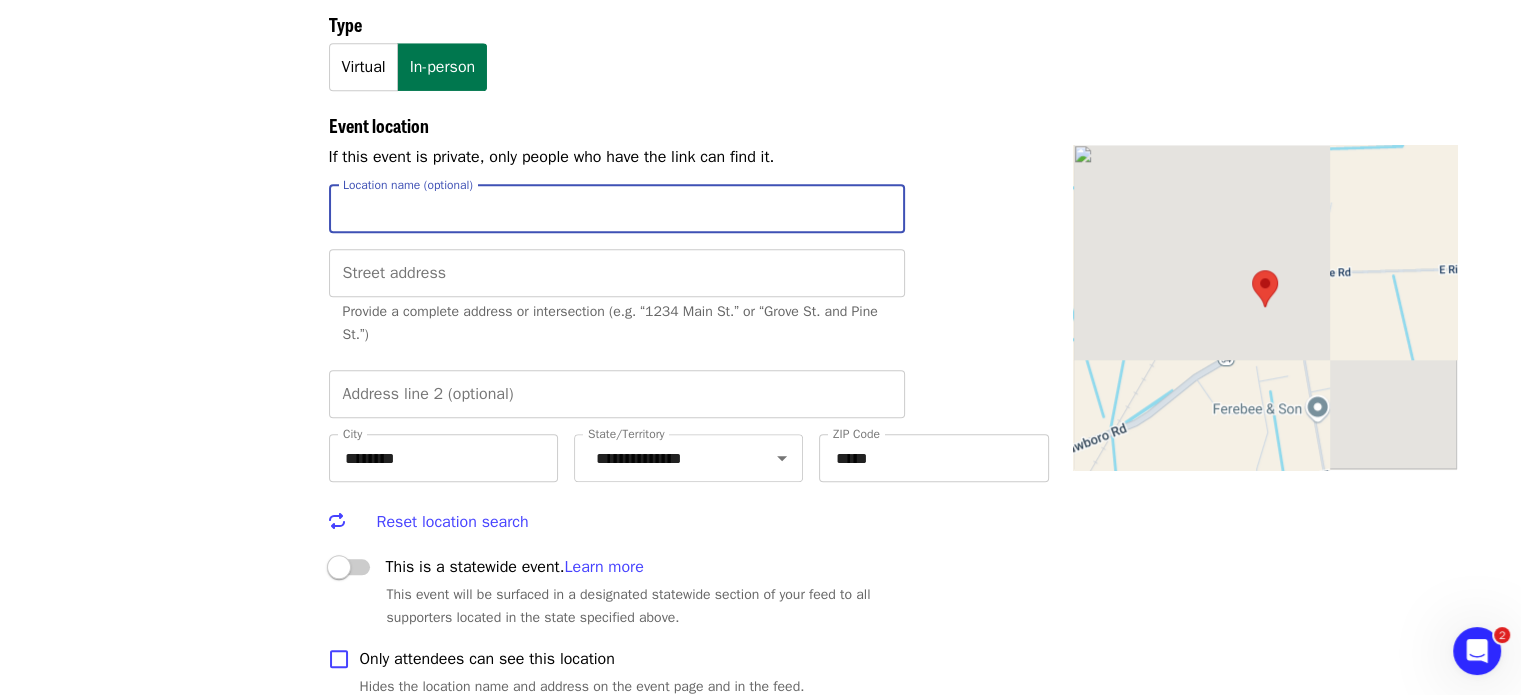 type 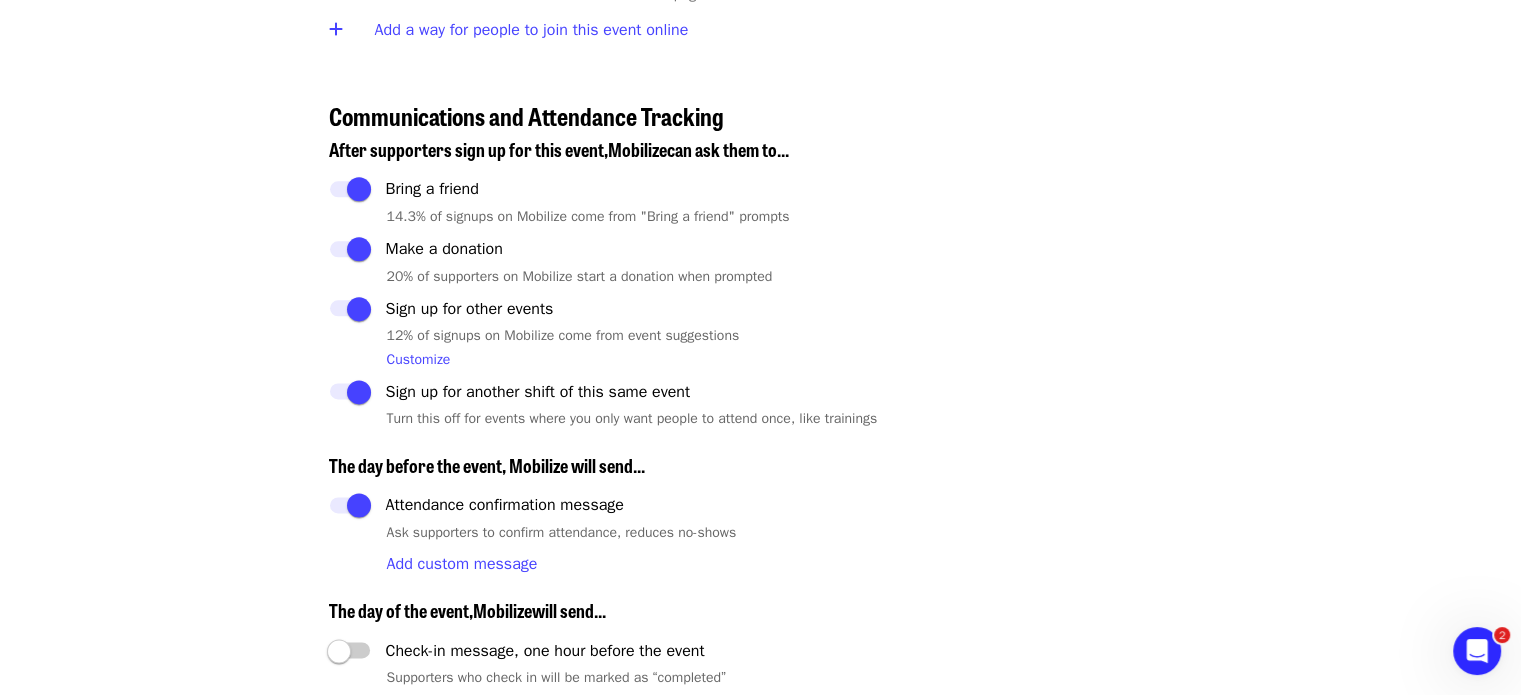 scroll, scrollTop: 2588, scrollLeft: 0, axis: vertical 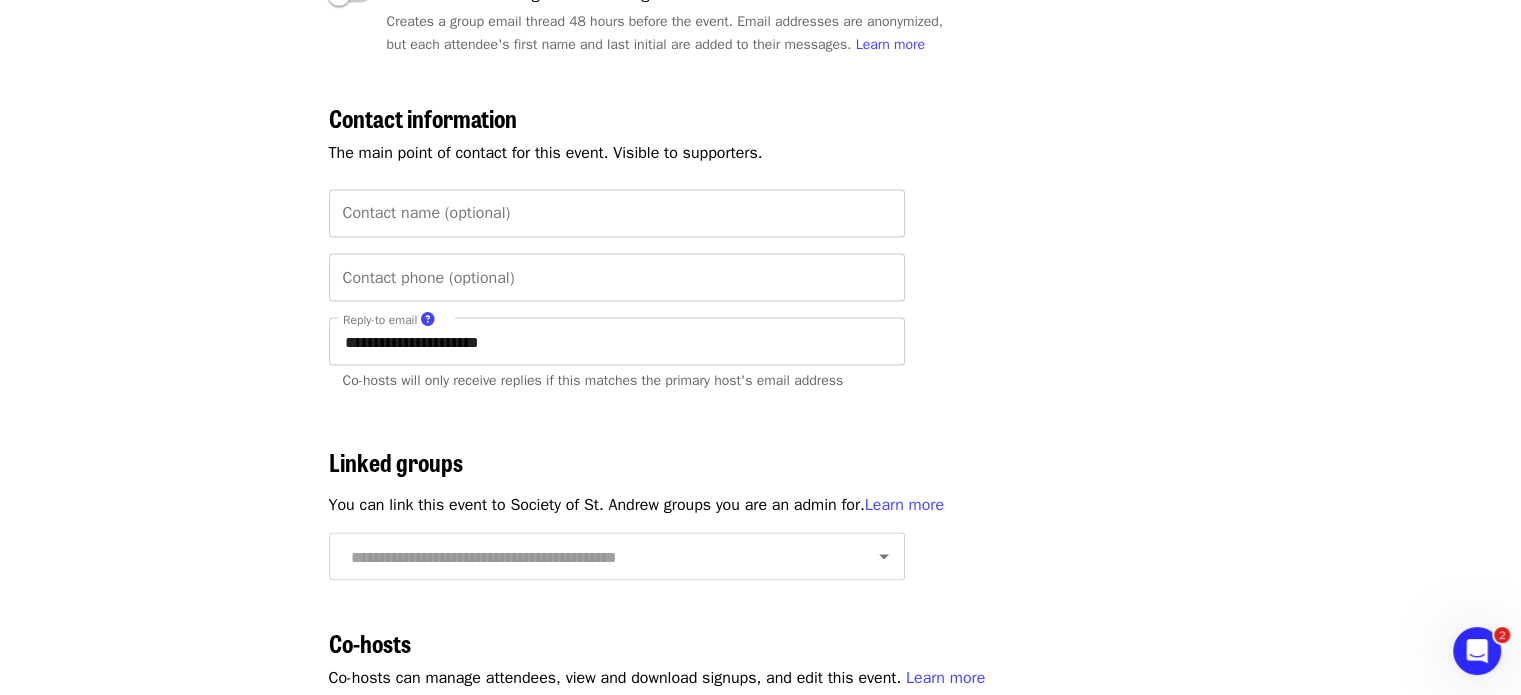 click on "Contact name (optional)" at bounding box center (617, 213) 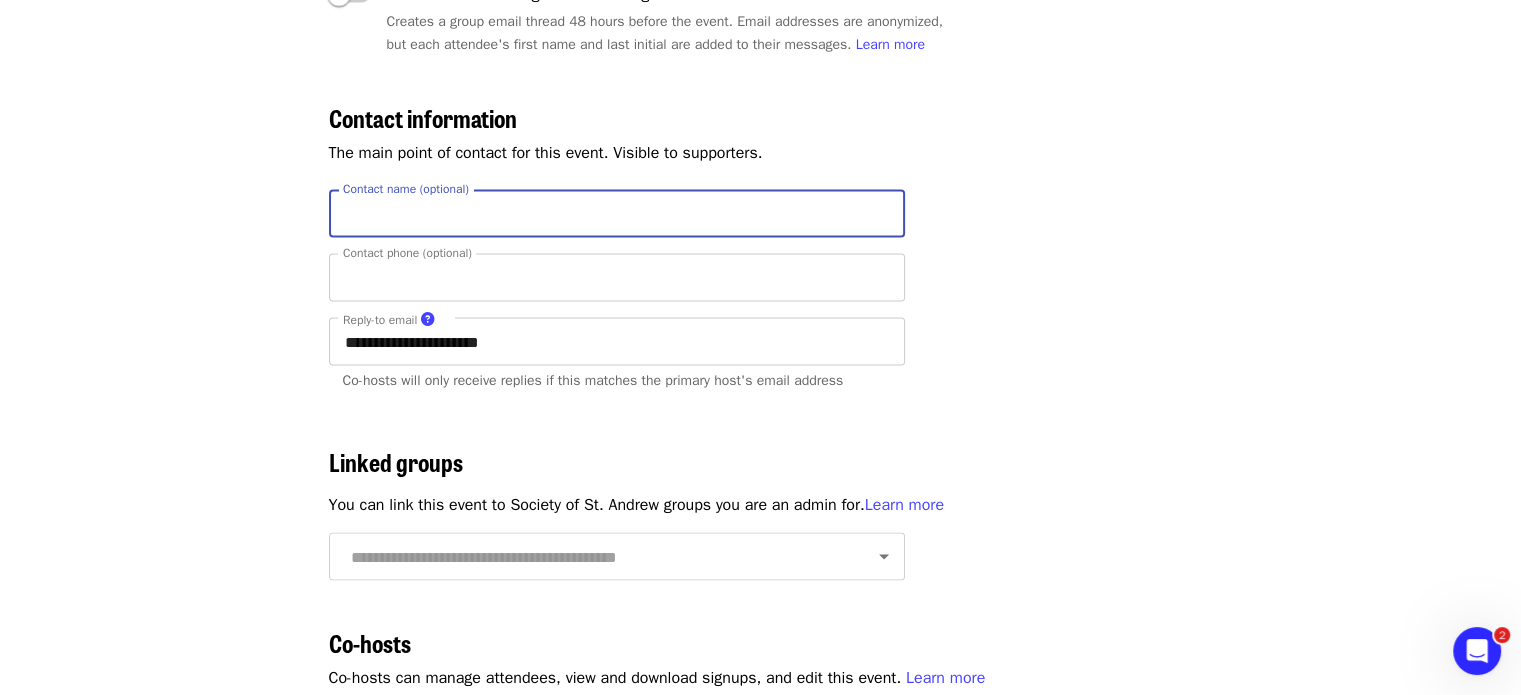 type on "**********" 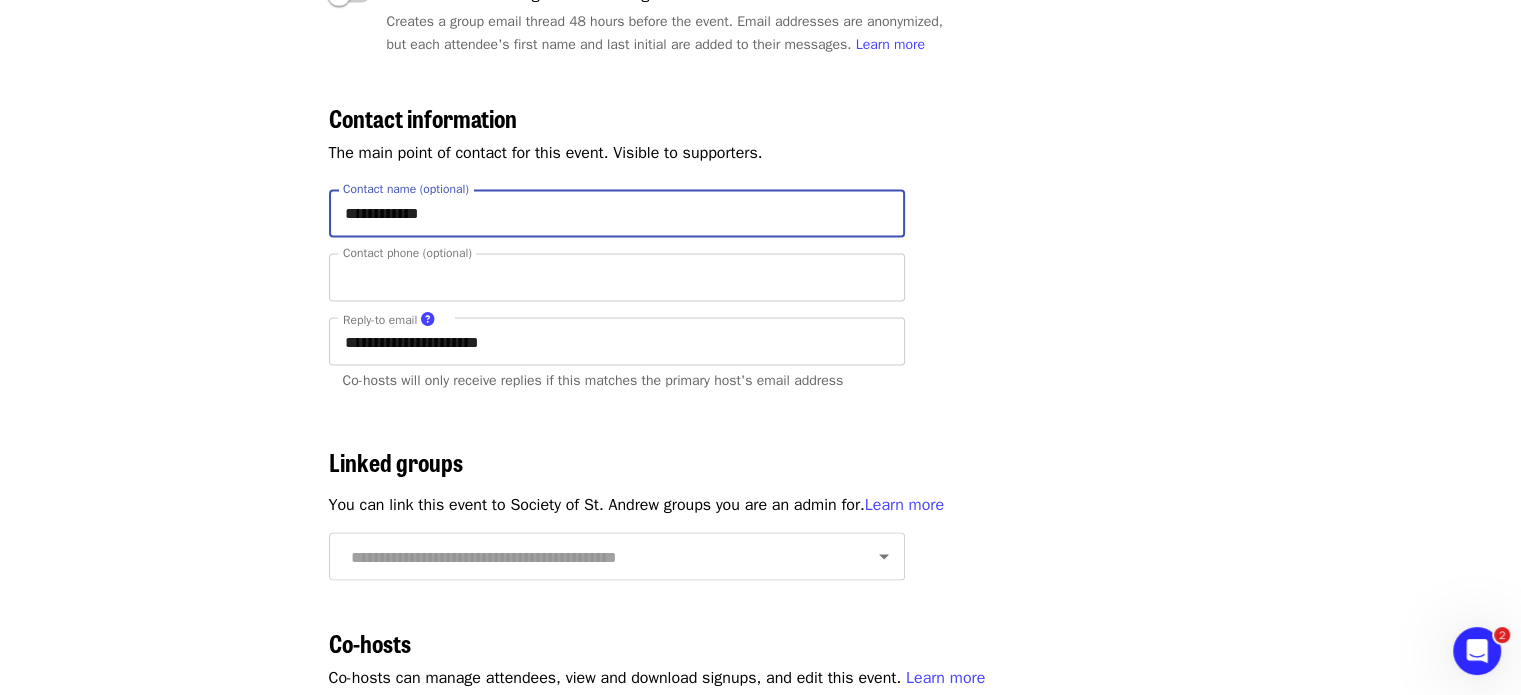 type on "**********" 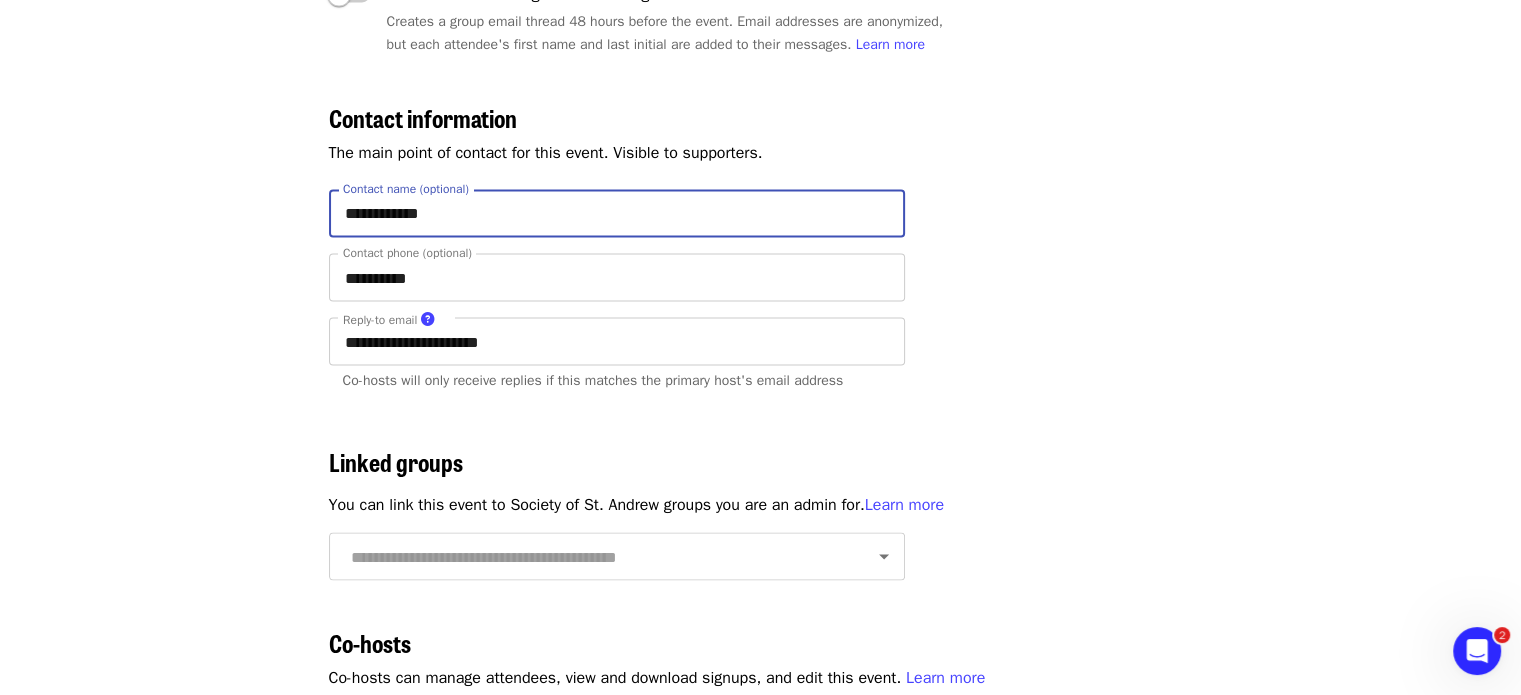 click on "Events Users Supporters Stats What's new Help center Feedback New Public feed Organize for  Society of St. Andrew" at bounding box center (185, -335) 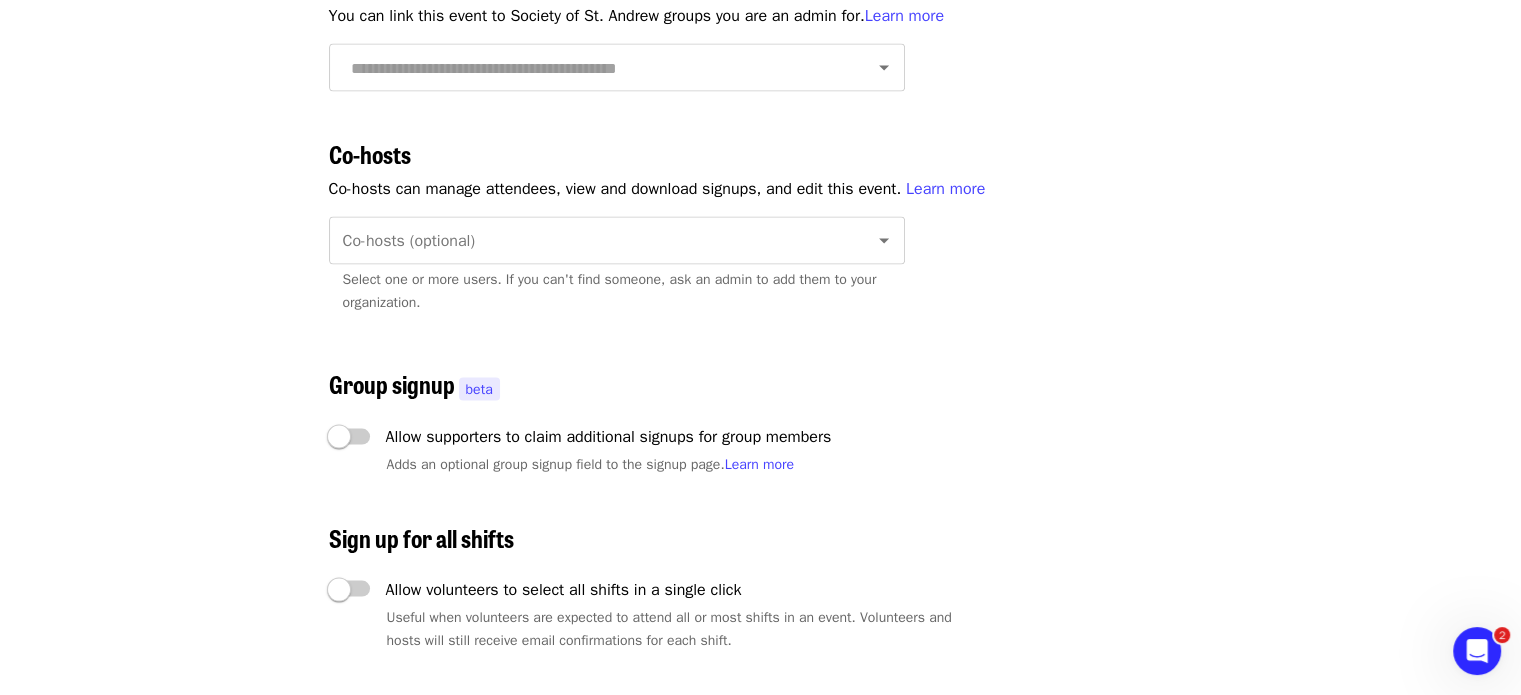 scroll, scrollTop: 4014, scrollLeft: 0, axis: vertical 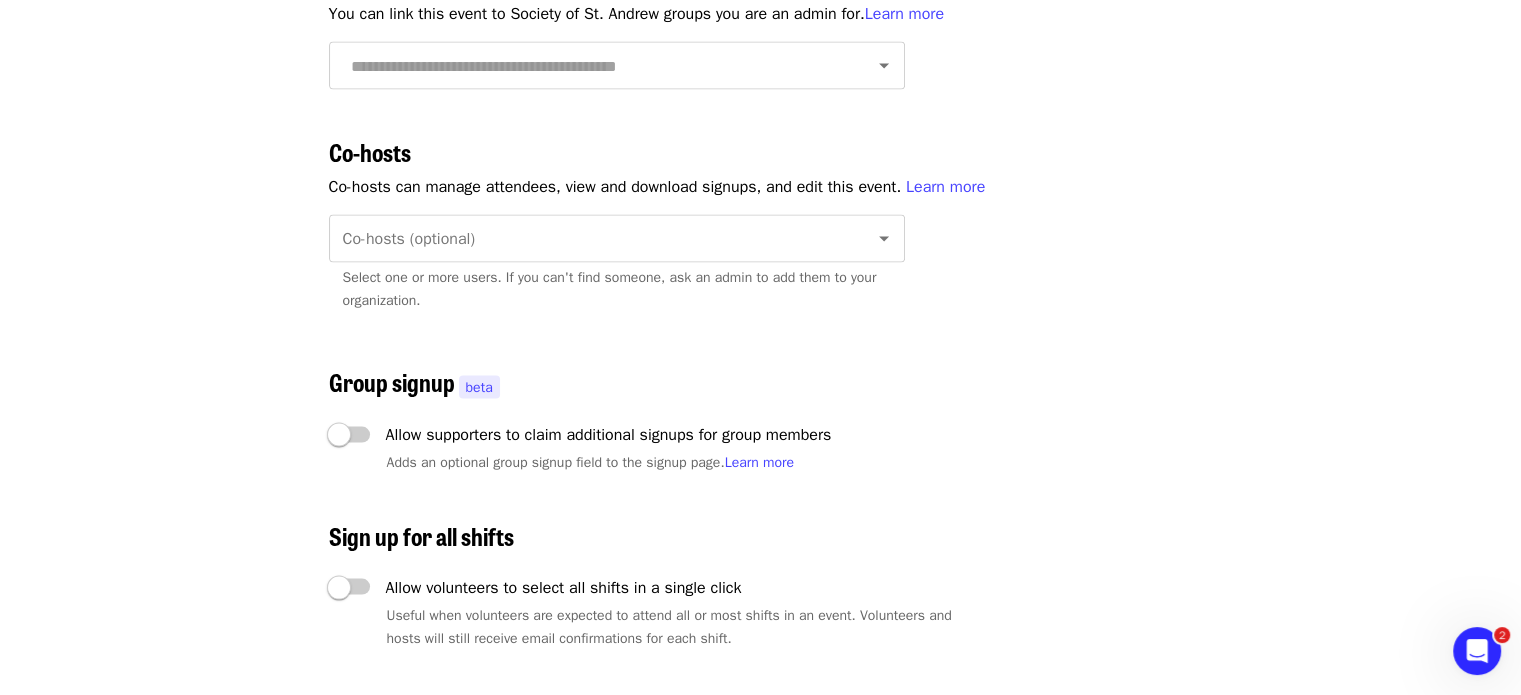 click on "Co-hosts (optional) Co-hosts (optional) Select one or more users. If you can't find someone, ask an admin to add them to your organization." at bounding box center [617, 267] 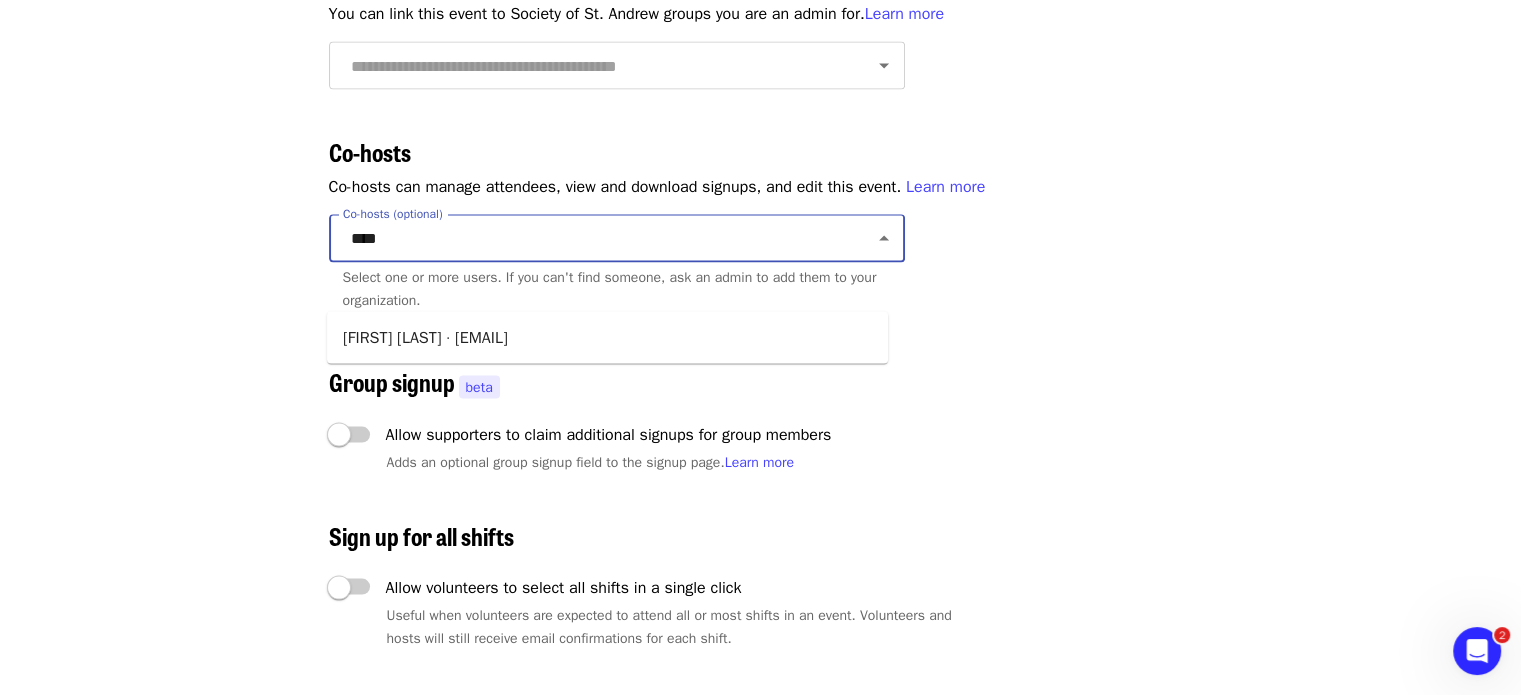 type on "*****" 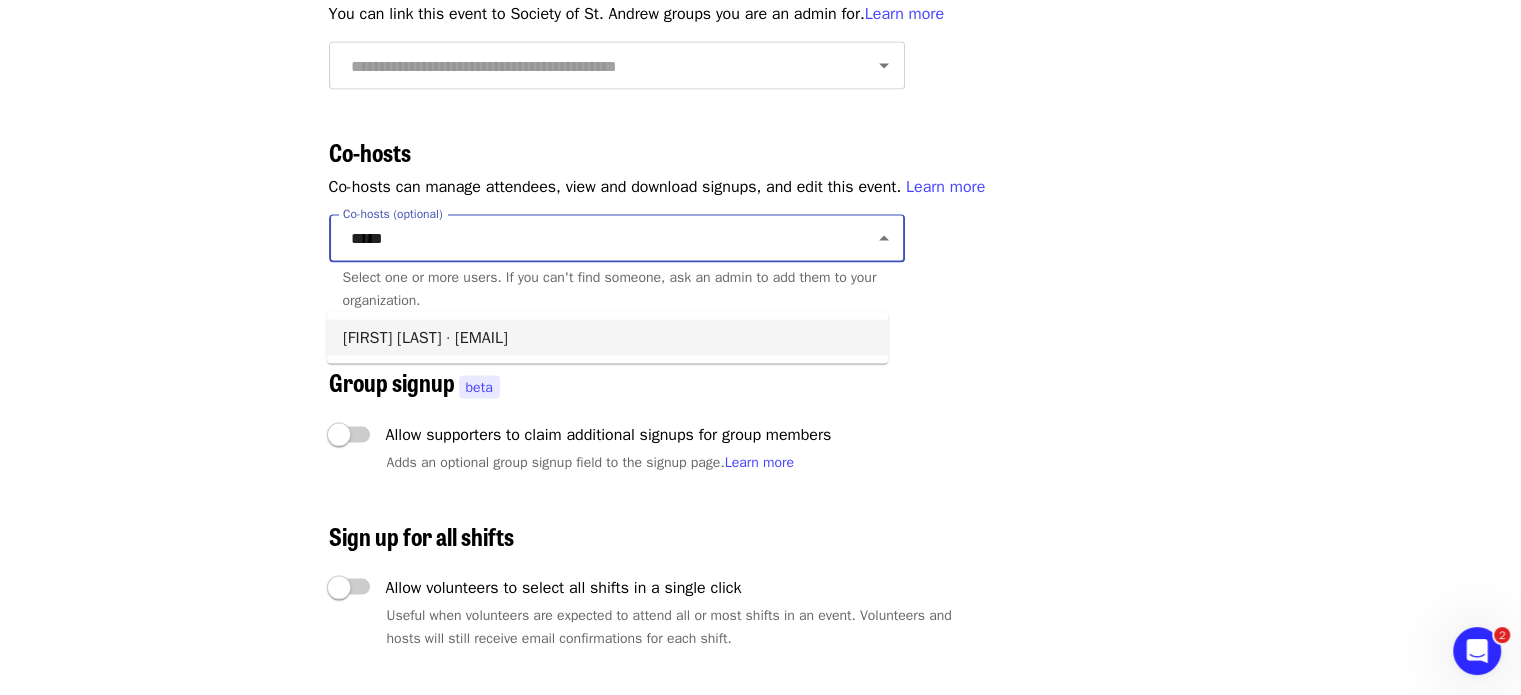 click on "[FIRST] [LAST] · [EMAIL]" at bounding box center (607, 338) 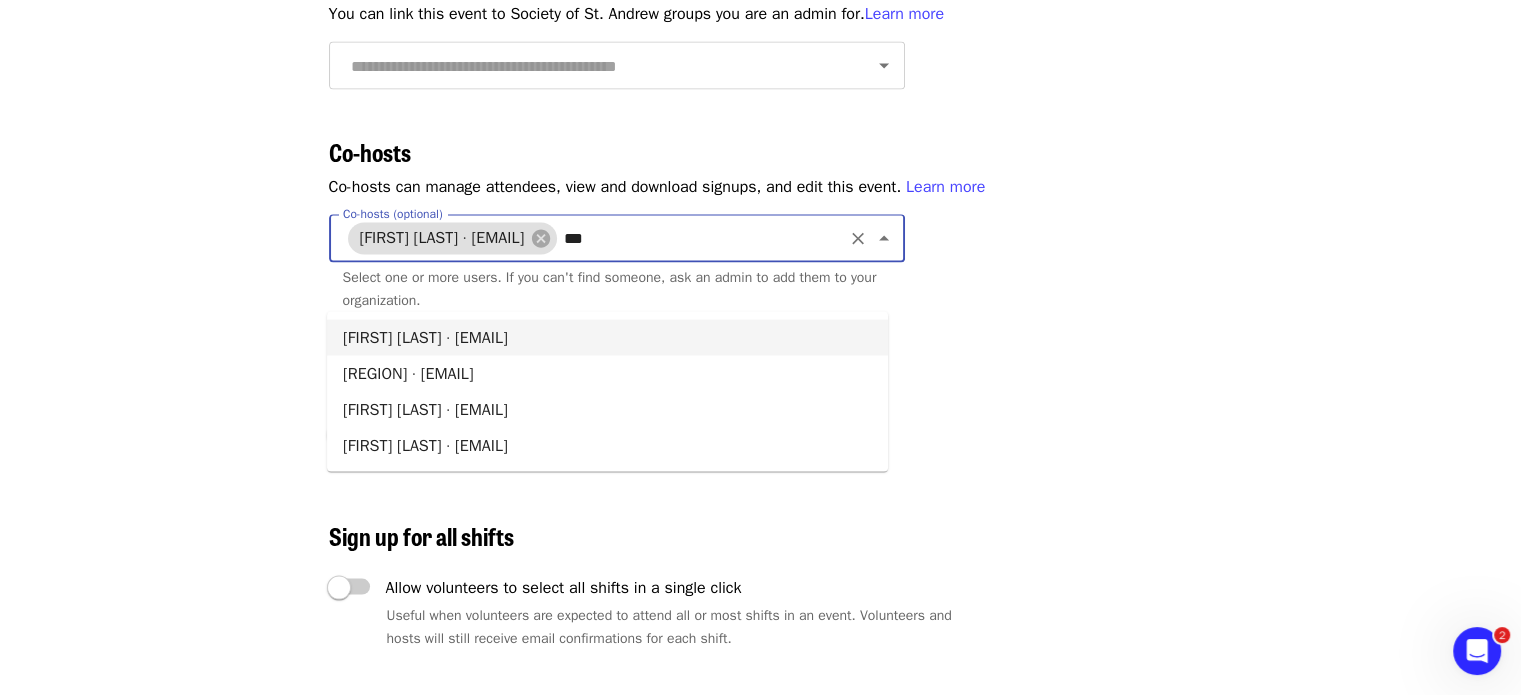 type on "****" 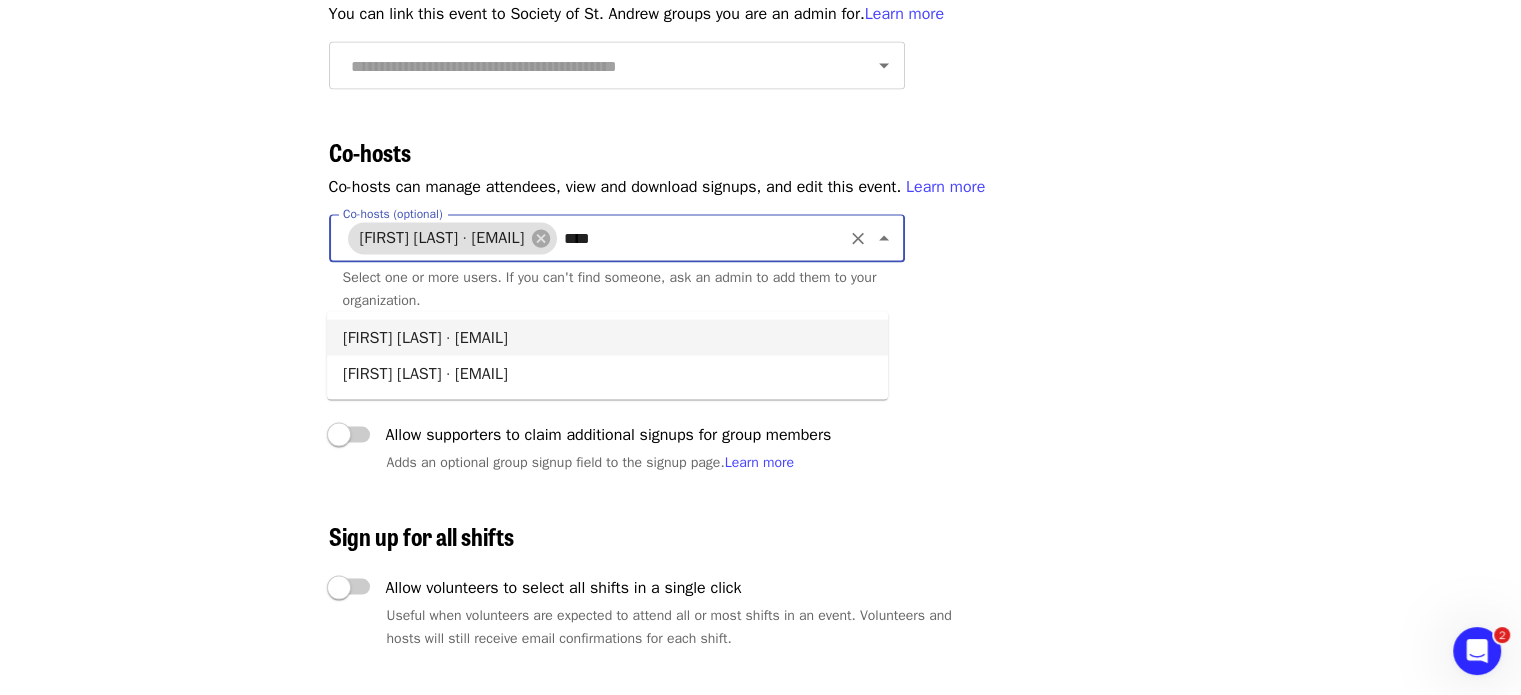 click on "[FIRST] [LAST] · [EMAIL]" at bounding box center (607, 338) 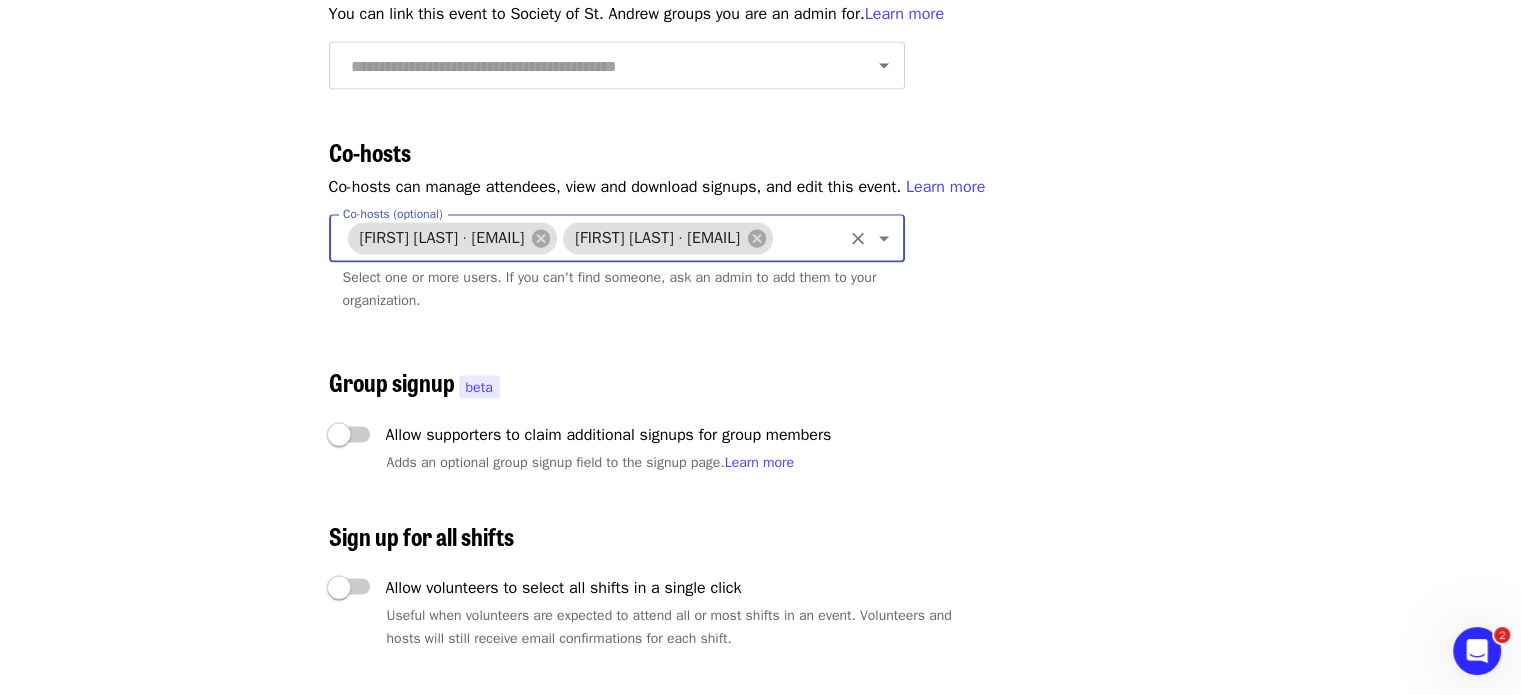 click on "Events Users Supporters Stats What's new Help center Feedback New Public feed Organize for  Society of St. Andrew" at bounding box center (185, -825) 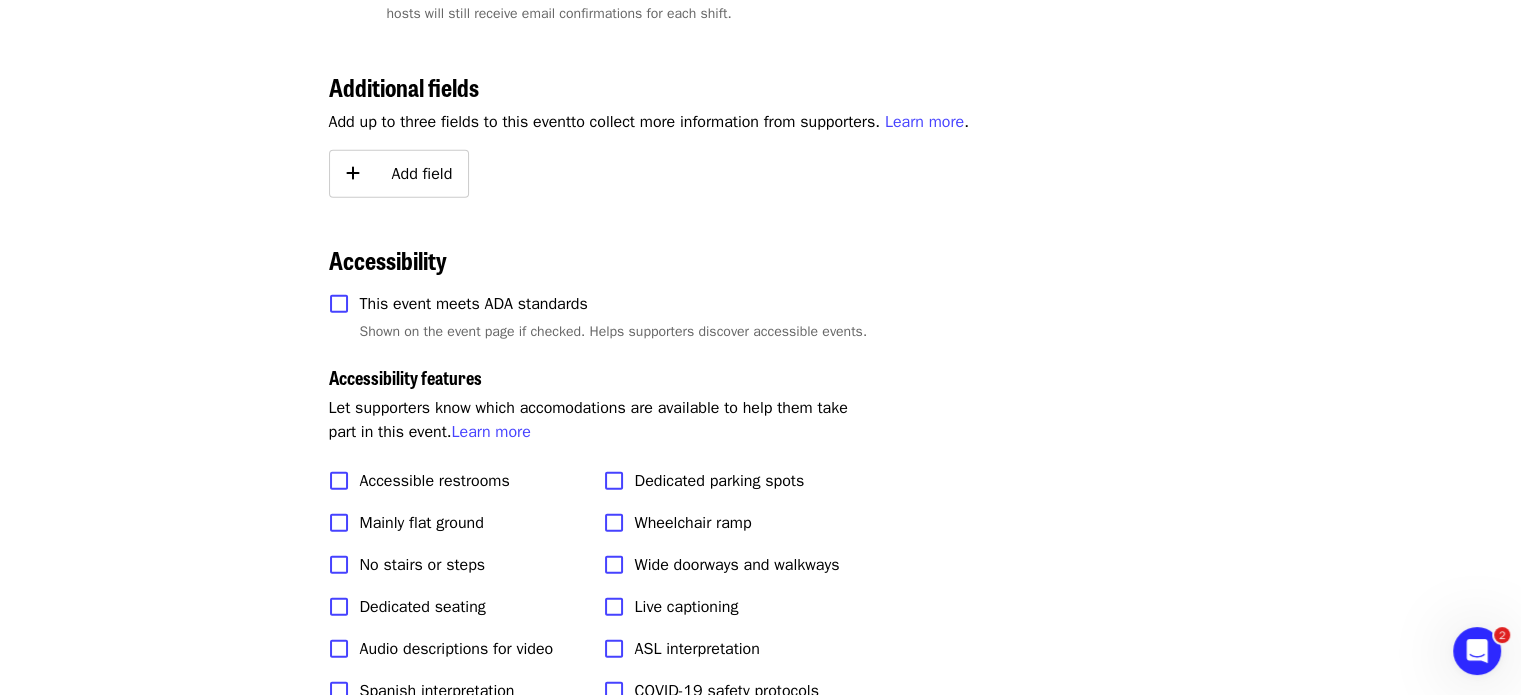 scroll, scrollTop: 4592, scrollLeft: 0, axis: vertical 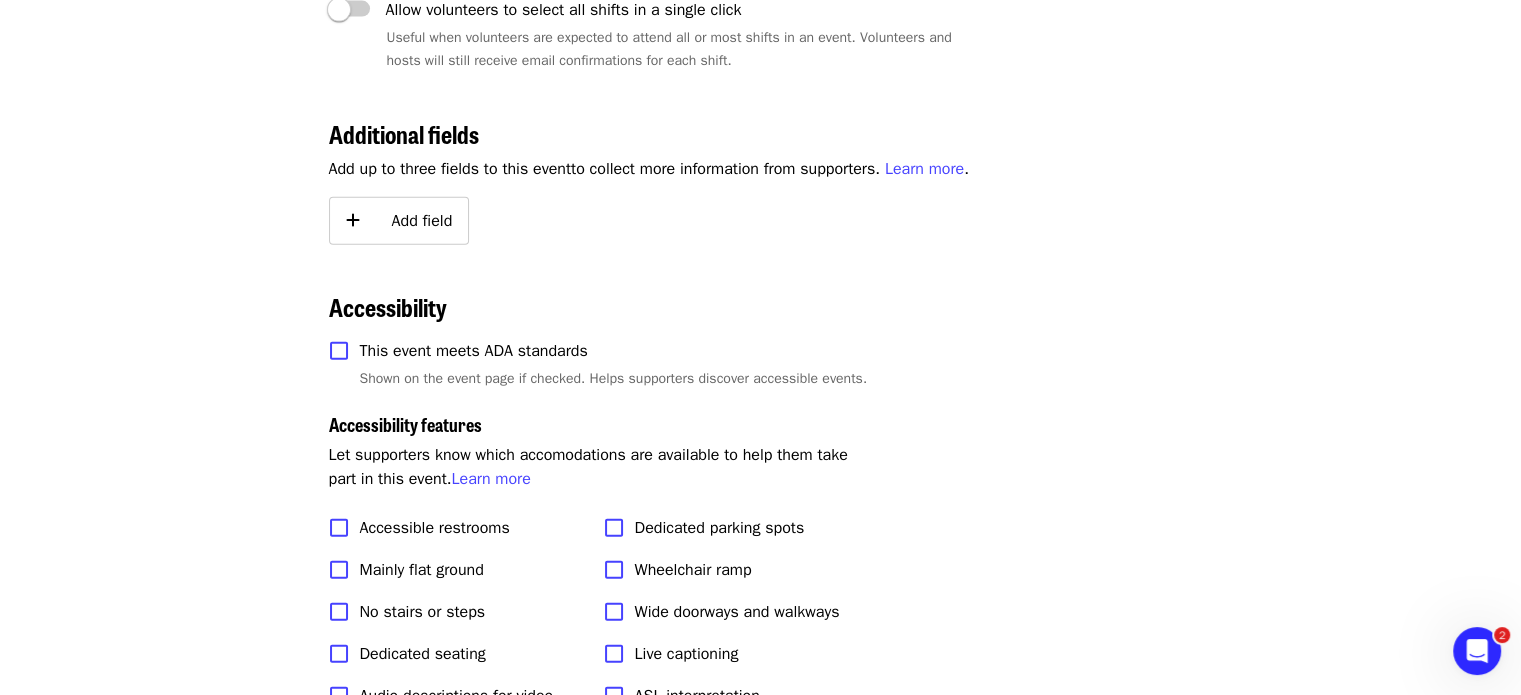 click on "Add field" 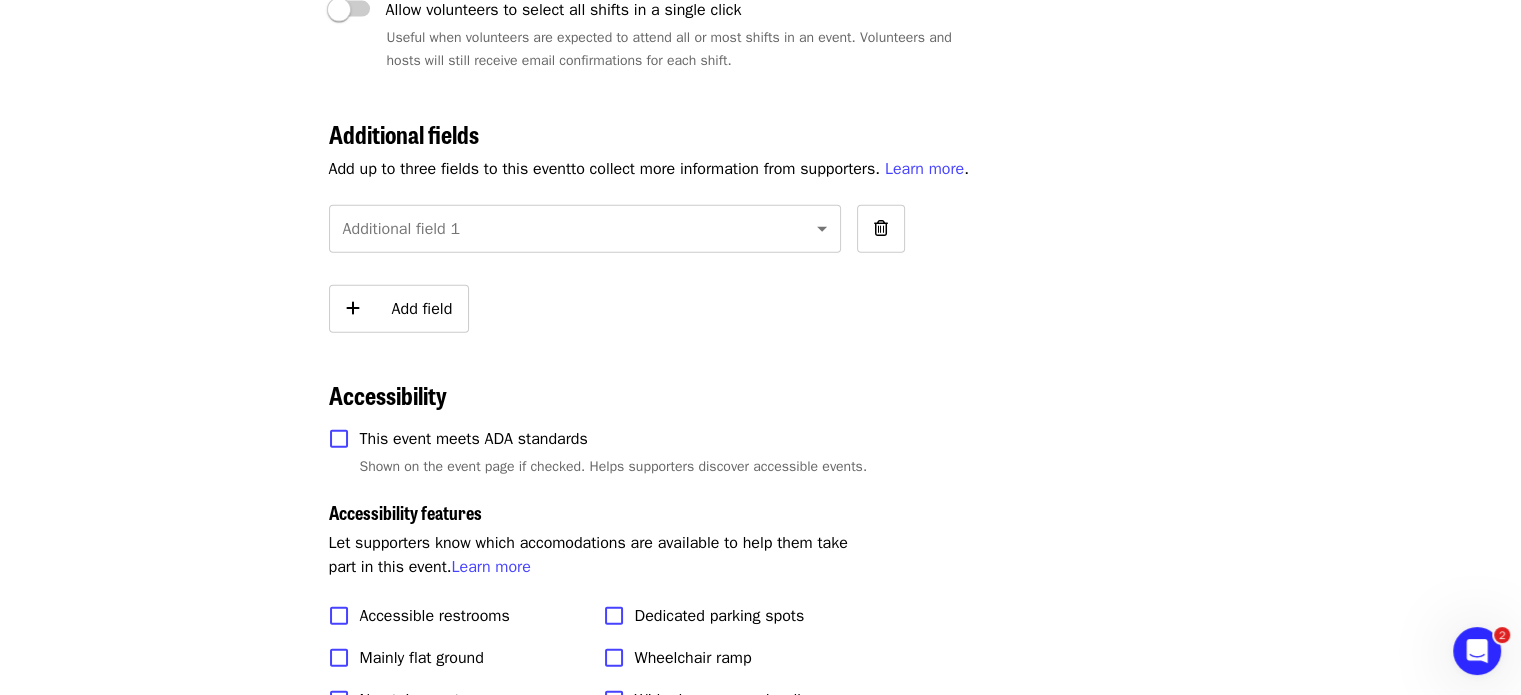 click on "**********" at bounding box center [760, -1422] 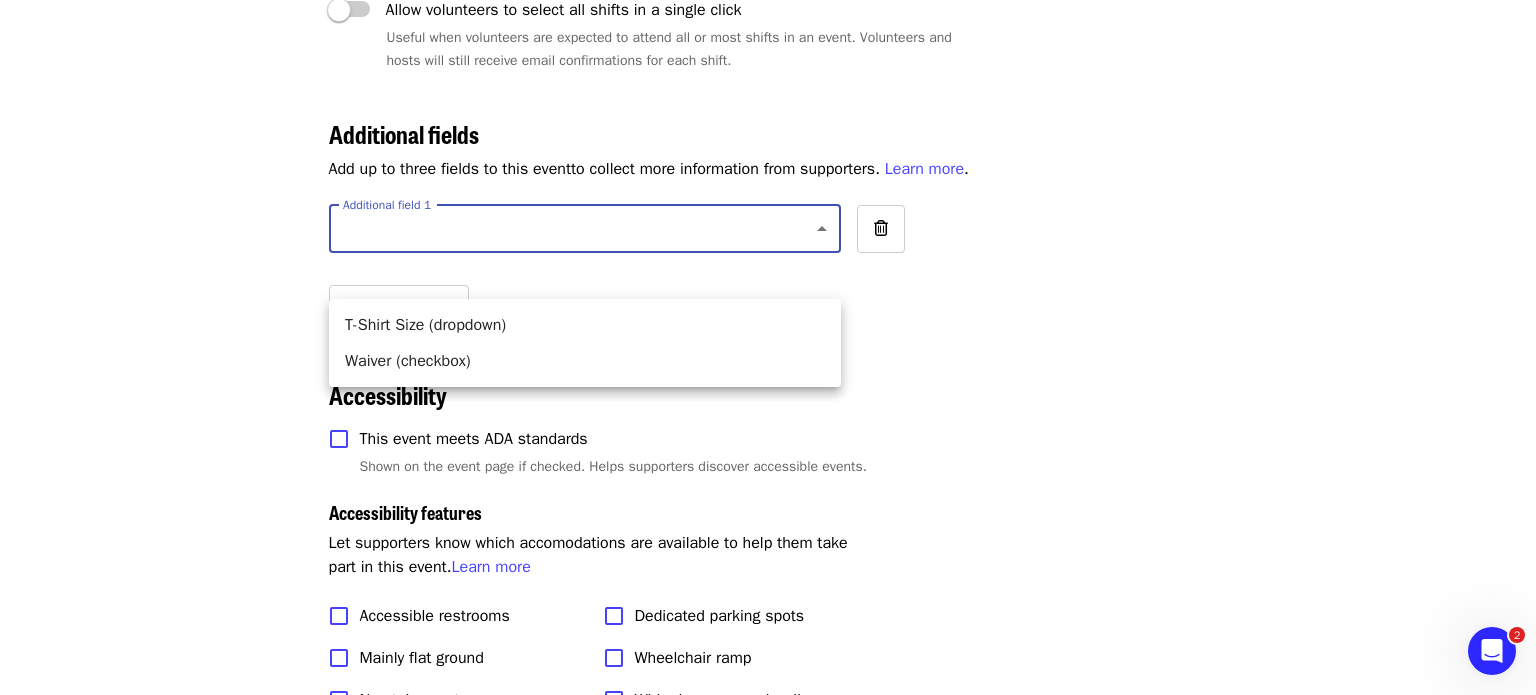 click on "Waiver (checkbox)" at bounding box center [585, 361] 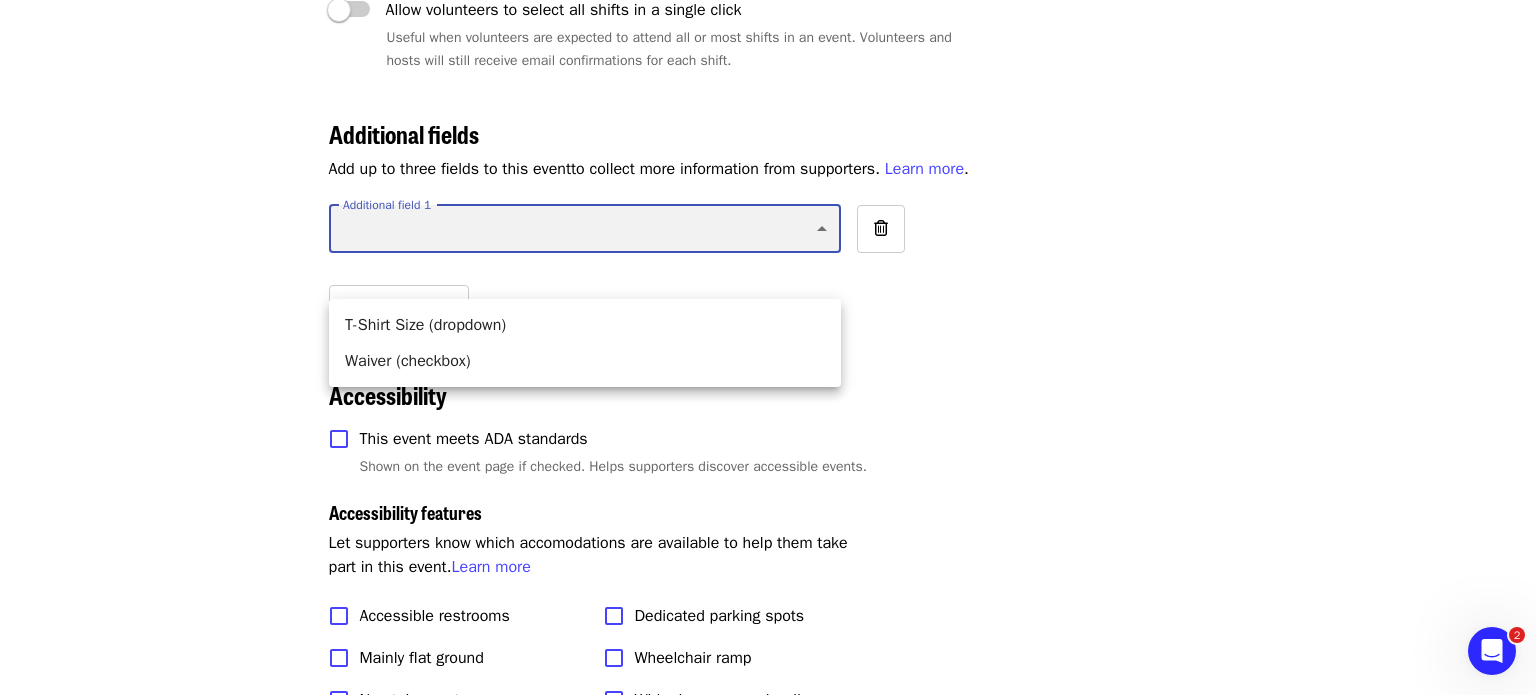 type on "*****" 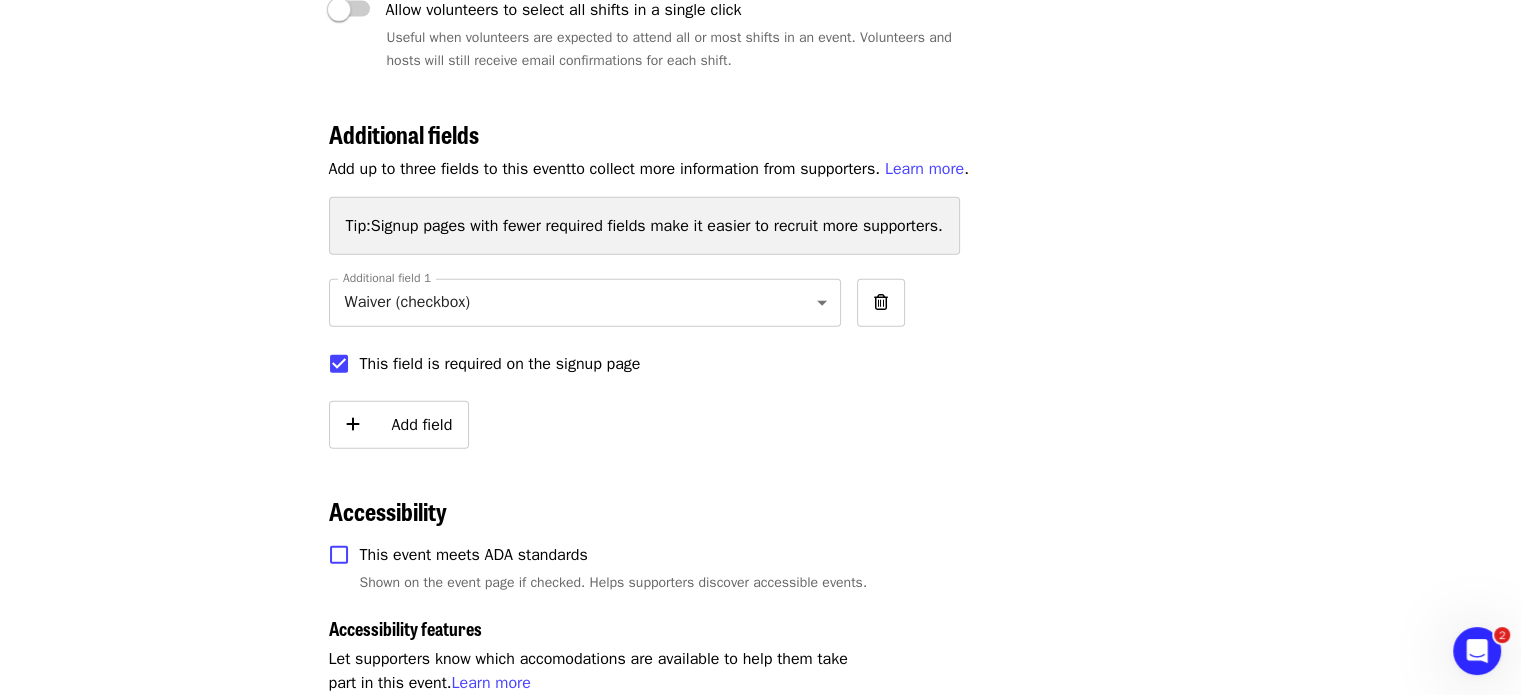 click on "Events Users Supporters Stats What's new Help center Feedback New Public feed Organize for  Society of St. Andrew" at bounding box center (185, -1301) 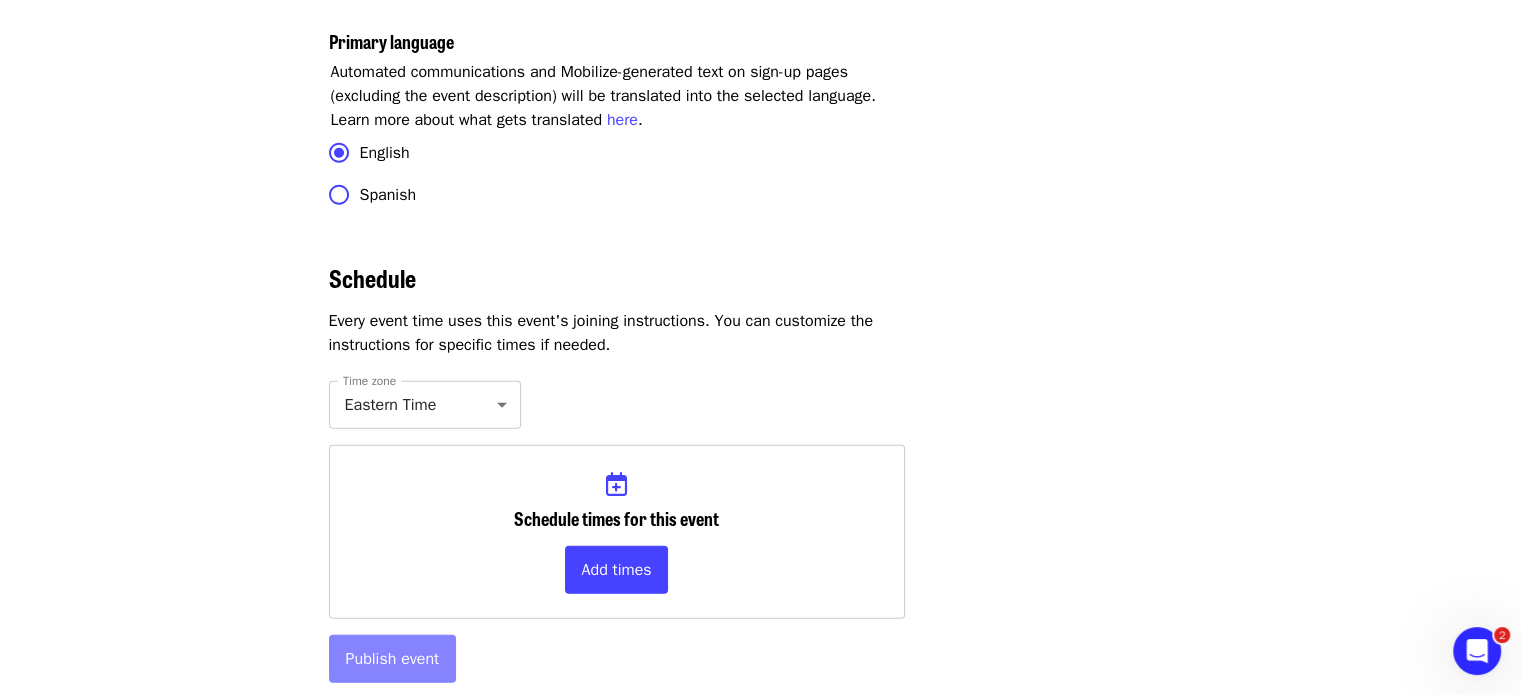 scroll, scrollTop: 5856, scrollLeft: 0, axis: vertical 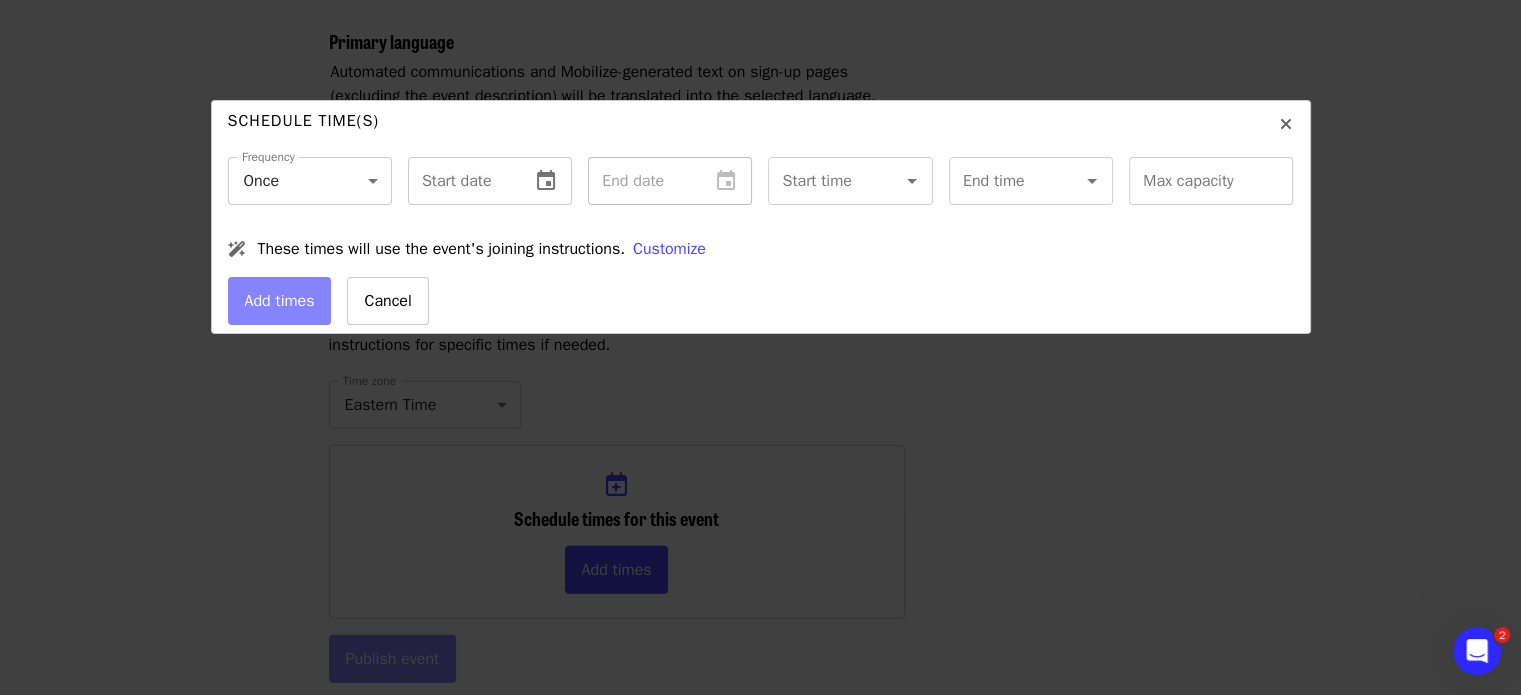 click at bounding box center [461, 181] 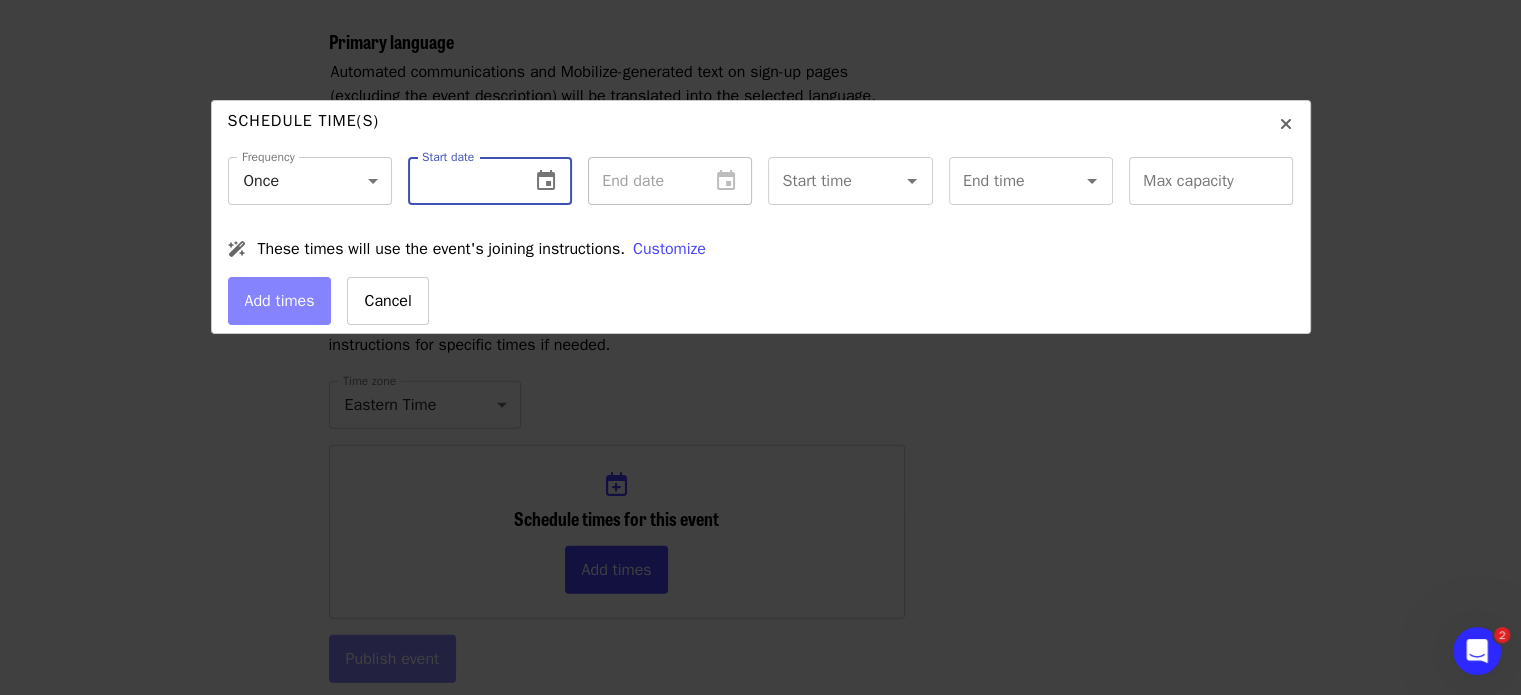 click 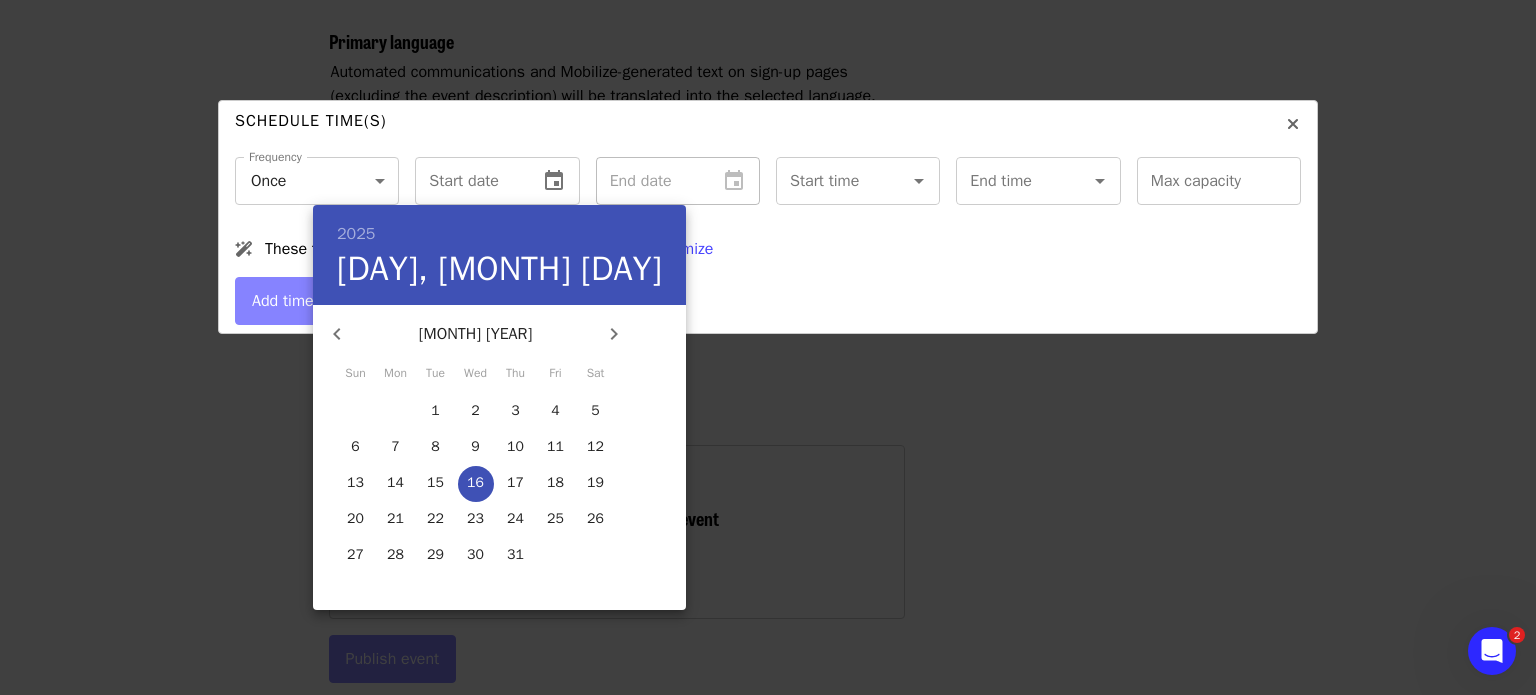 click on "18" at bounding box center (555, 483) 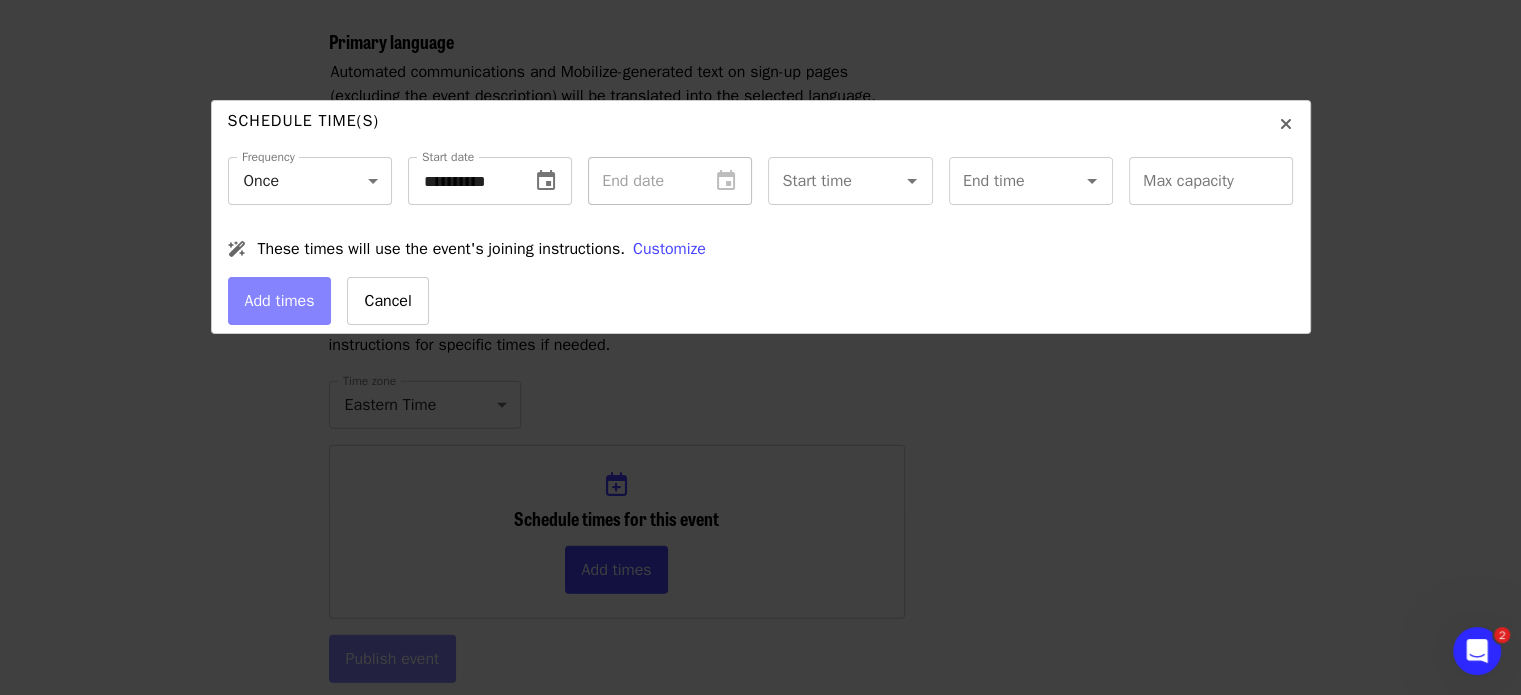 click on "Start time Start time" at bounding box center [850, 181] 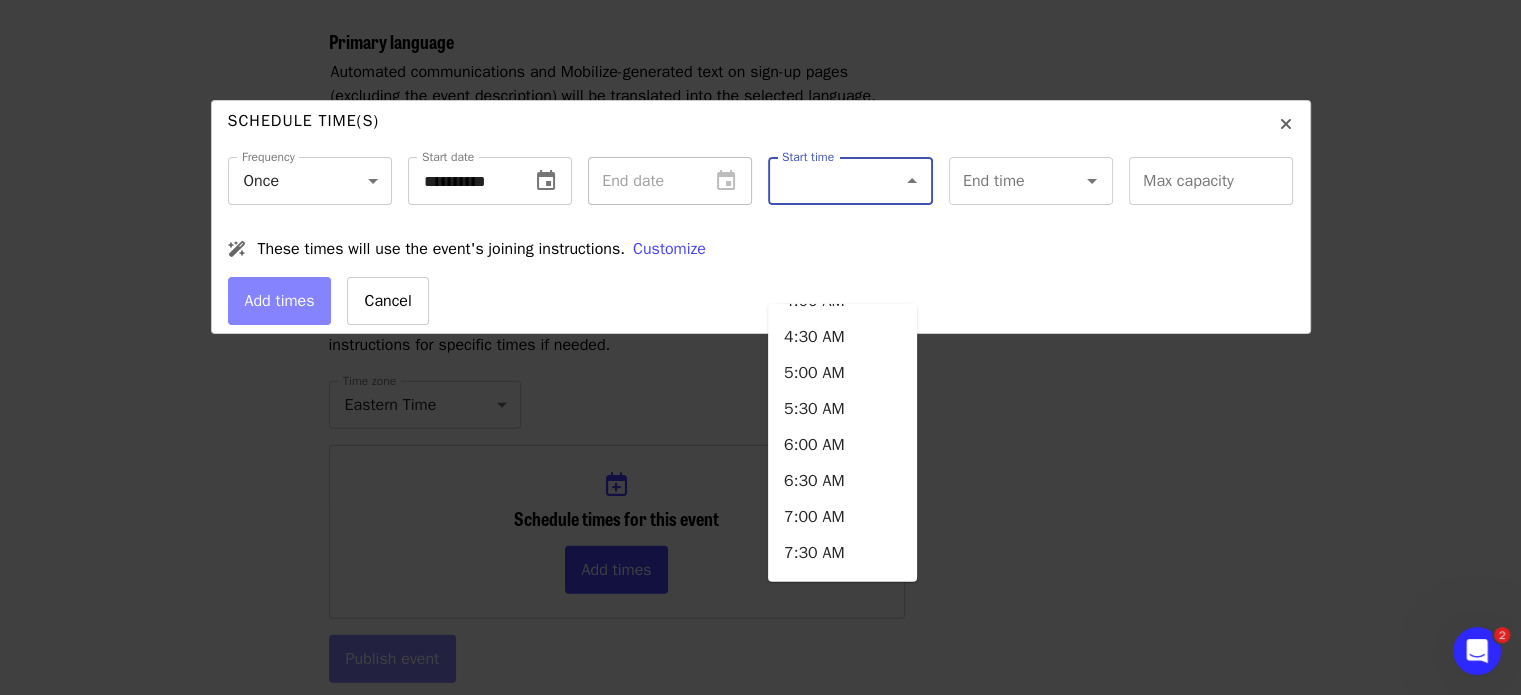 scroll, scrollTop: 1465, scrollLeft: 0, axis: vertical 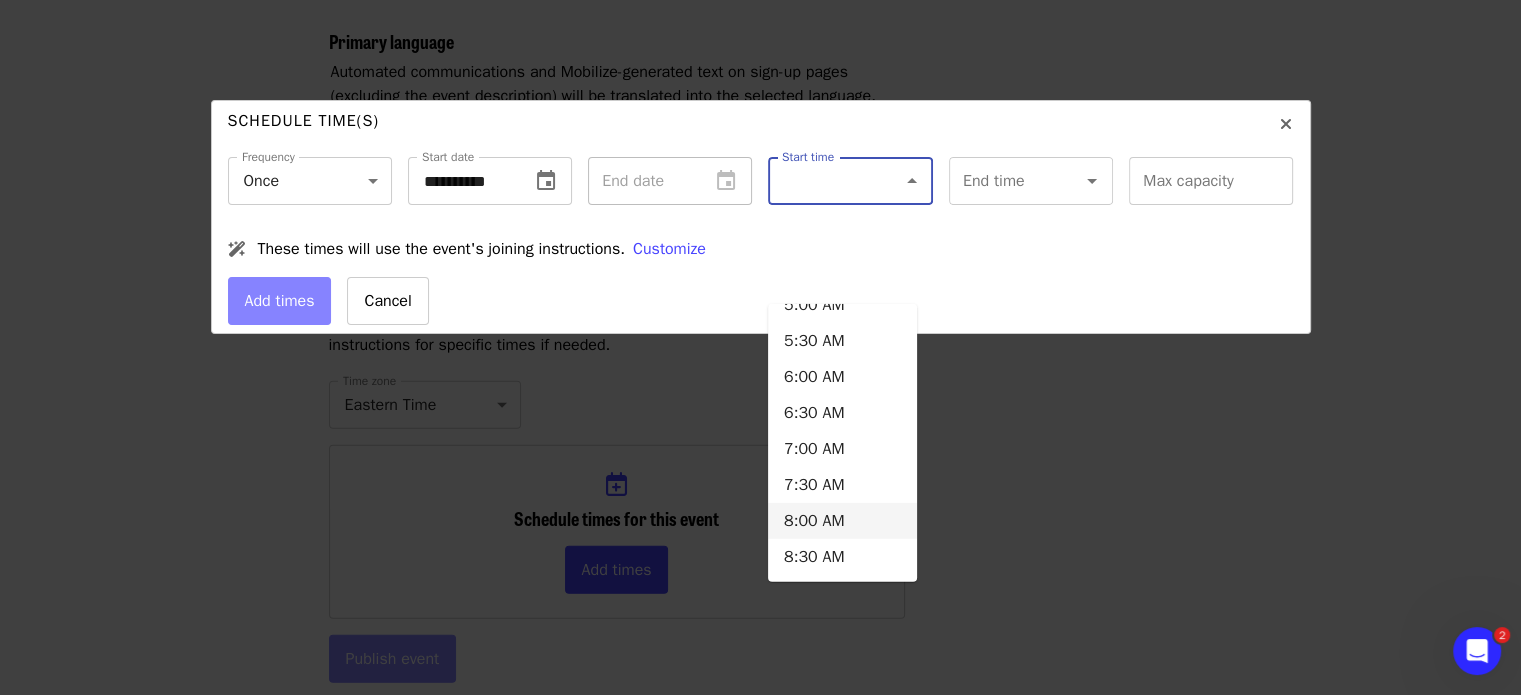 click on "8:00 AM" at bounding box center (842, 521) 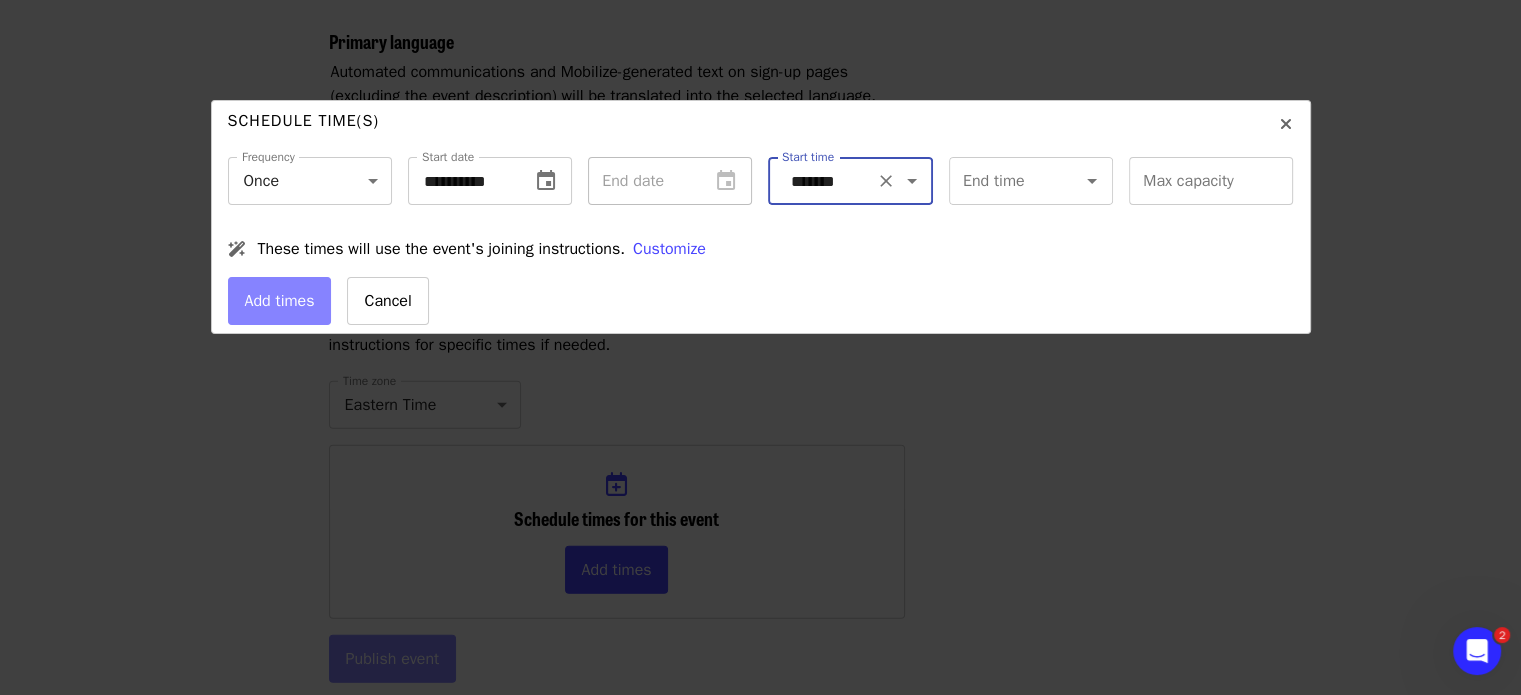 click on "End time End time" at bounding box center (1031, 181) 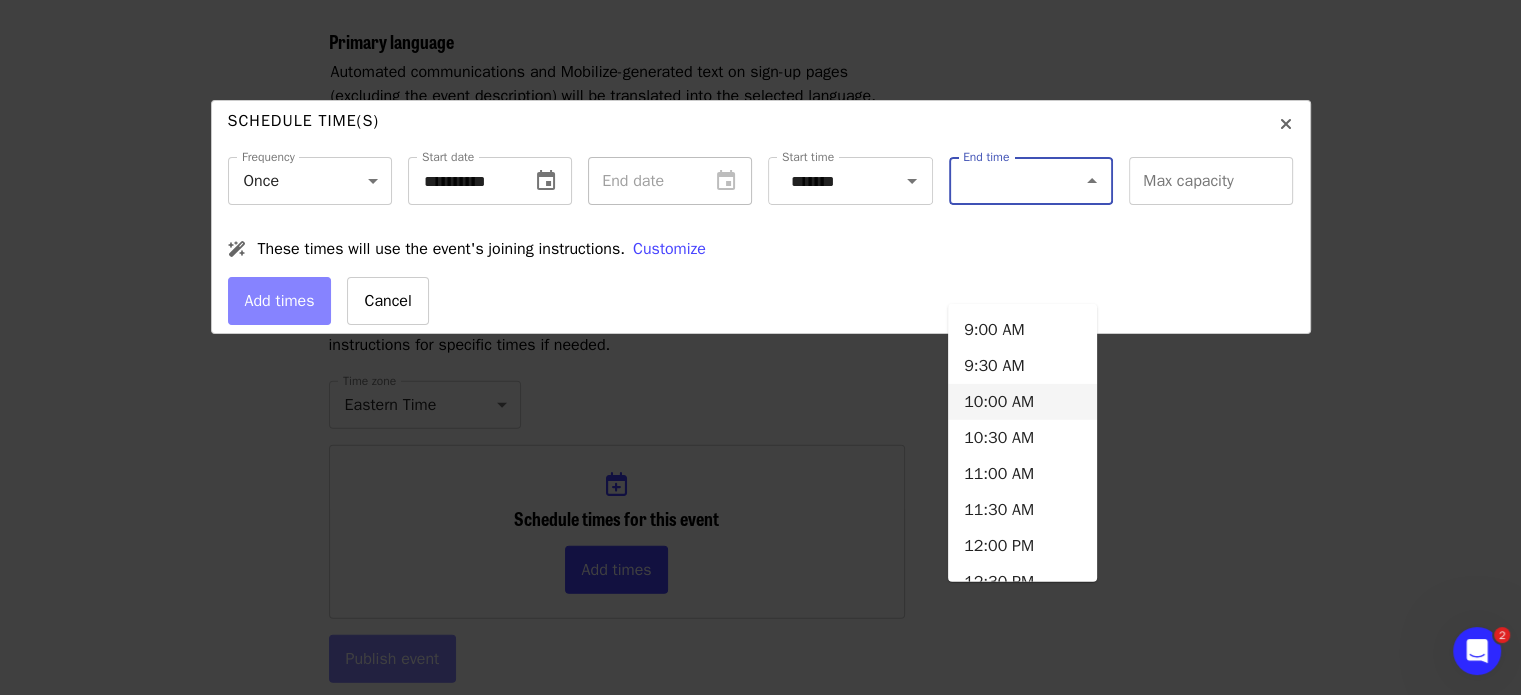 click on "10:00 AM" at bounding box center [1022, 402] 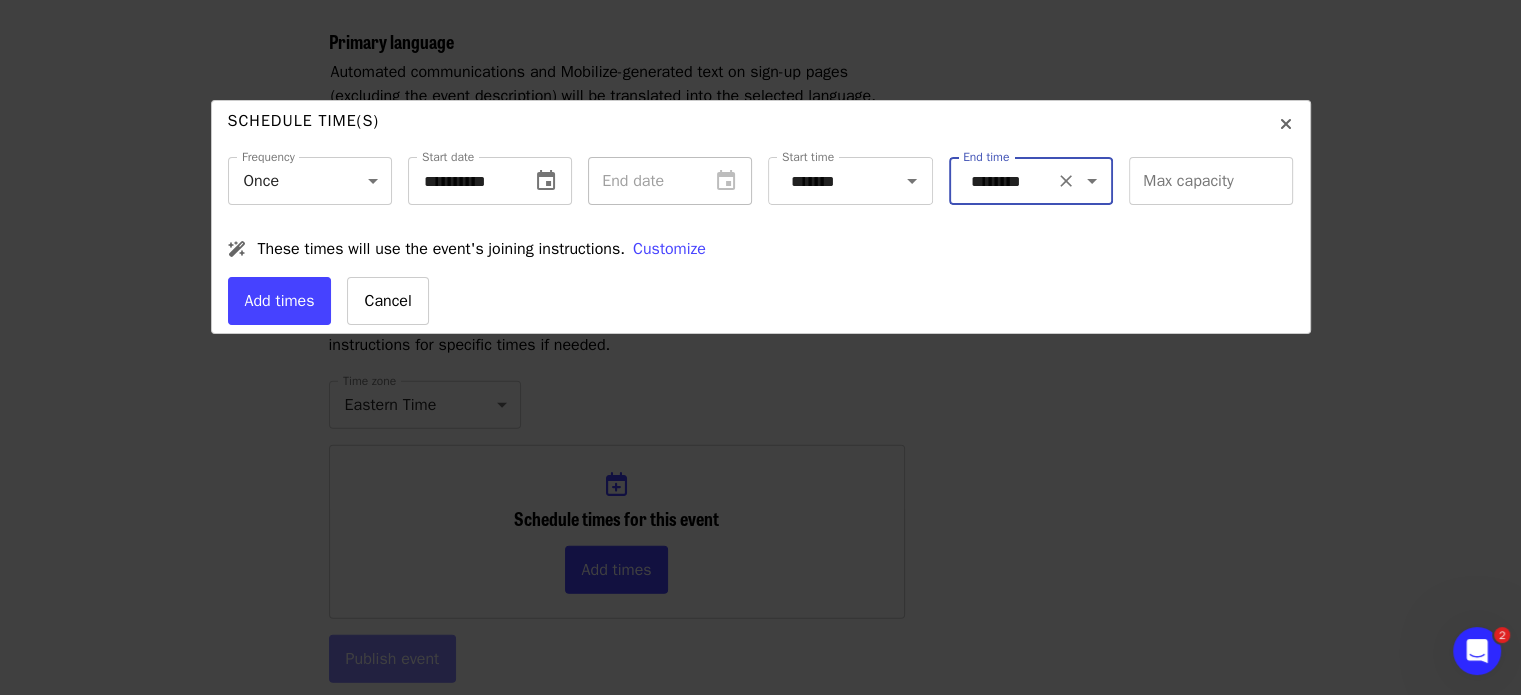 click on "Add times" at bounding box center [280, 301] 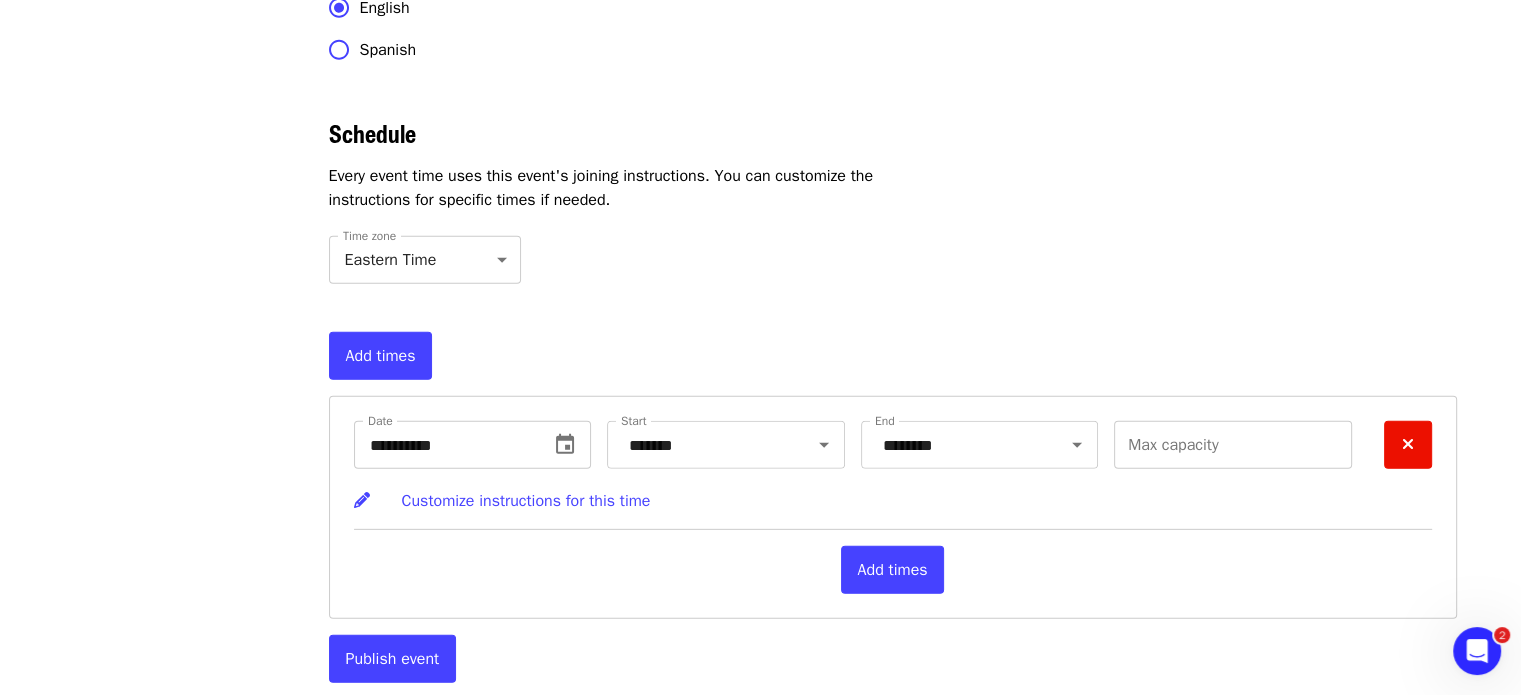 click on "Events Users Supporters Stats What's new Help center Feedback New Public feed Organize for  Society of St. Andrew" at bounding box center [185, -2544] 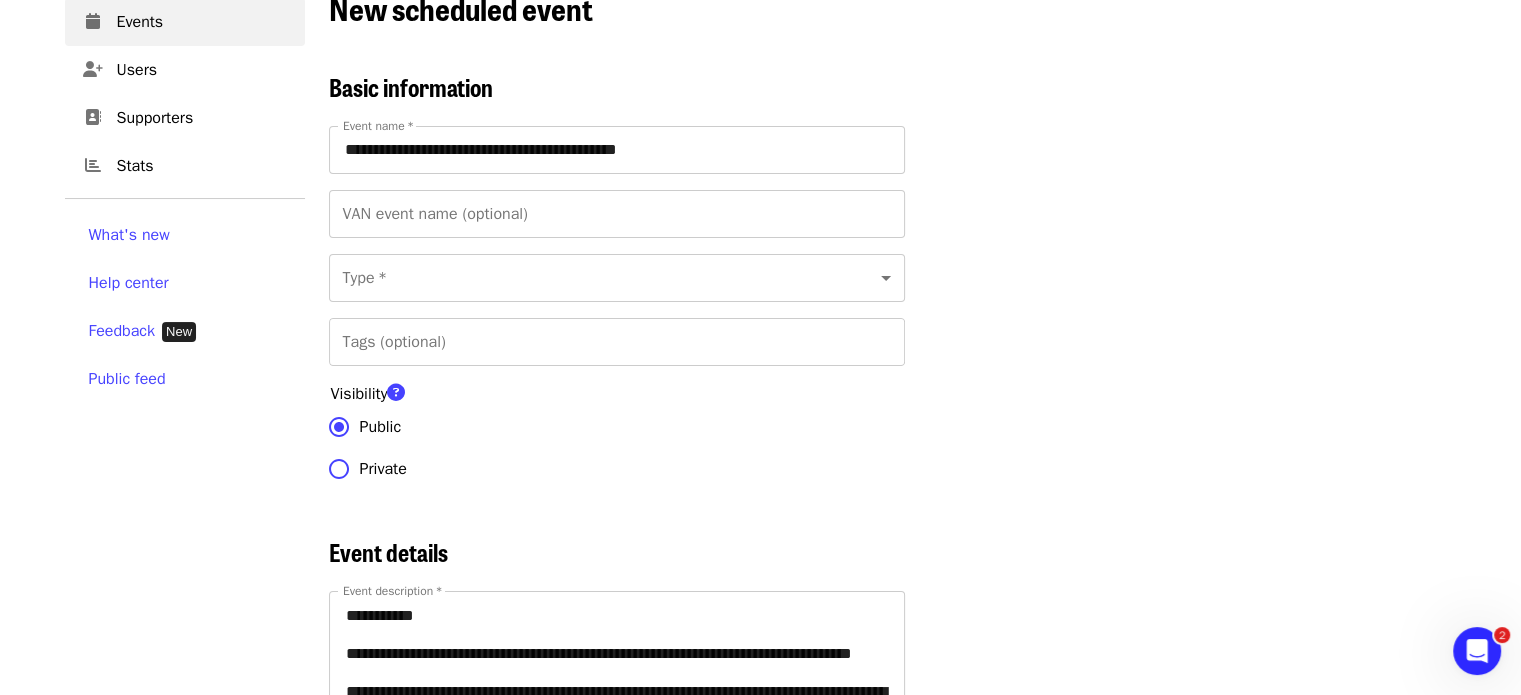 scroll, scrollTop: 144, scrollLeft: 0, axis: vertical 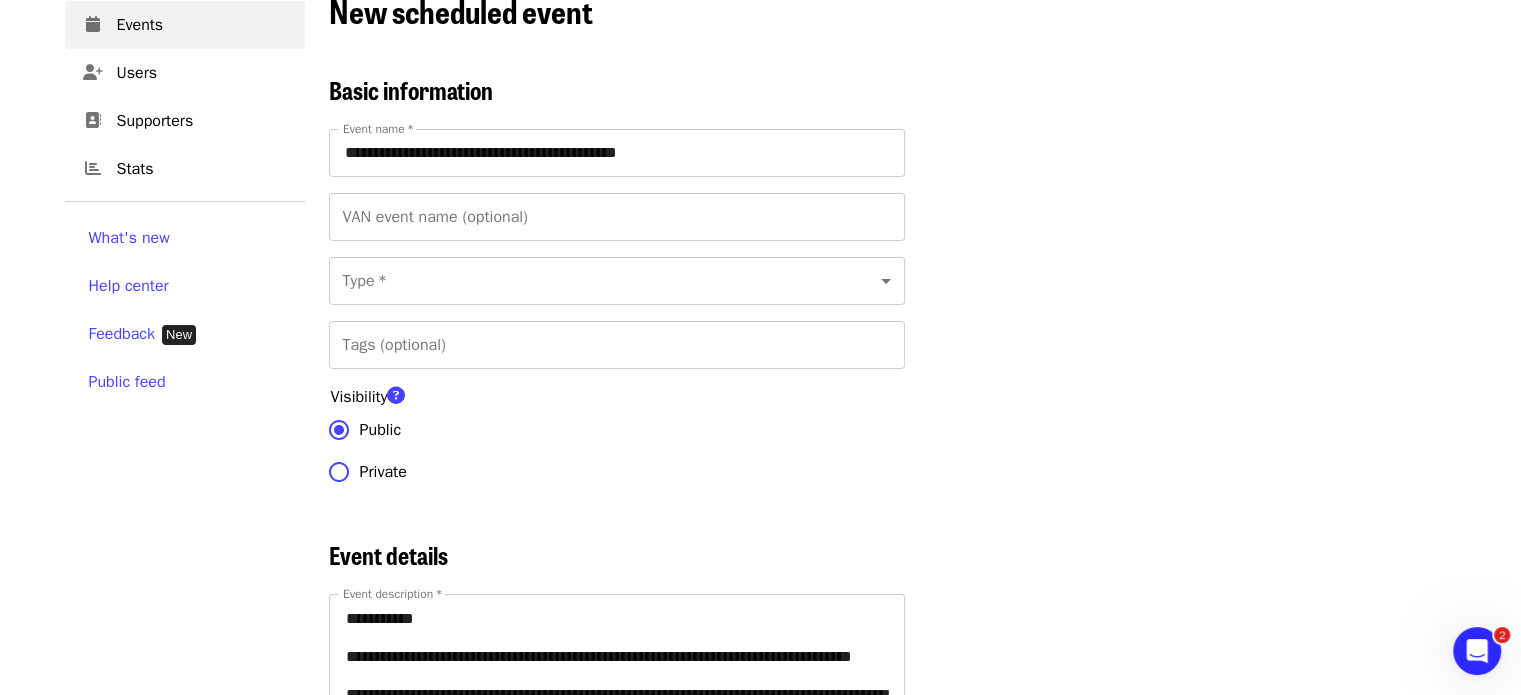 click on "**********" at bounding box center [760, 3157] 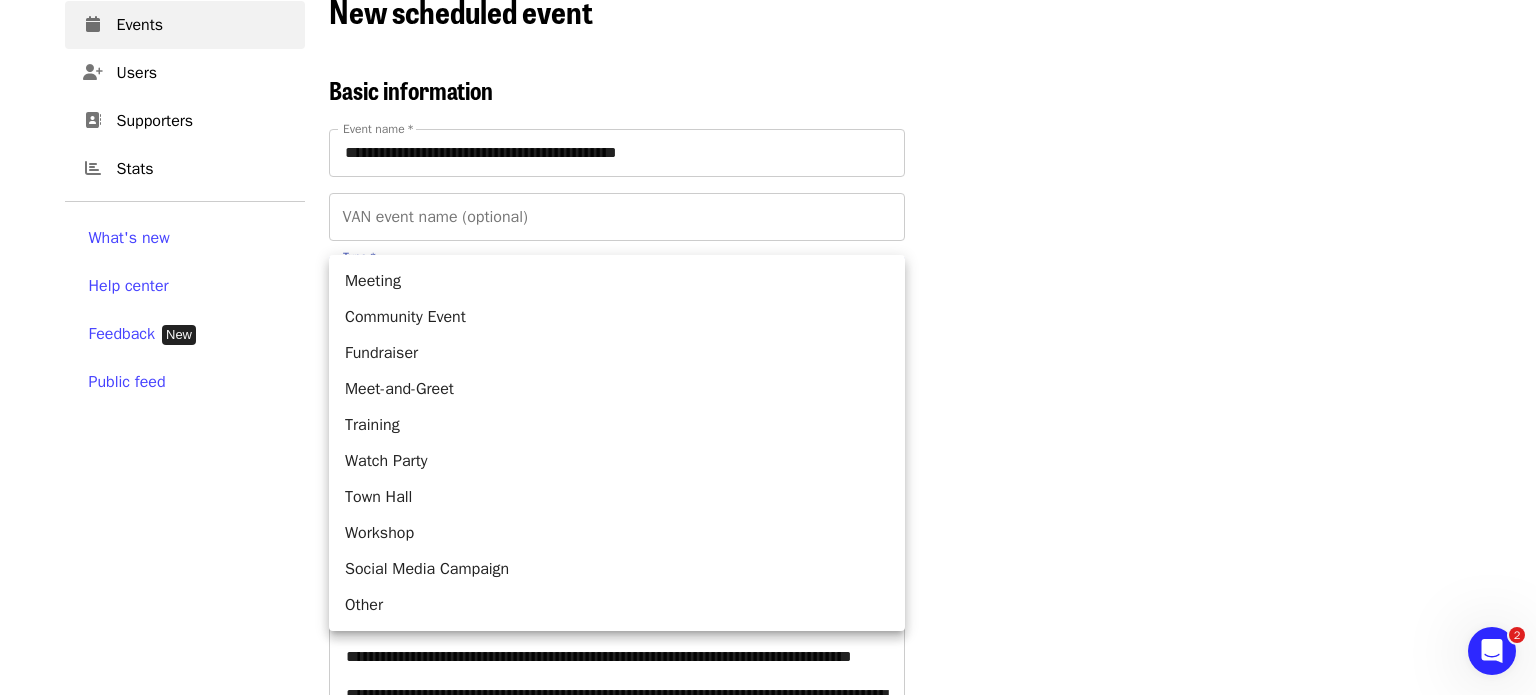 click on "Community Event" at bounding box center [617, 317] 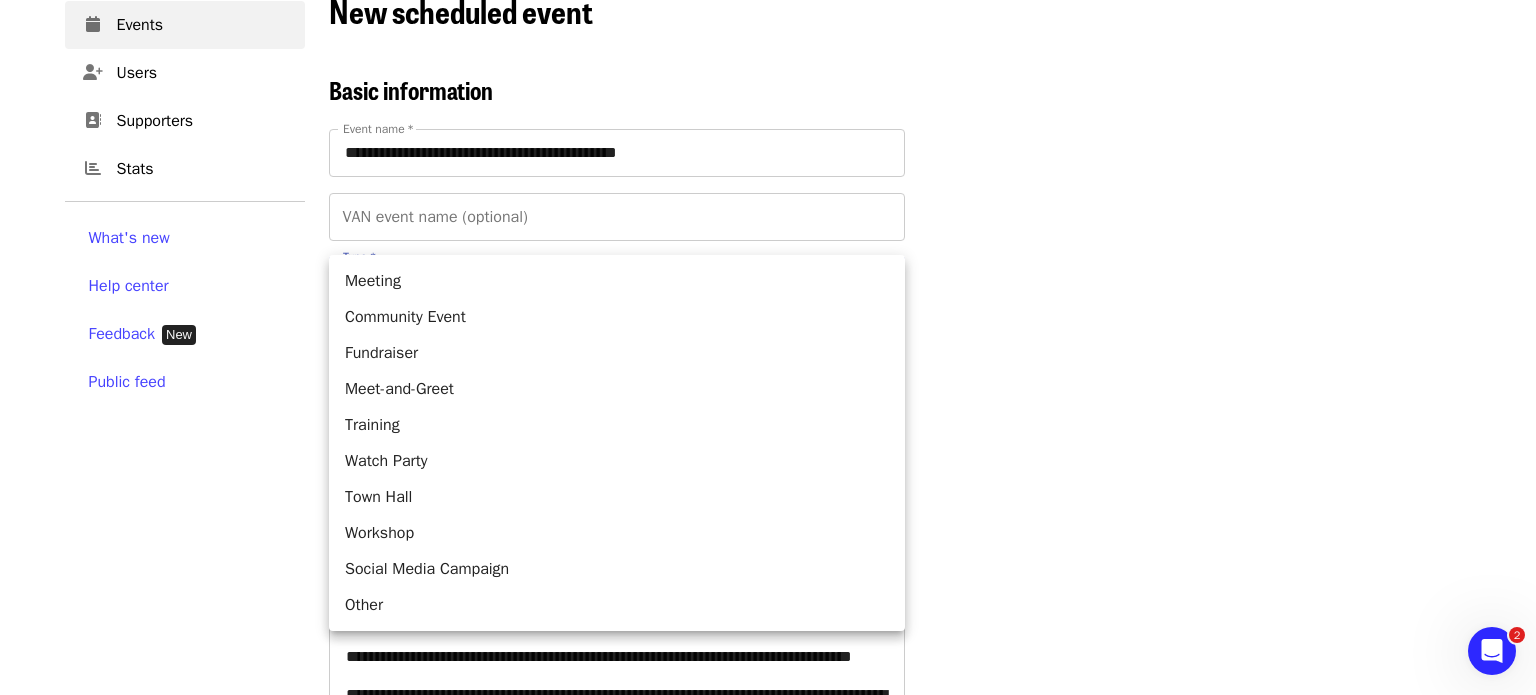 type on "*" 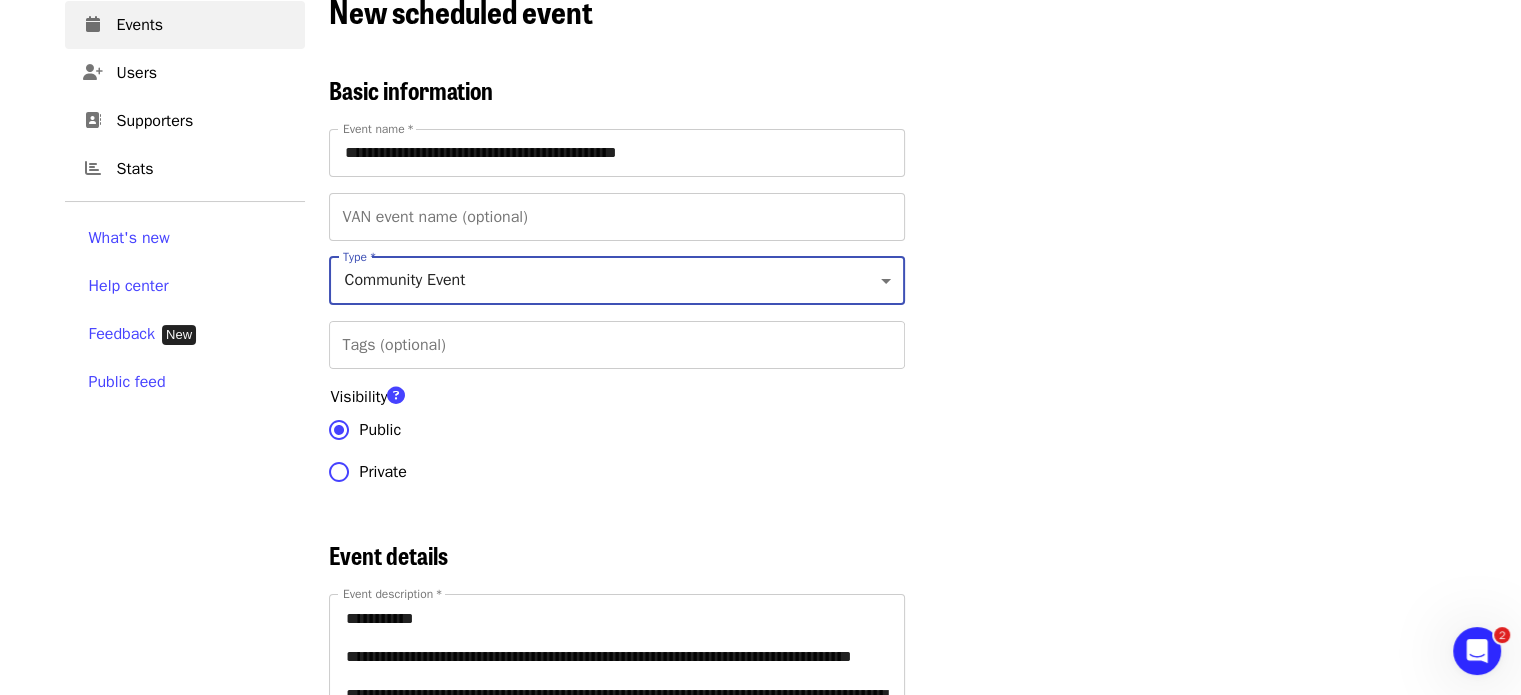 click on "Events Users Supporters Stats What's new Help center Feedback New Public feed Organize for  Society of St. Andrew" at bounding box center (185, 3219) 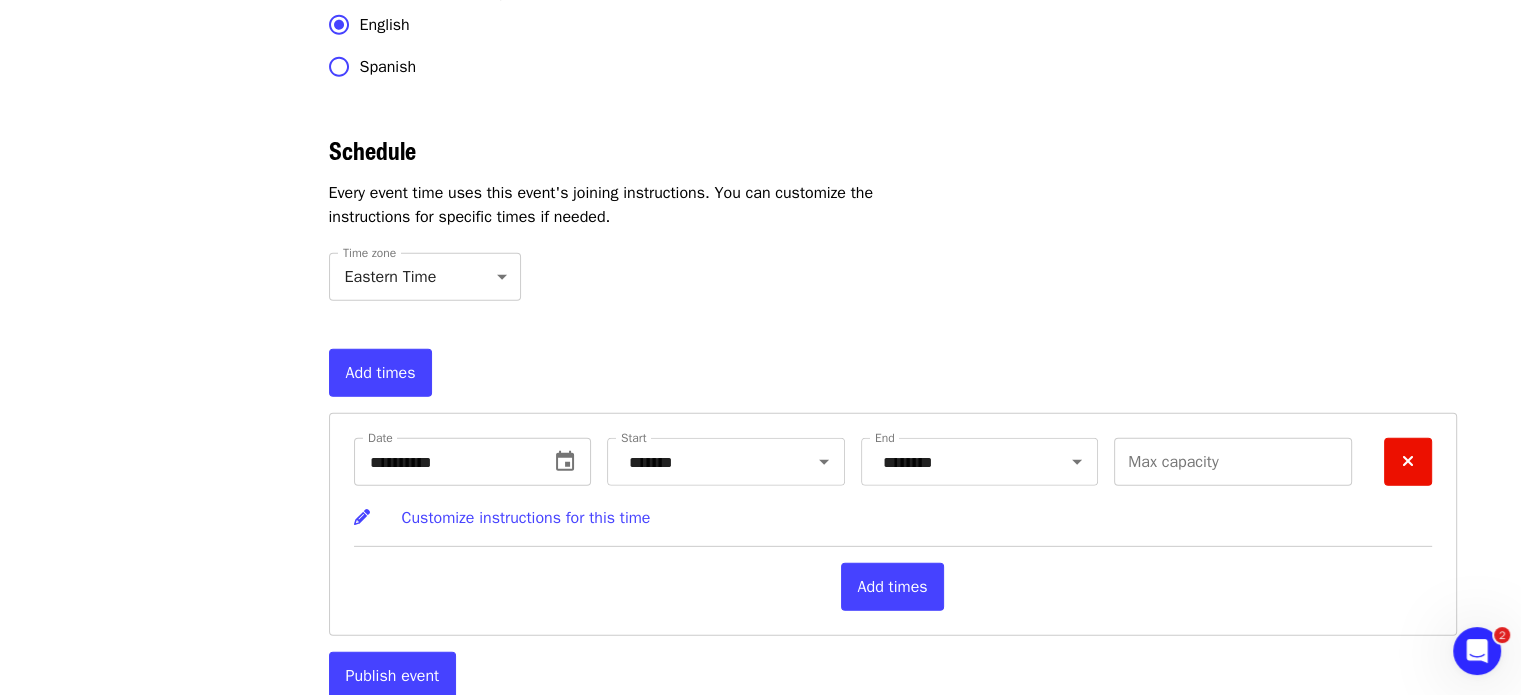 scroll, scrollTop: 6018, scrollLeft: 0, axis: vertical 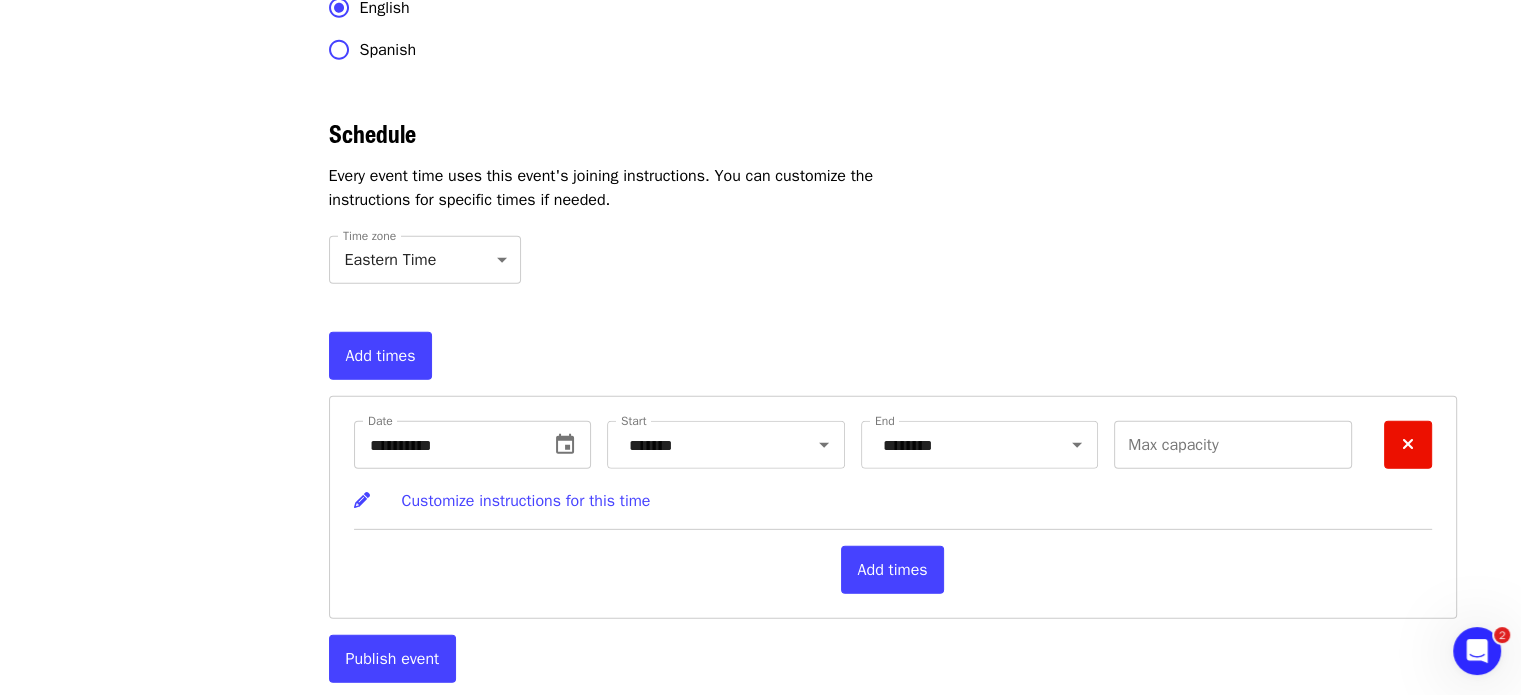 click on "Publish event" at bounding box center [393, 659] 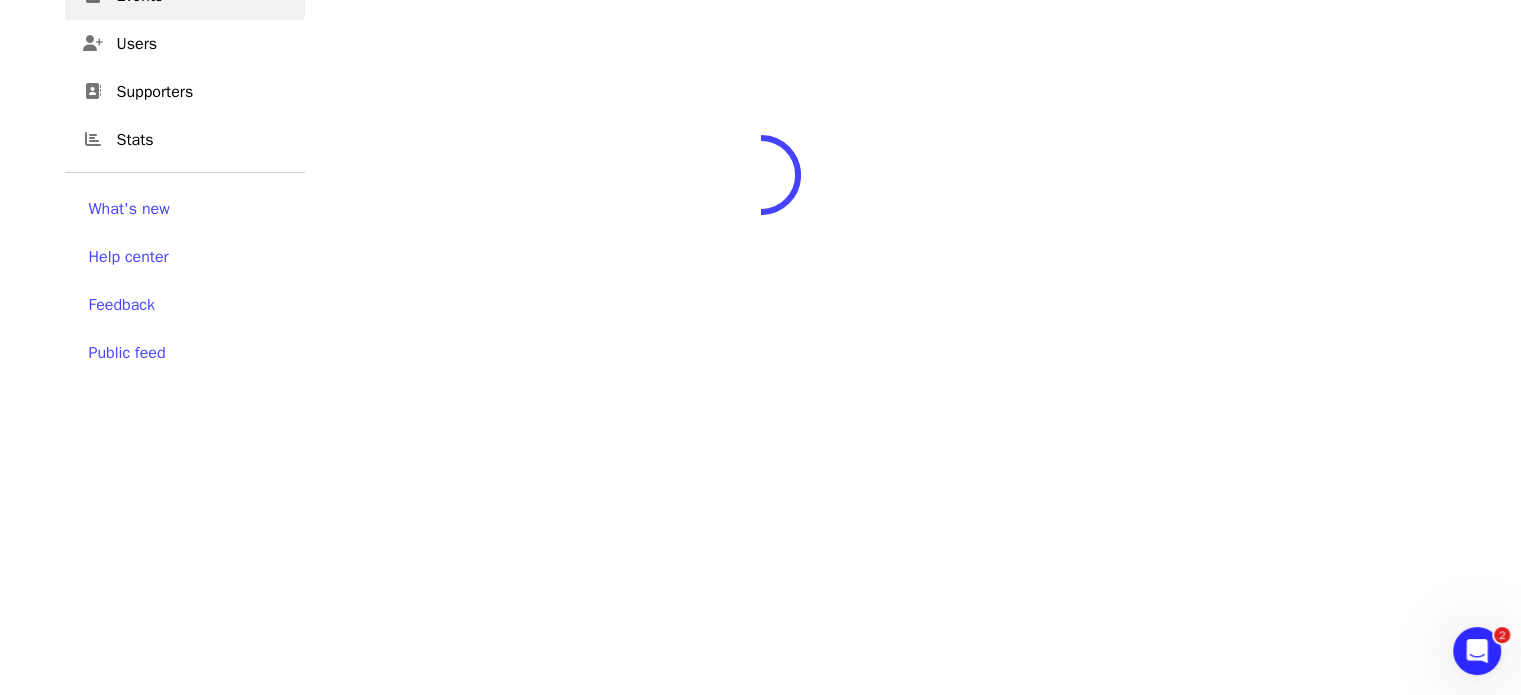 scroll, scrollTop: 0, scrollLeft: 0, axis: both 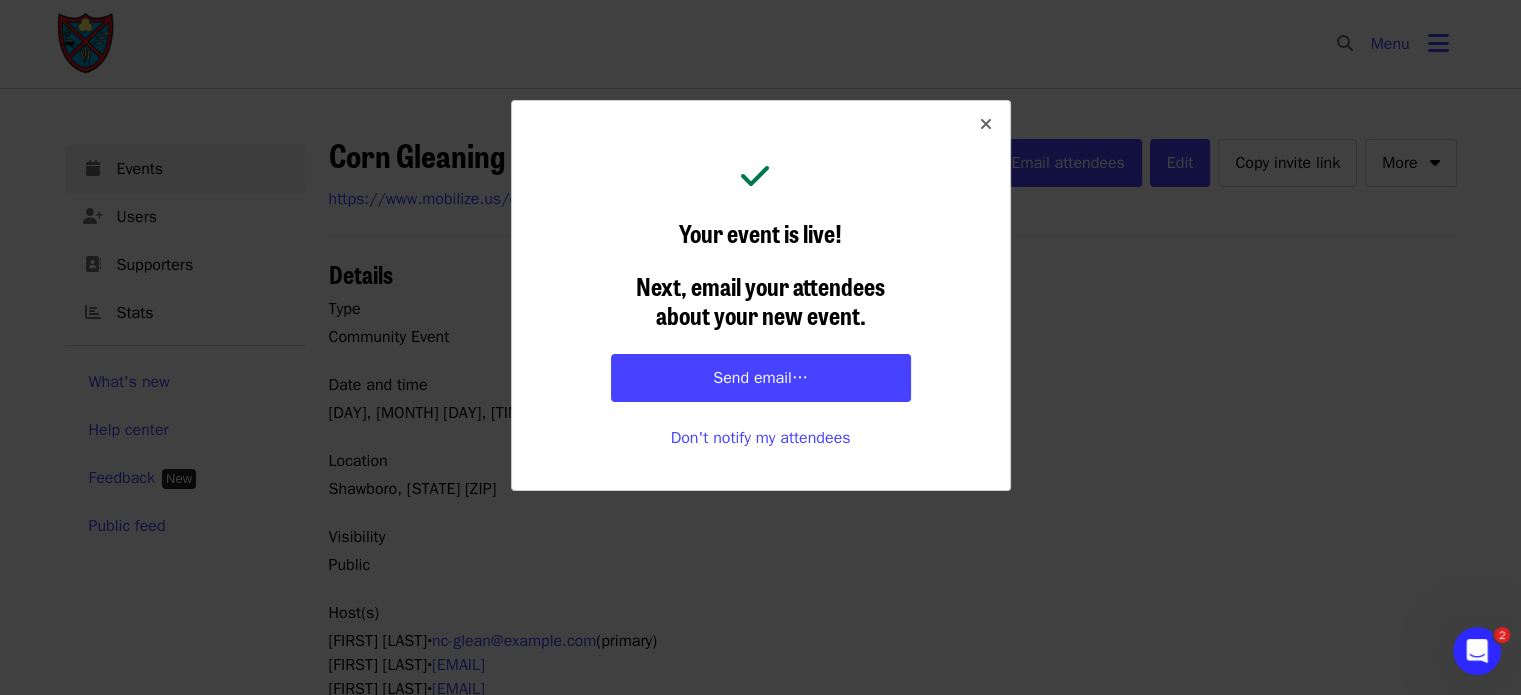 click at bounding box center (986, 124) 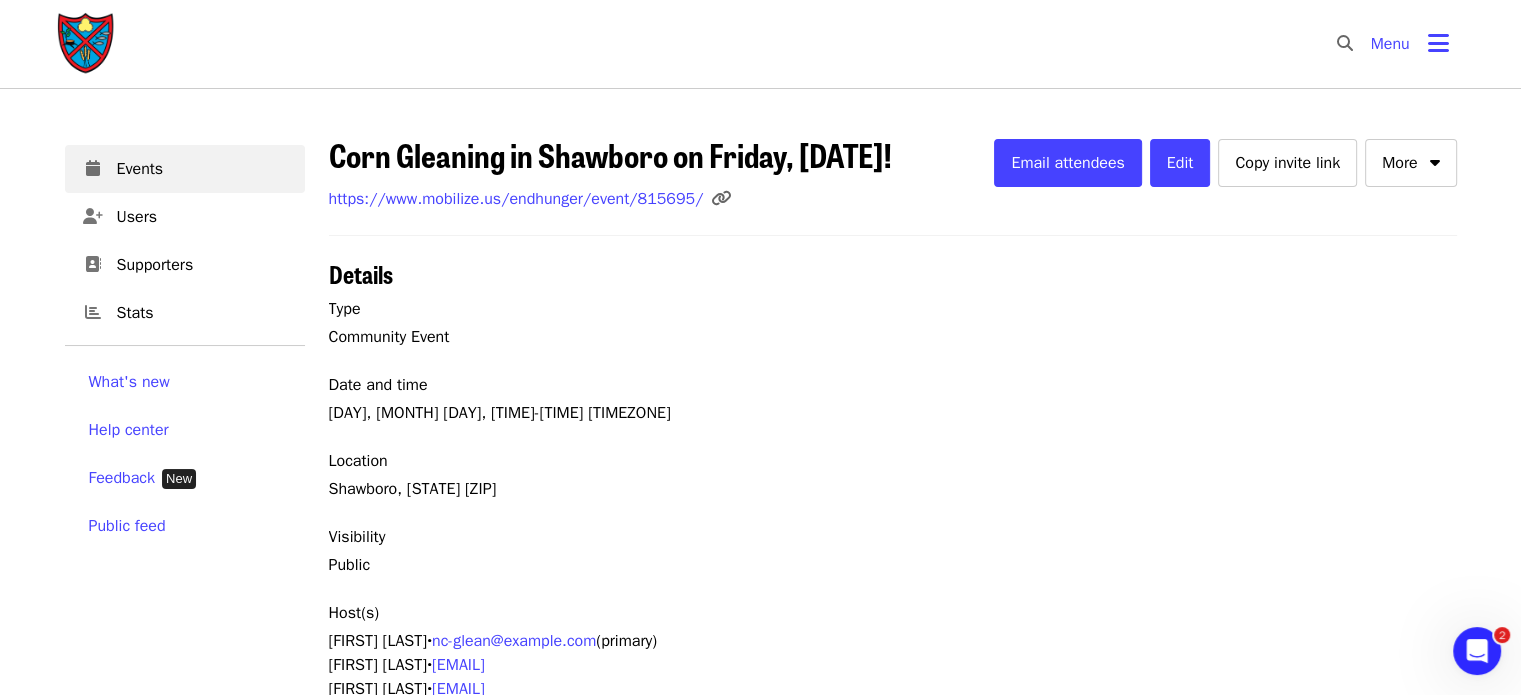 click on "https://www.mobilize.us/endhunger/event/815695/" at bounding box center (516, 199) 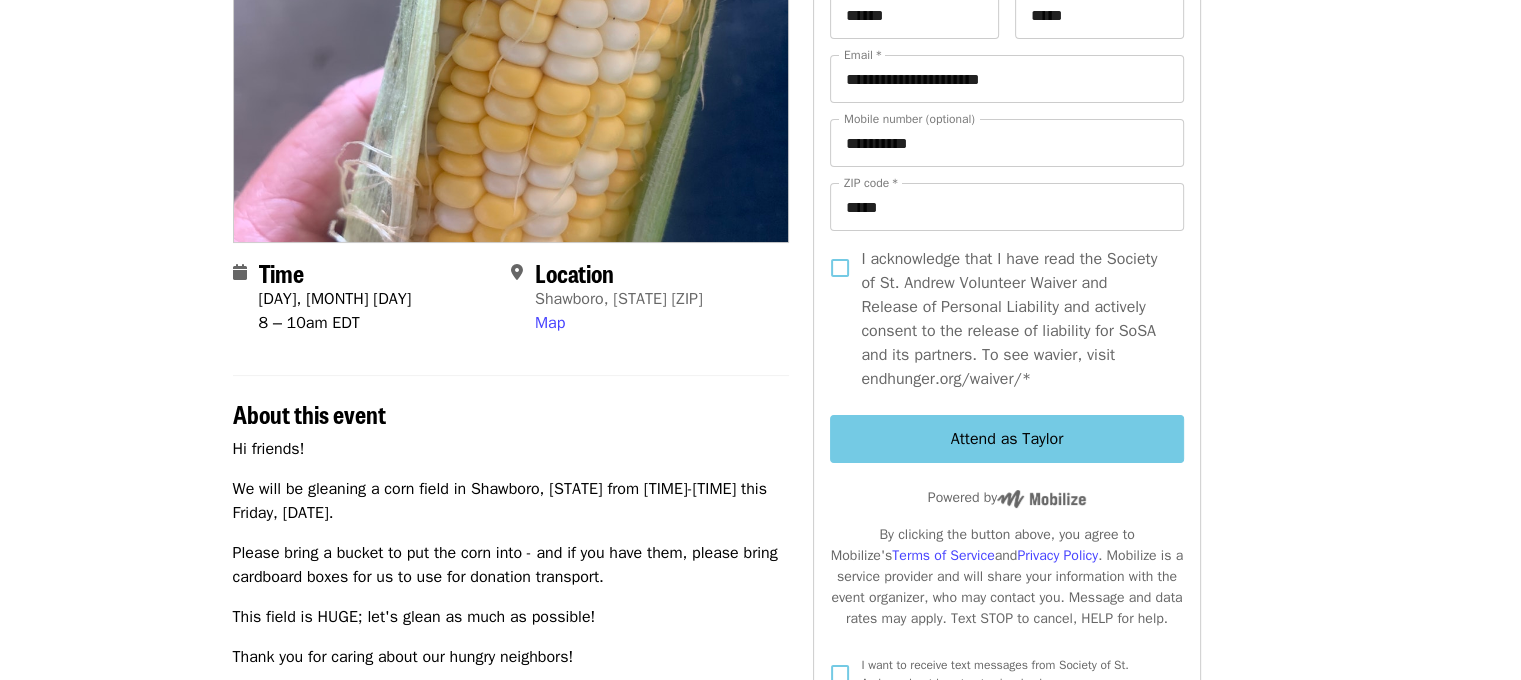 scroll, scrollTop: 0, scrollLeft: 47, axis: horizontal 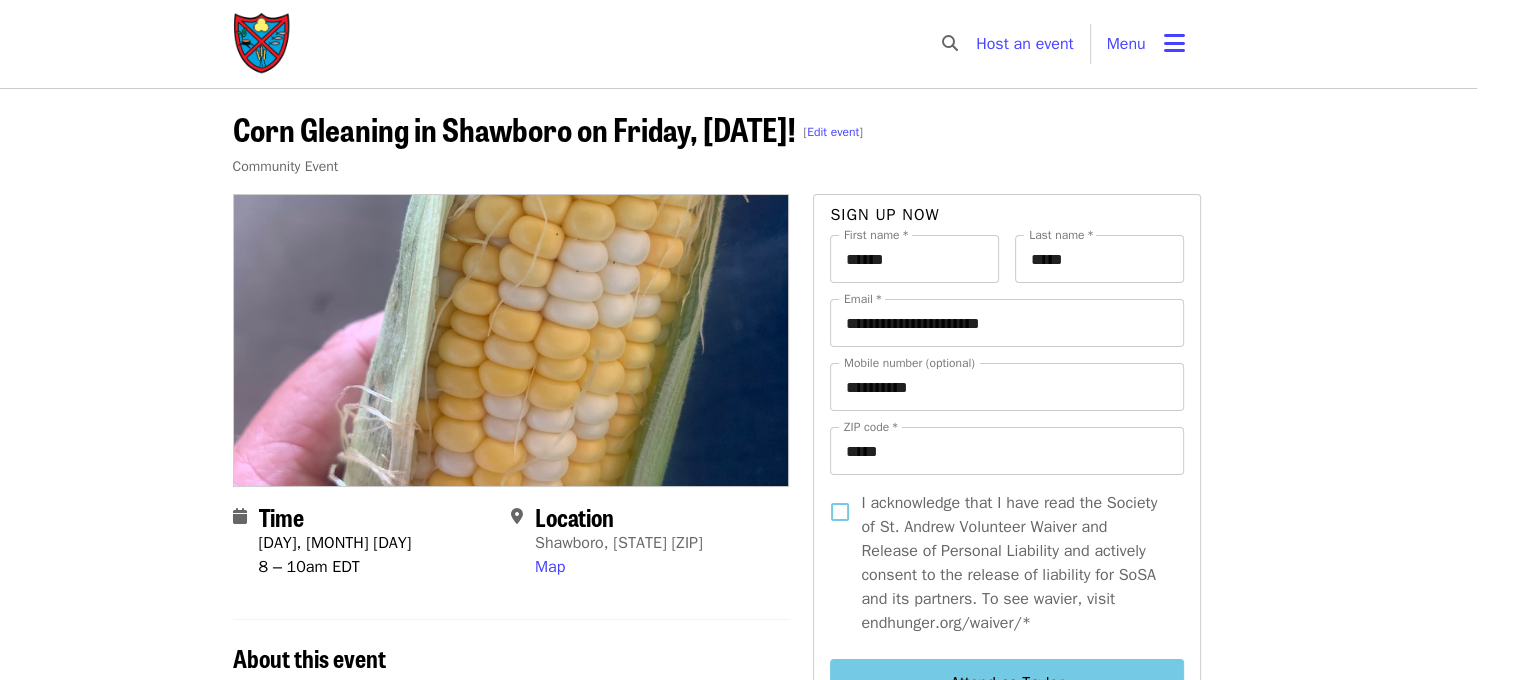 click on "**********" at bounding box center [716, 797] 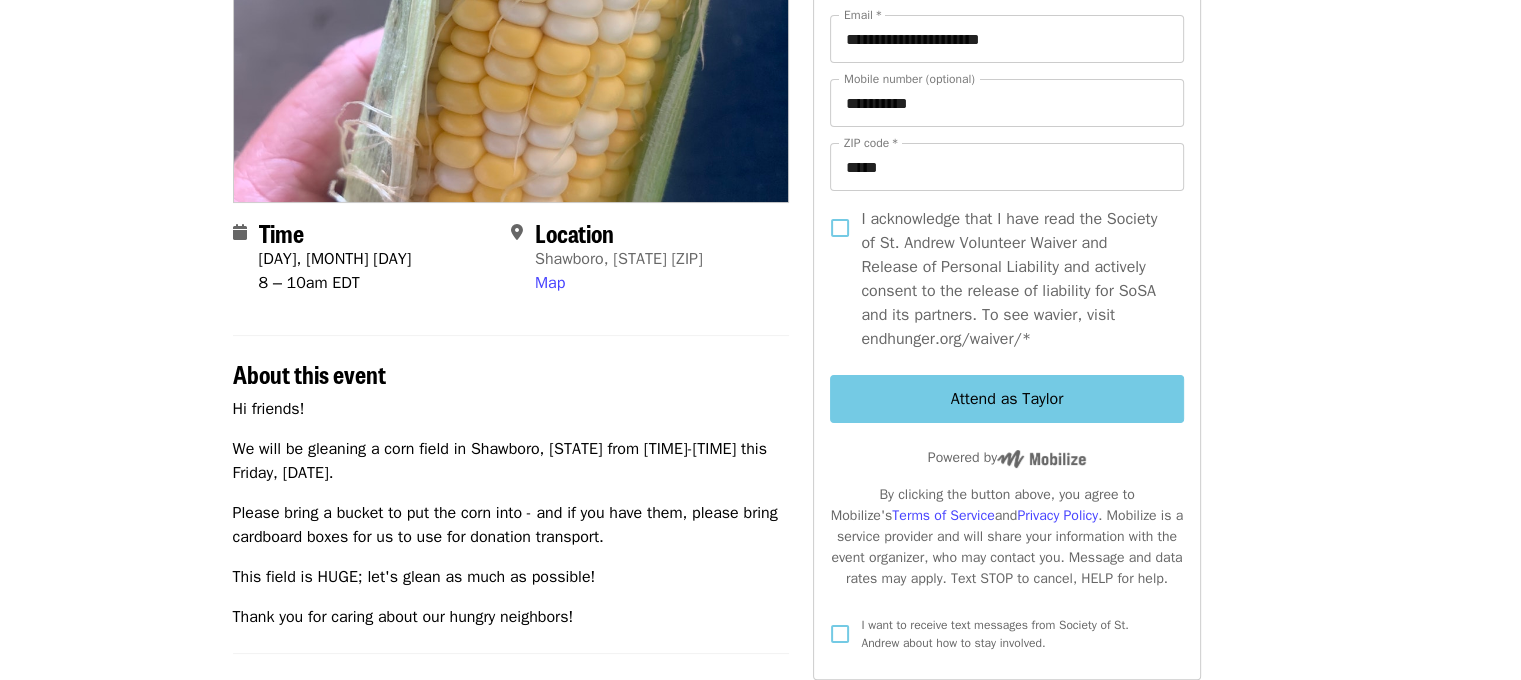 scroll, scrollTop: 0, scrollLeft: 47, axis: horizontal 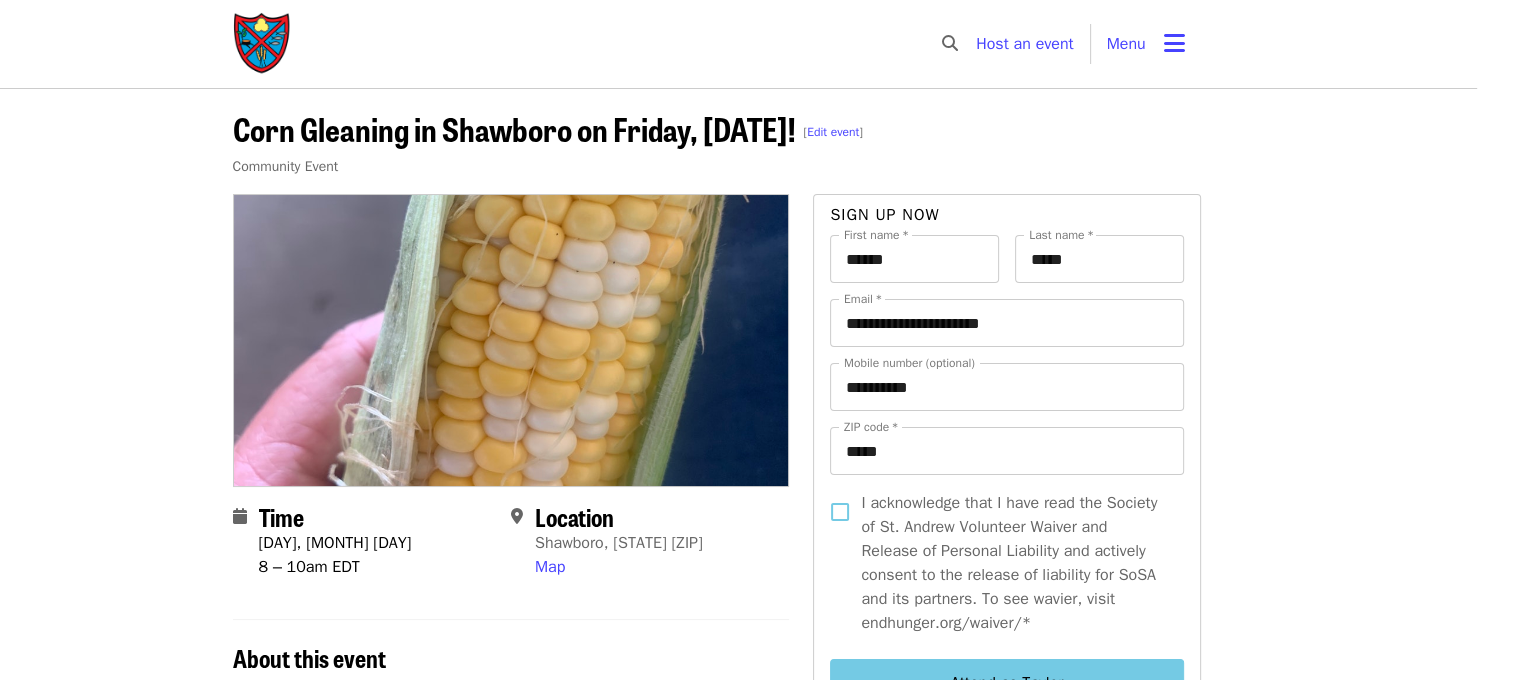 click at bounding box center [263, 44] 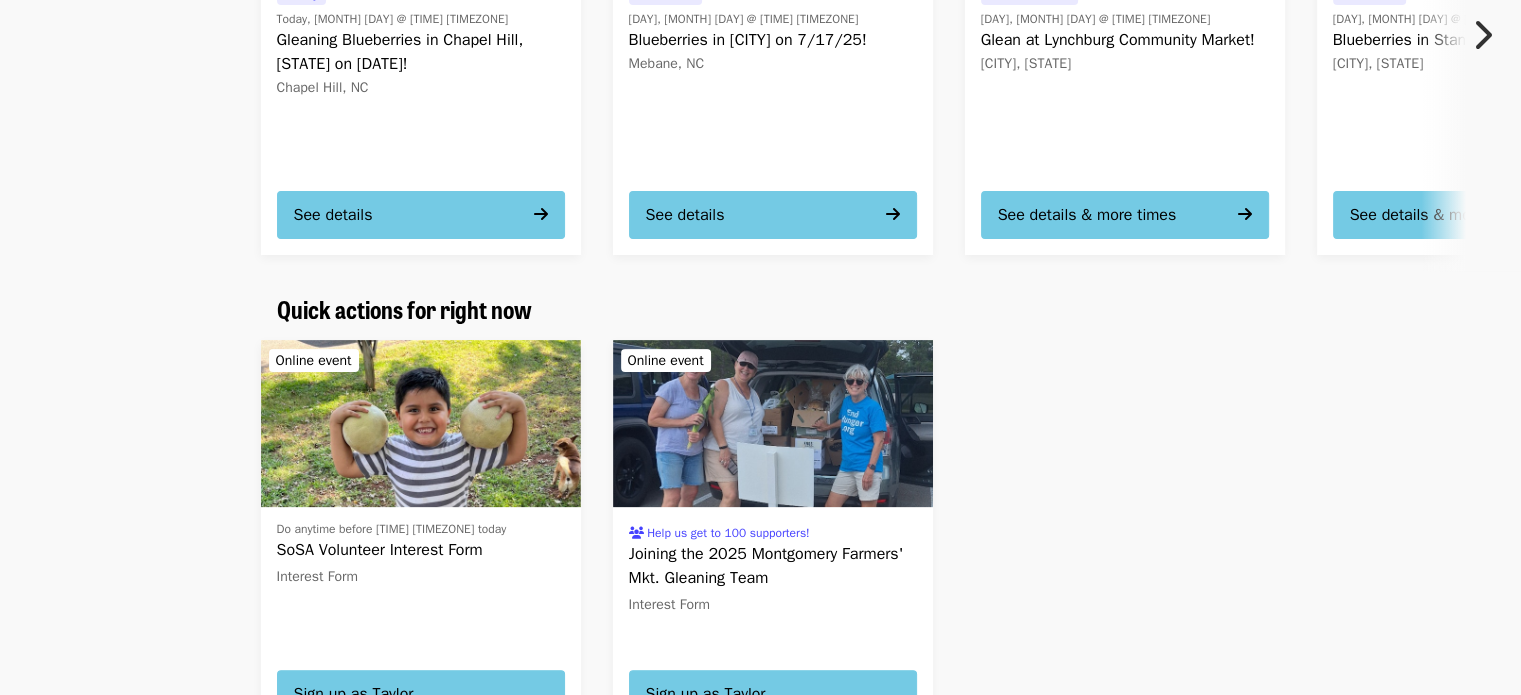scroll, scrollTop: 0, scrollLeft: 0, axis: both 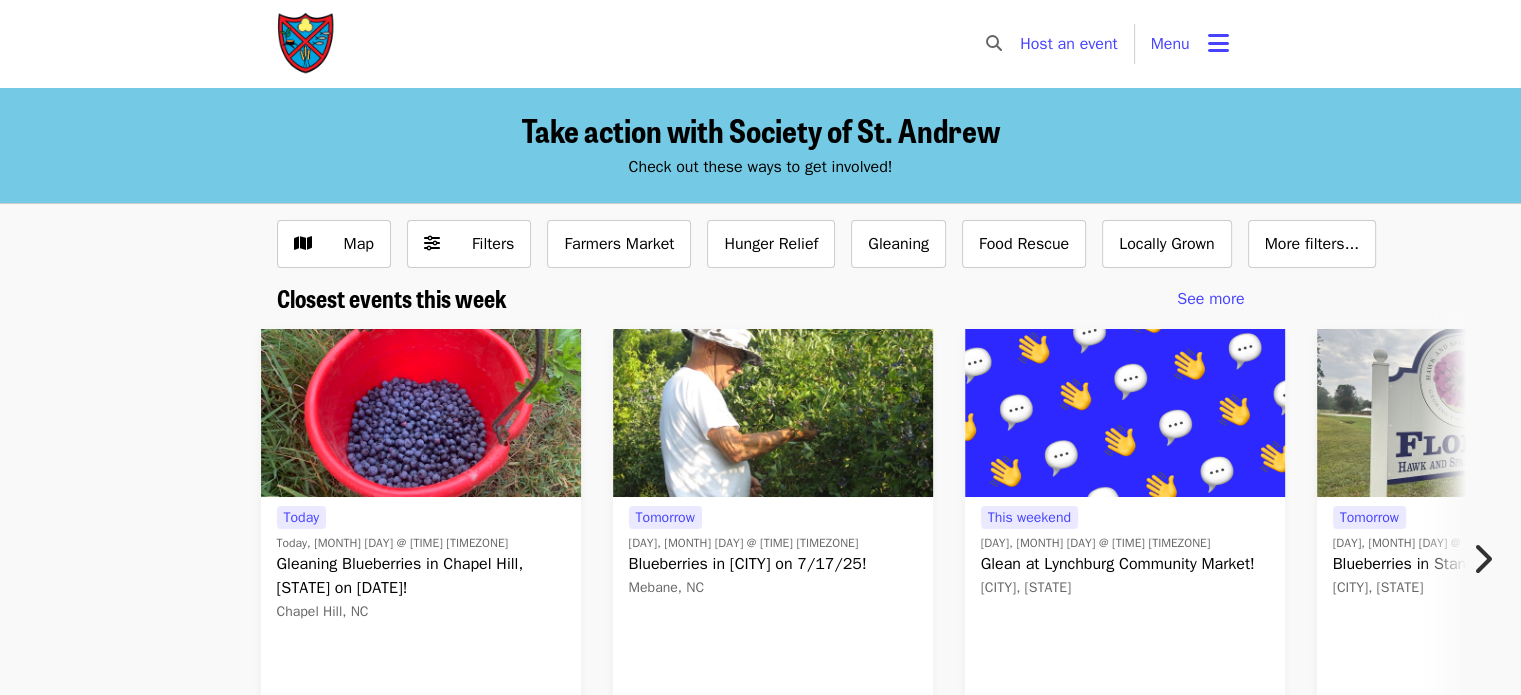 click on "Menu" at bounding box center (1170, 44) 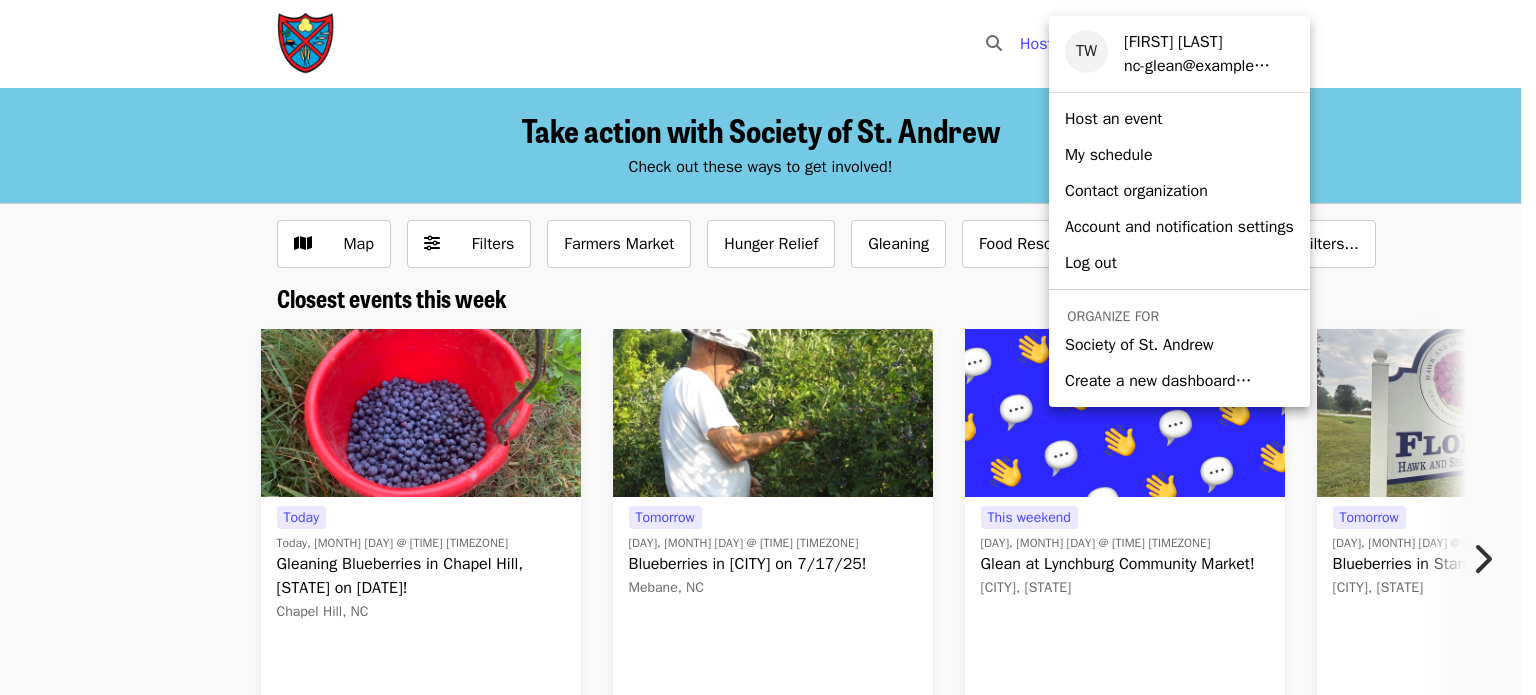 click on "Society of St. Andrew" at bounding box center (1139, 345) 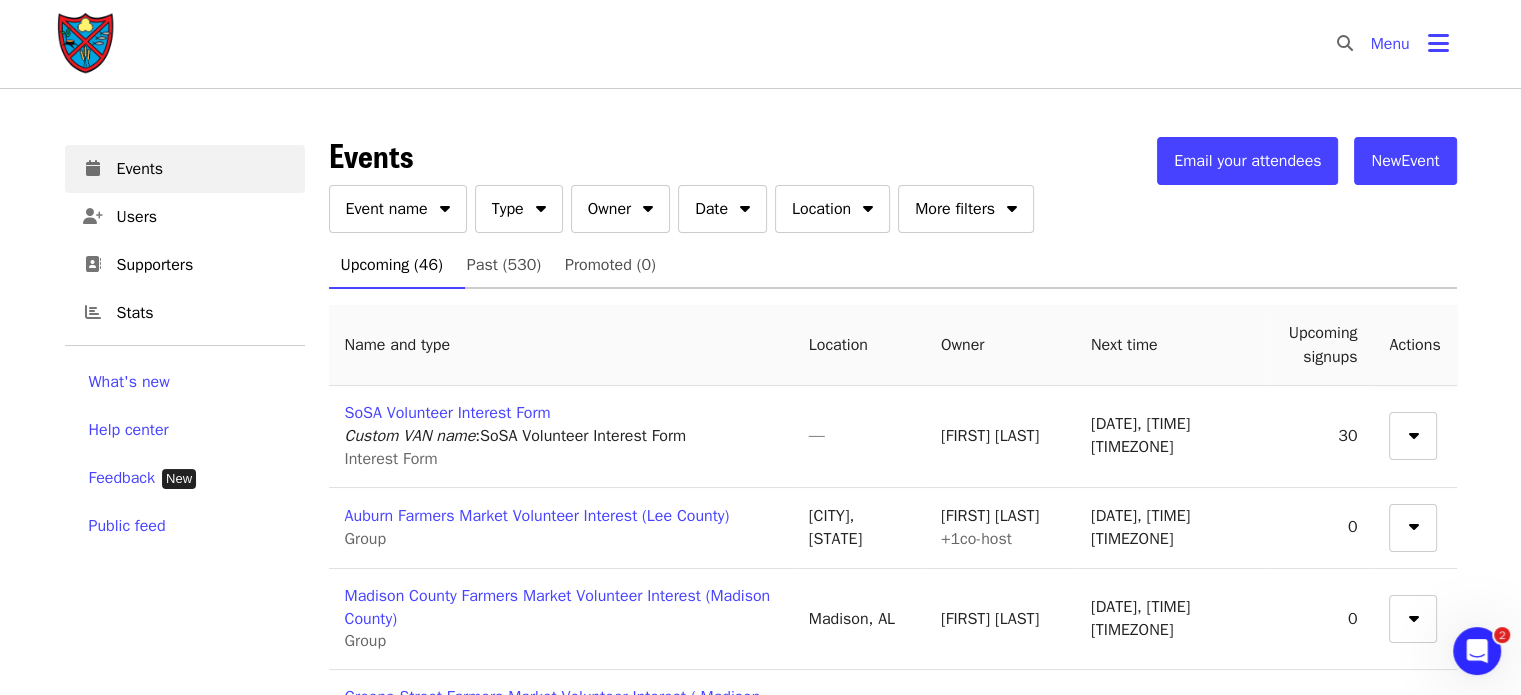 scroll, scrollTop: 0, scrollLeft: 0, axis: both 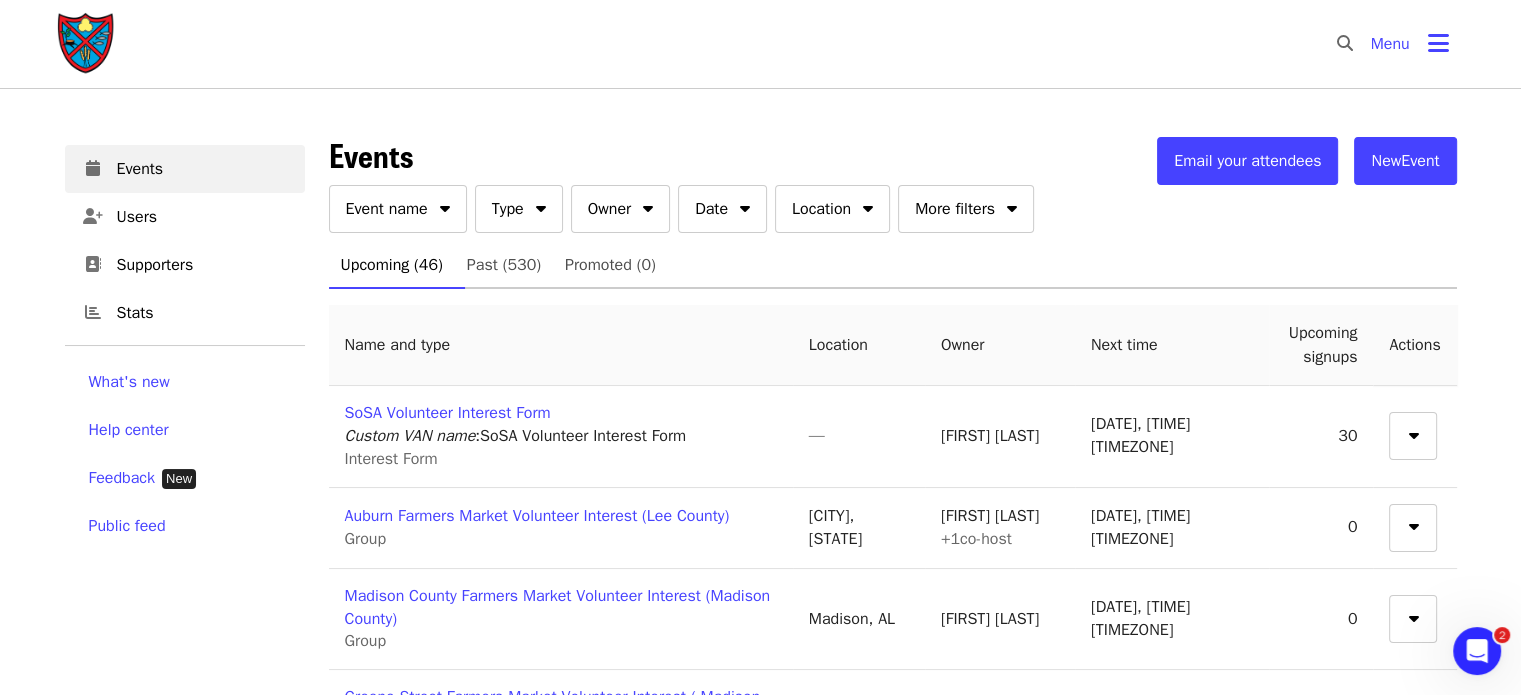 click on "Owner" at bounding box center (620, 209) 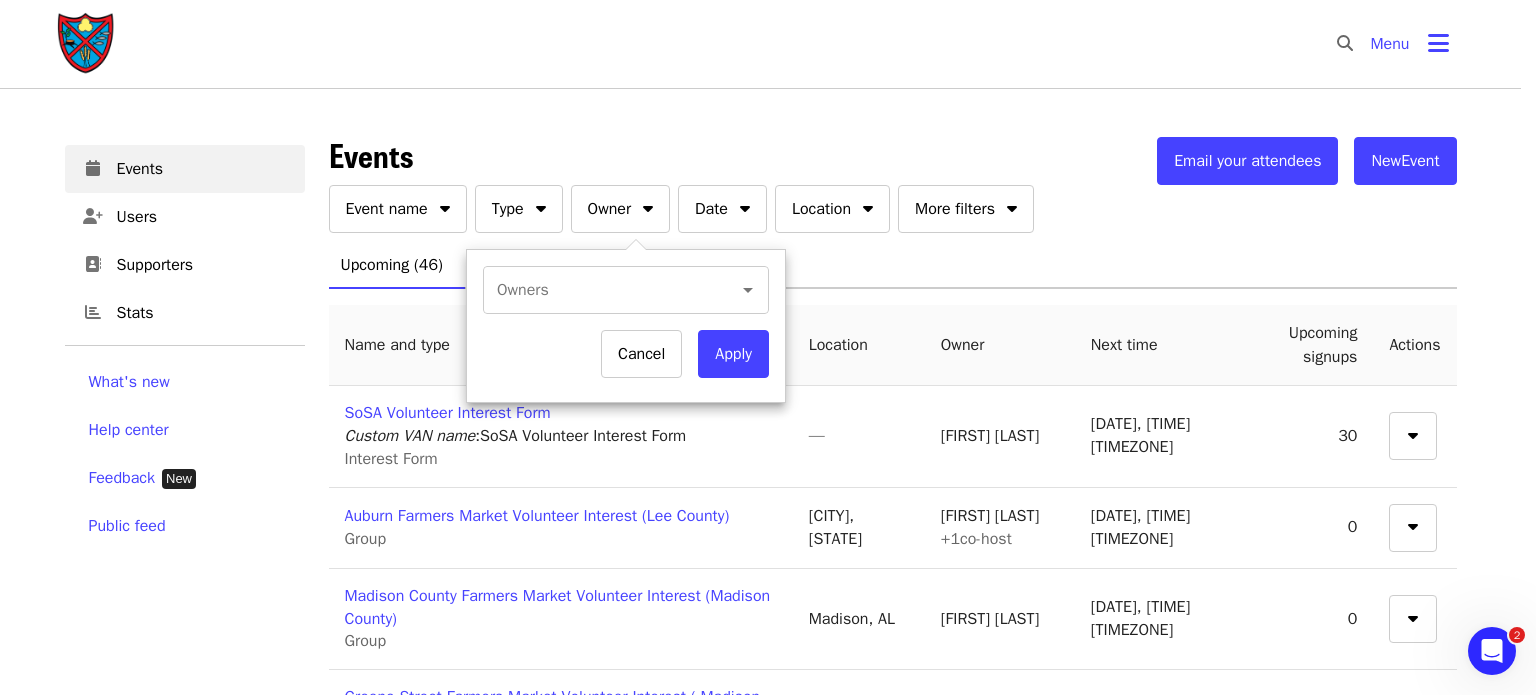click on "Owners" at bounding box center (597, 290) 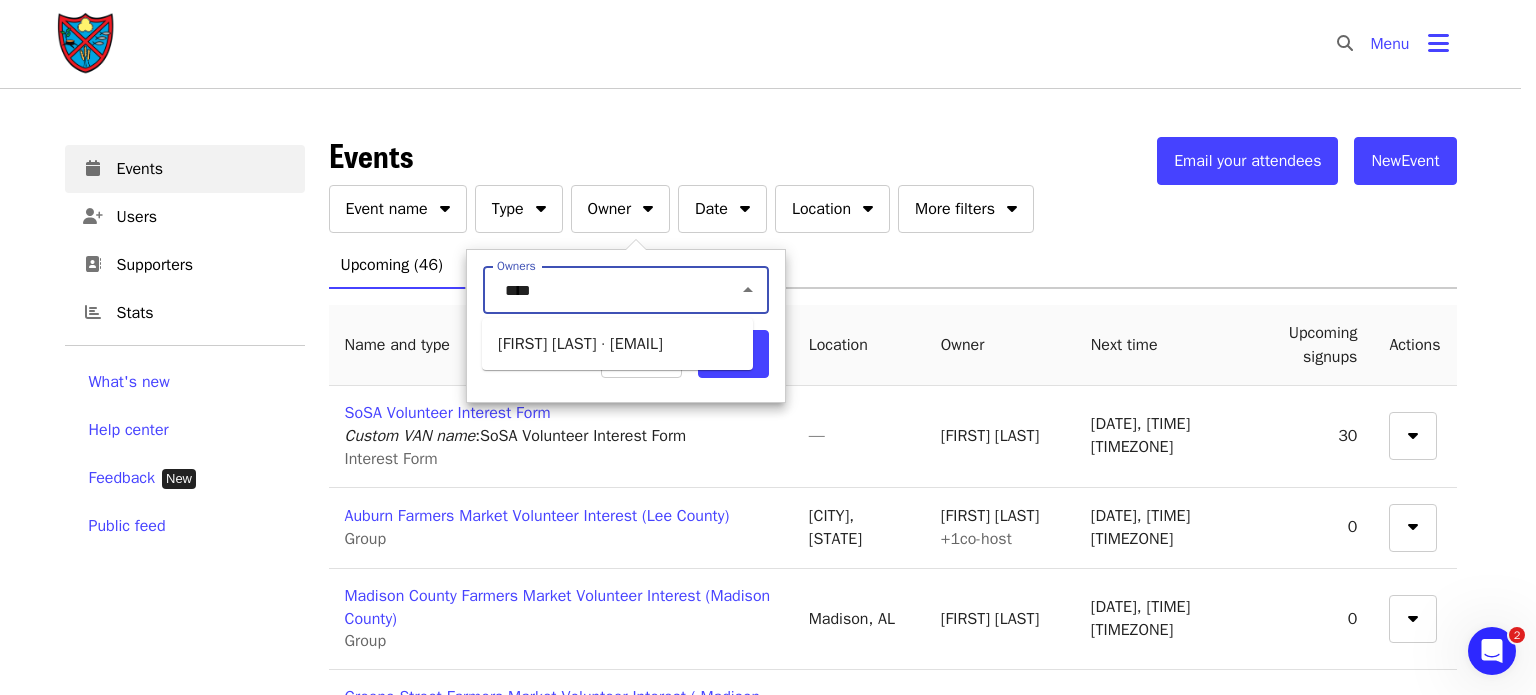 type on "*****" 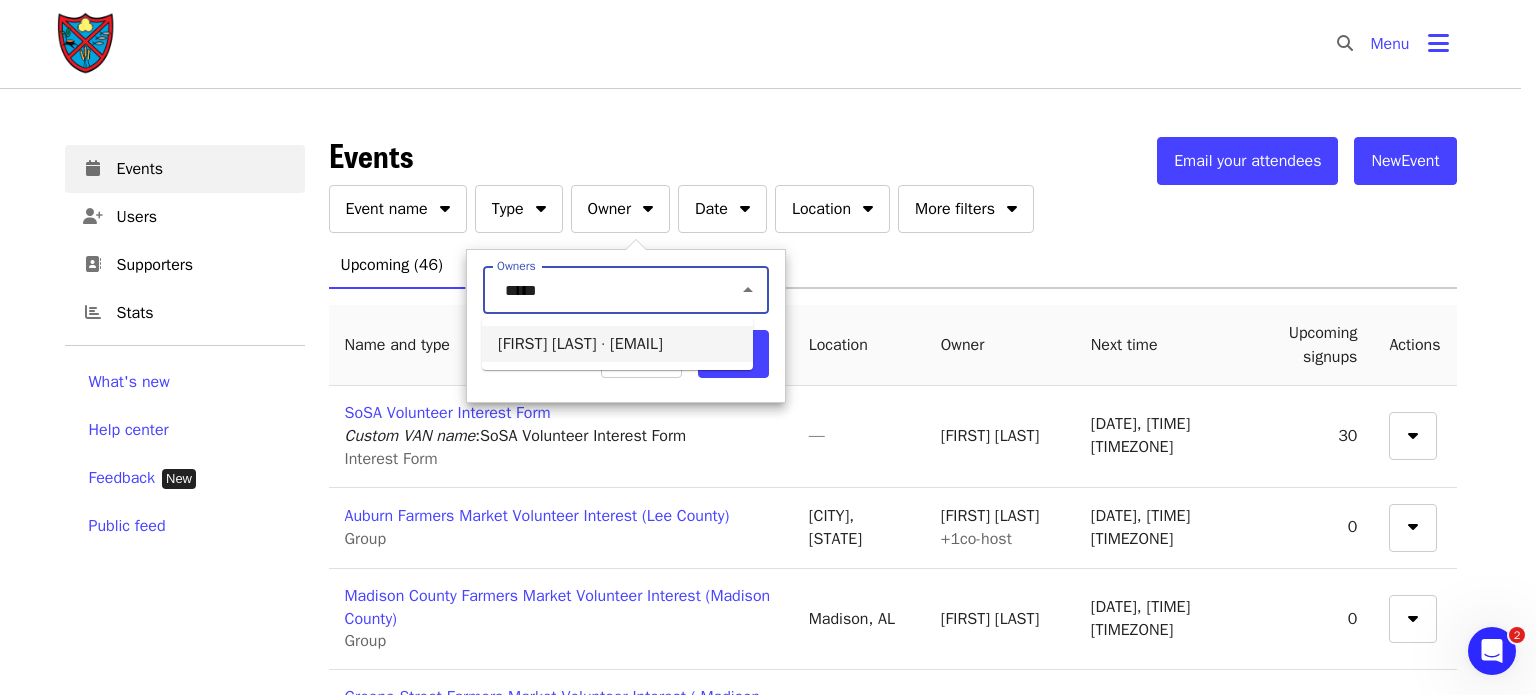 click on "Taylor Wolfe · nc-glean@endhunger.org" at bounding box center [617, 344] 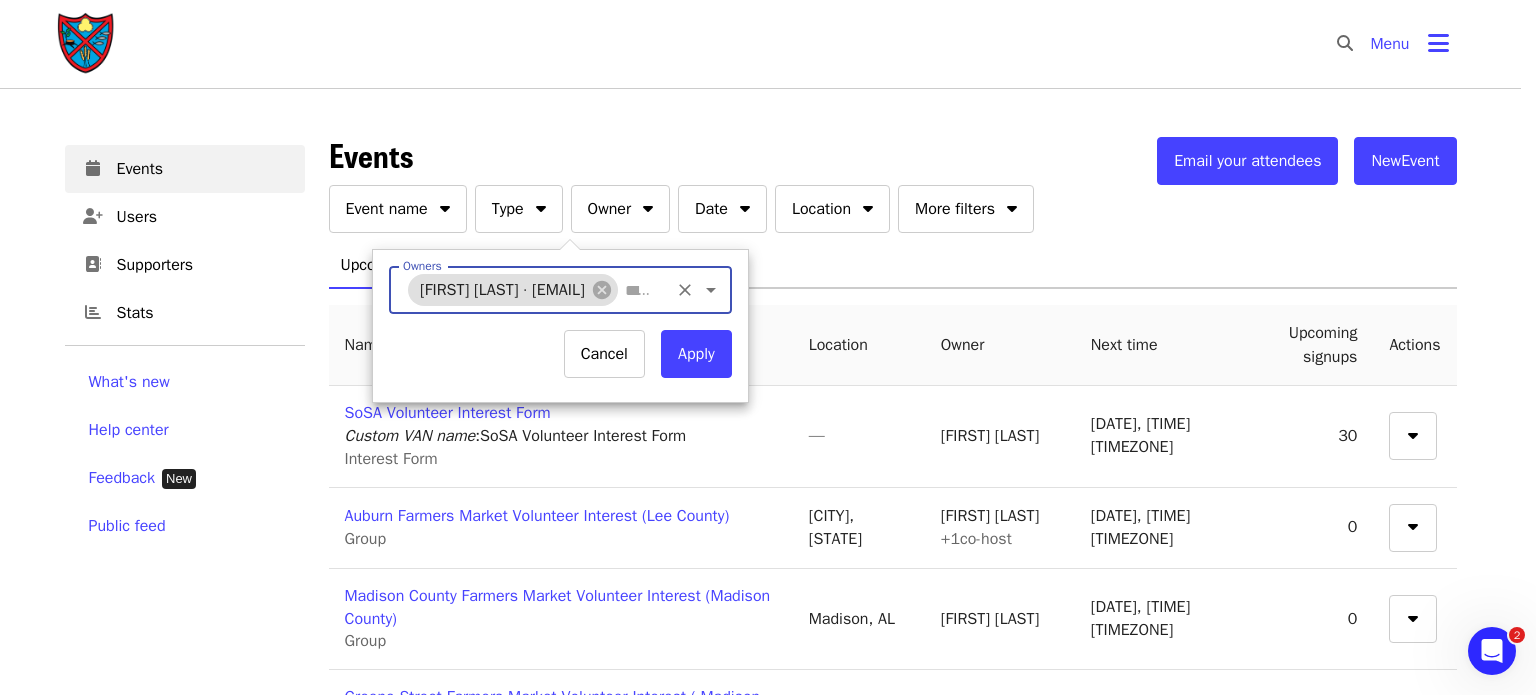 click on "Apply" at bounding box center [696, 354] 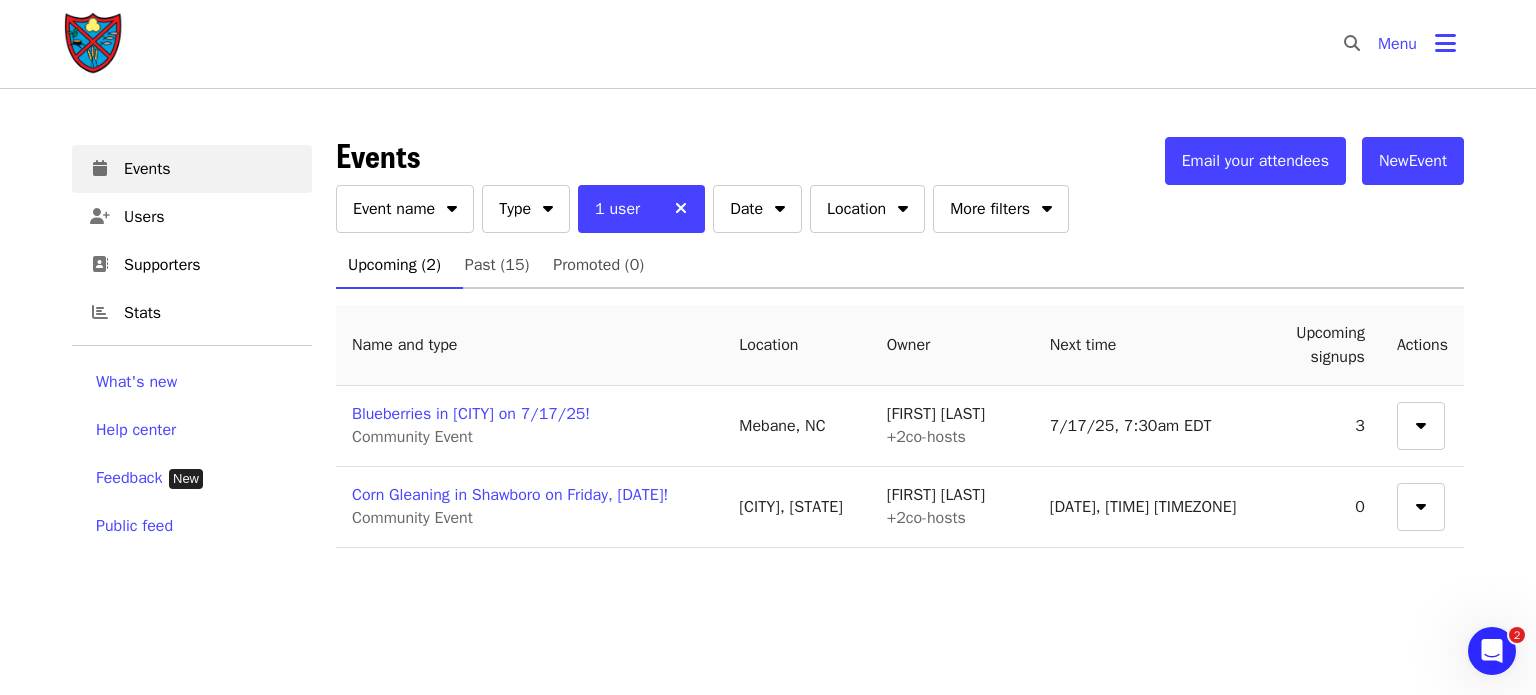 click on "Corn Gleaning in [CITY] on [DAY], [DATE]!" at bounding box center (510, 495) 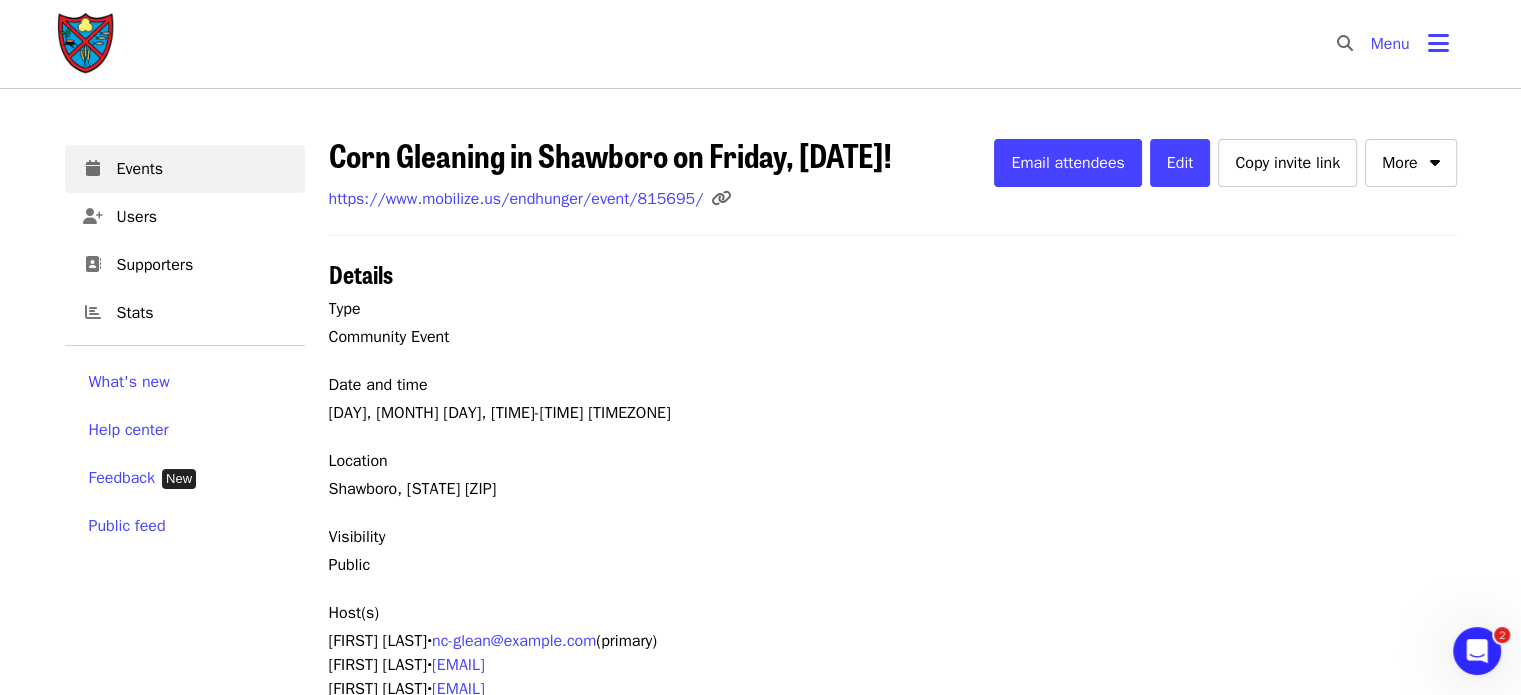 click on "Menu" at bounding box center [1410, 44] 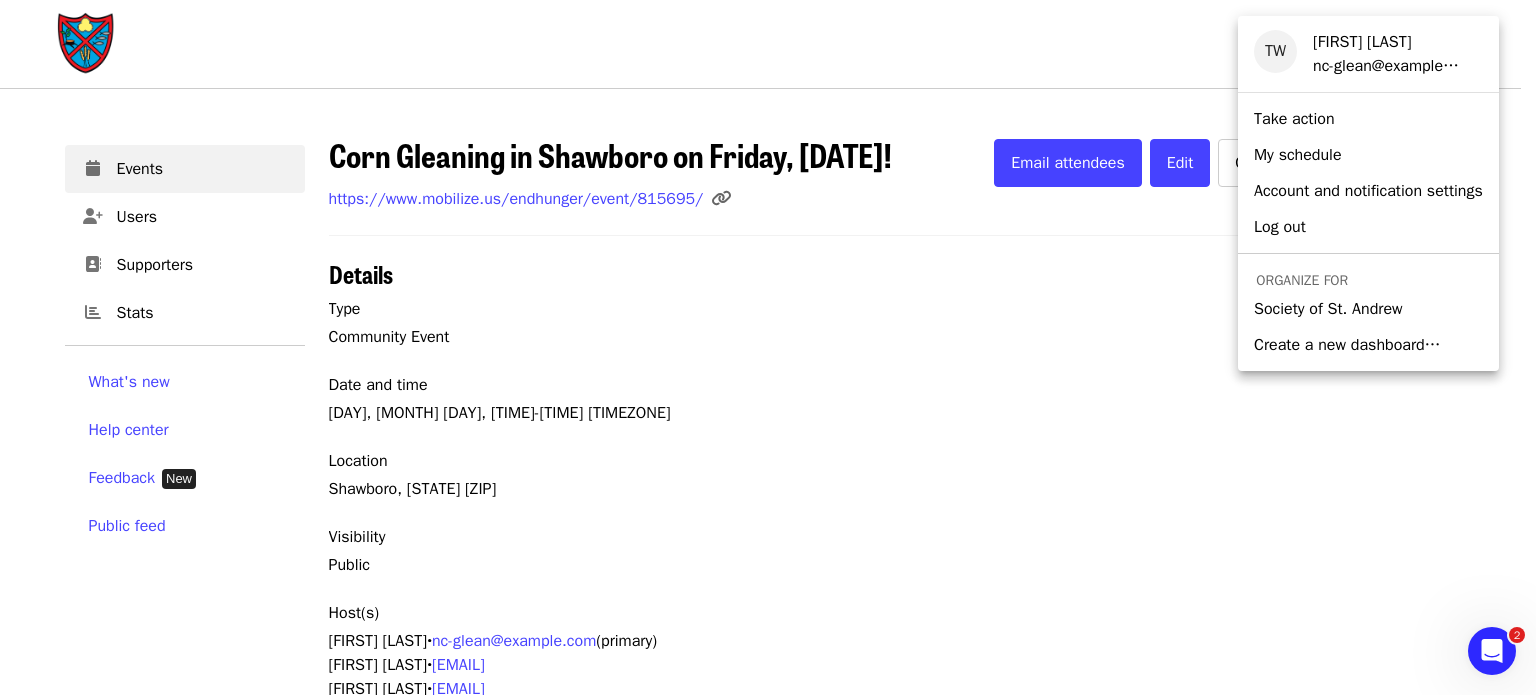 click on "Society of St. Andrew" at bounding box center [1328, 309] 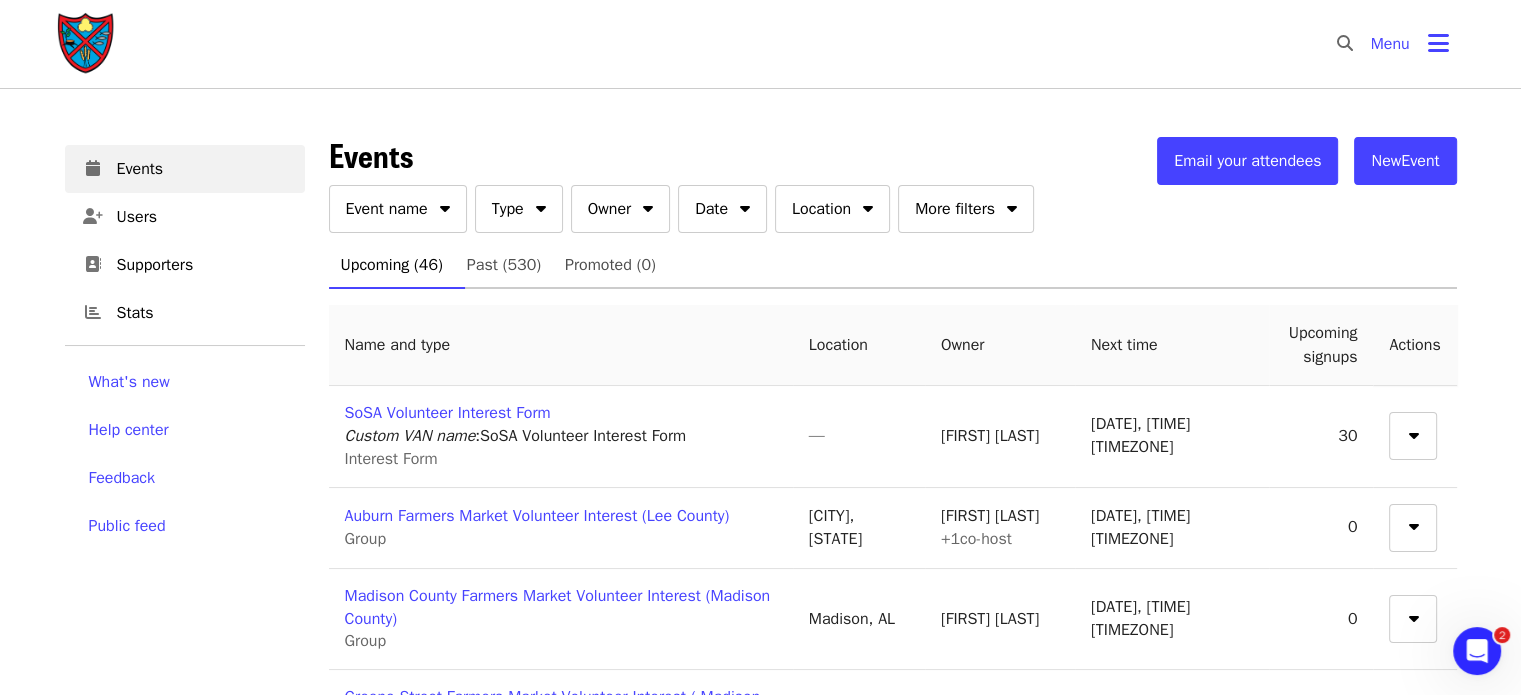 click at bounding box center (648, 205) 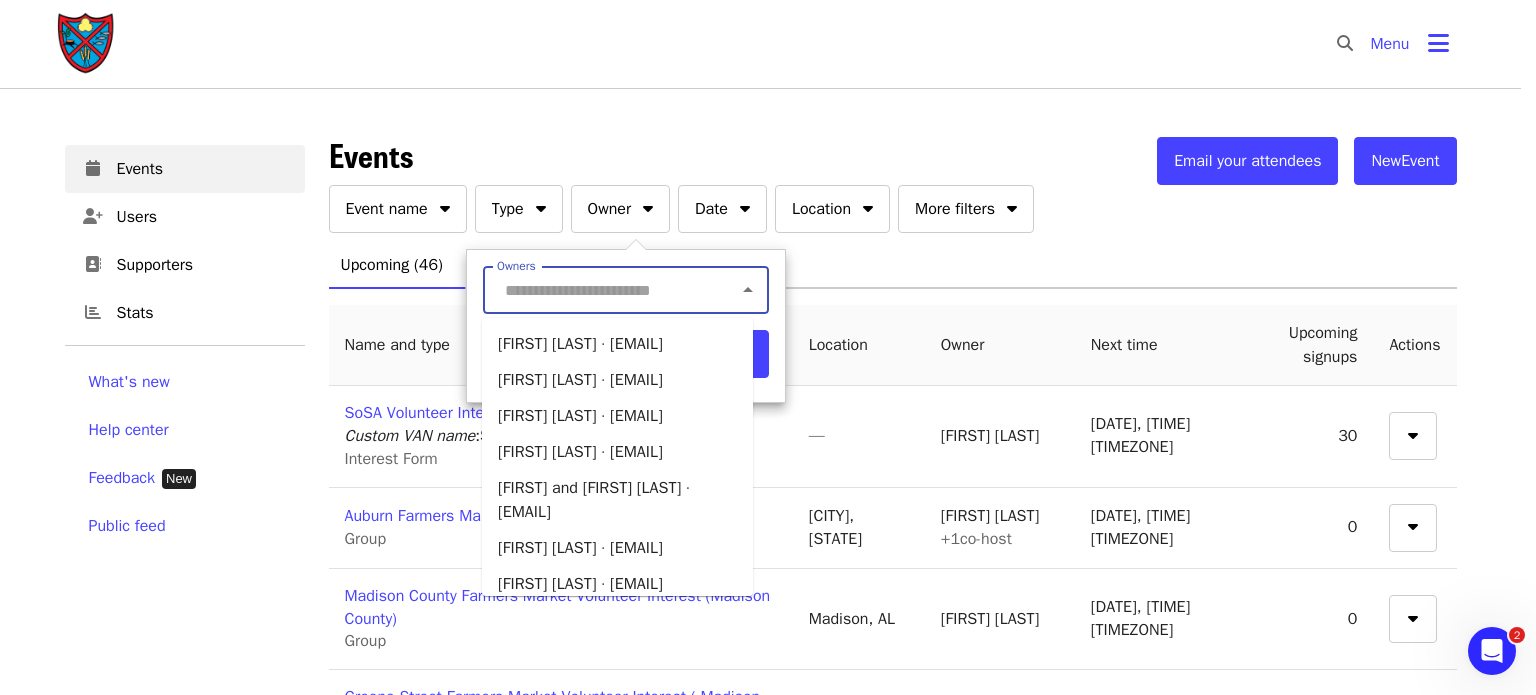 click on "Owners" at bounding box center (597, 290) 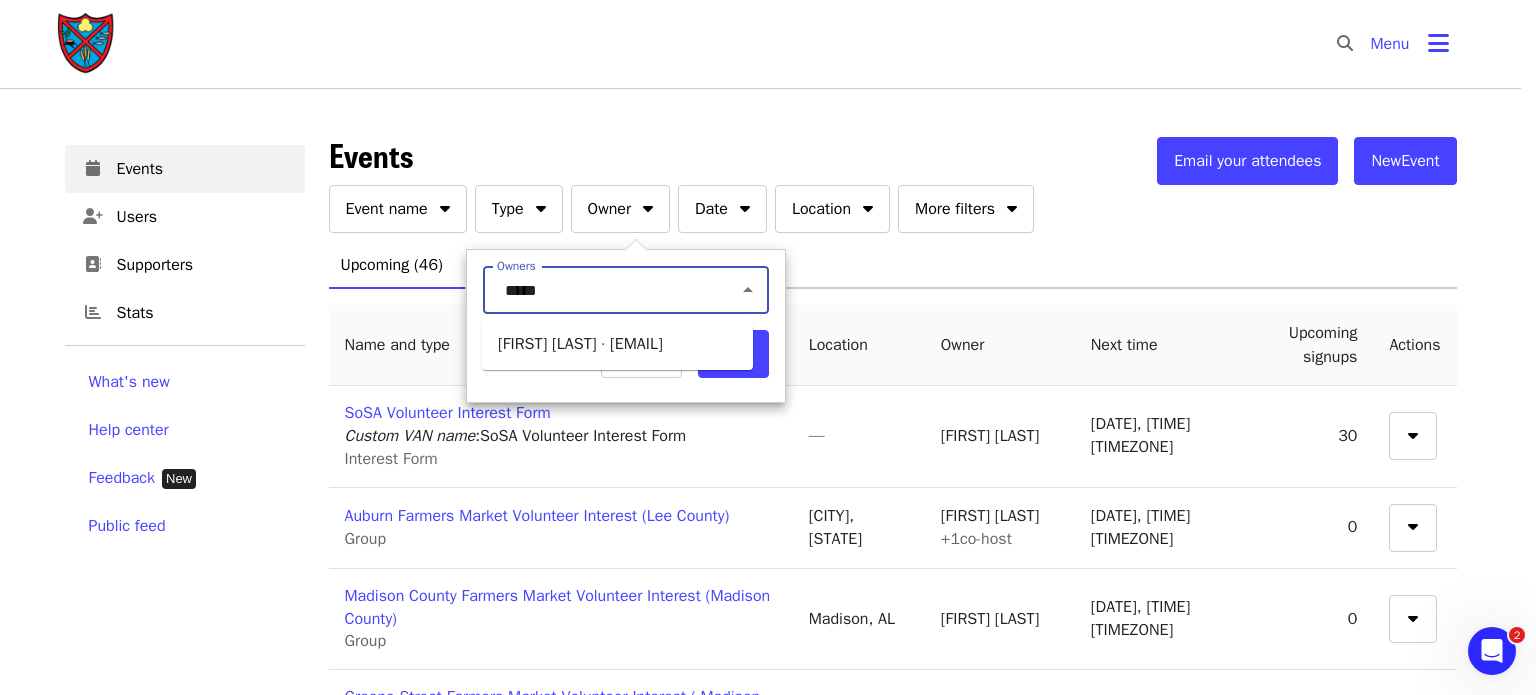 type on "*****" 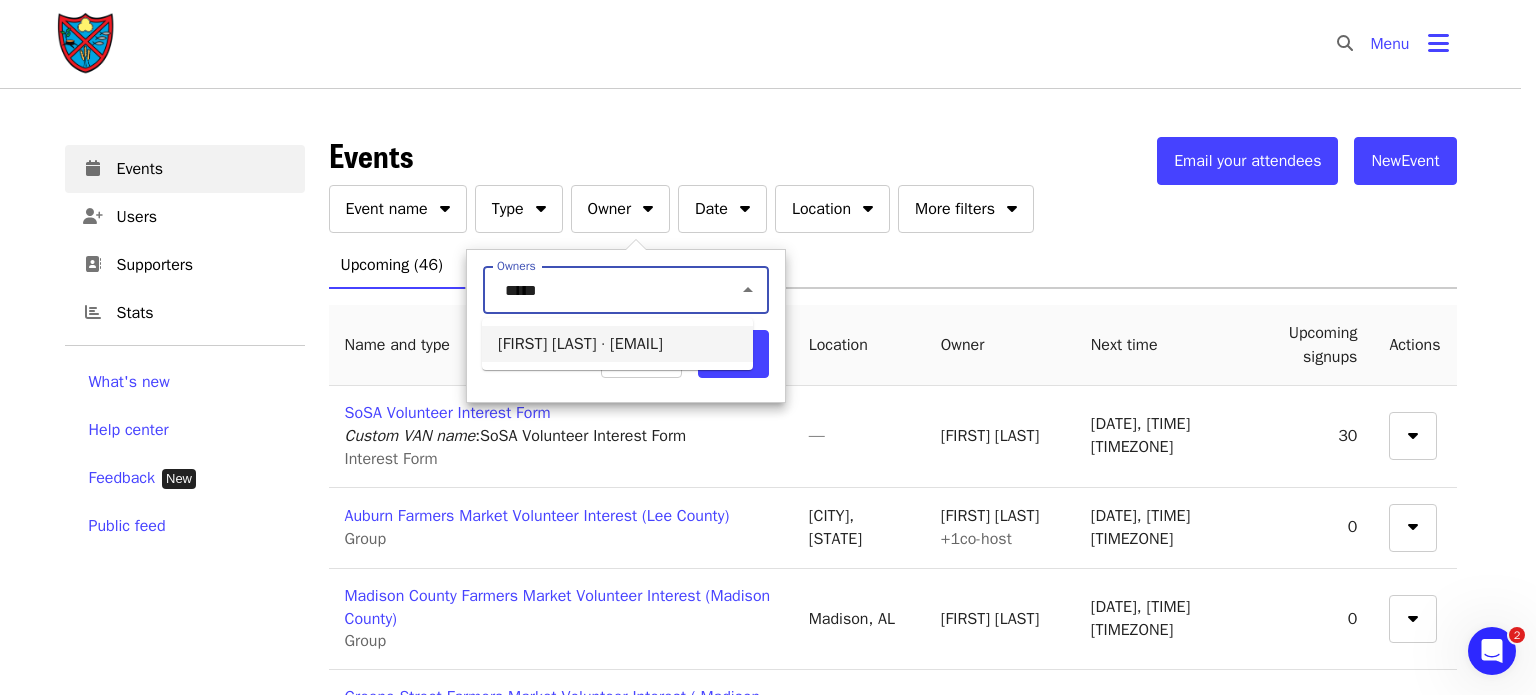 drag, startPoint x: 535, startPoint y: 365, endPoint x: 740, endPoint y: 368, distance: 205.02196 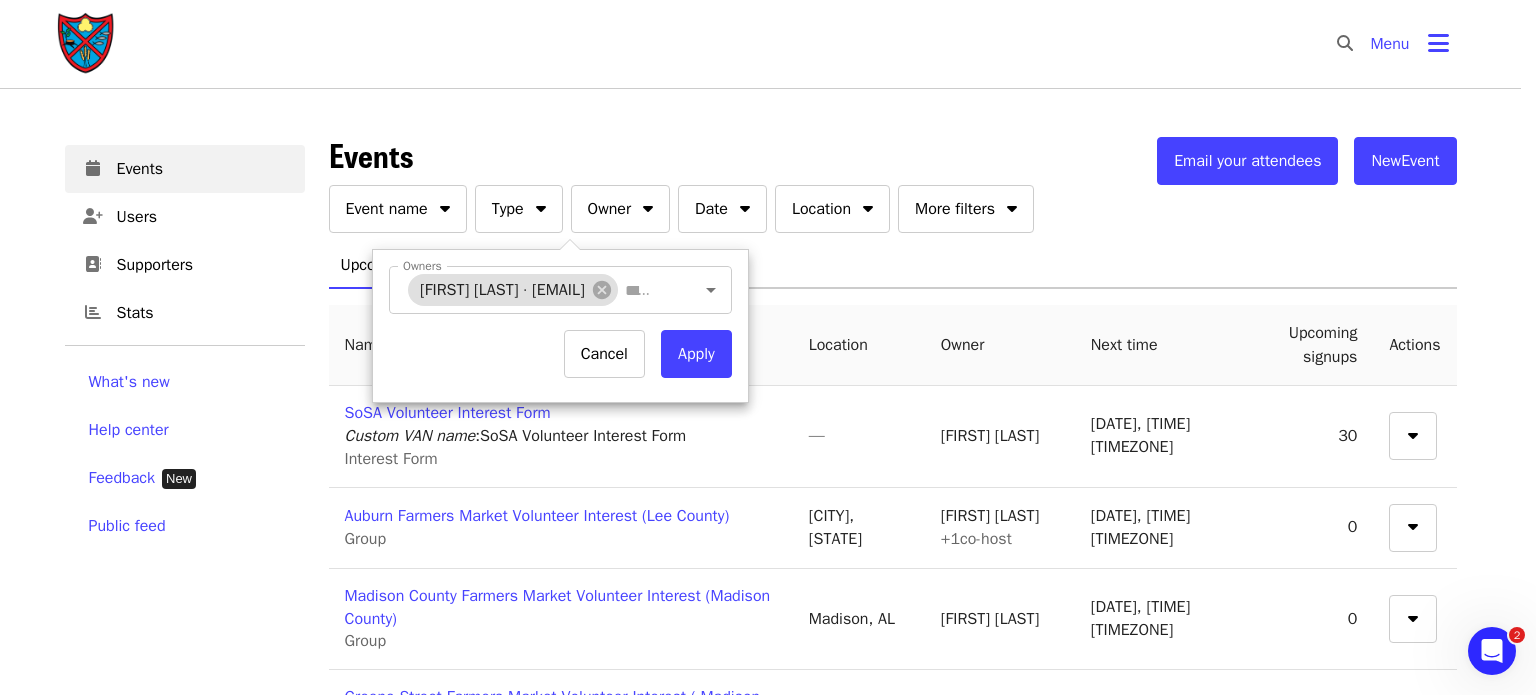 click on "Cancel" at bounding box center (604, 354) 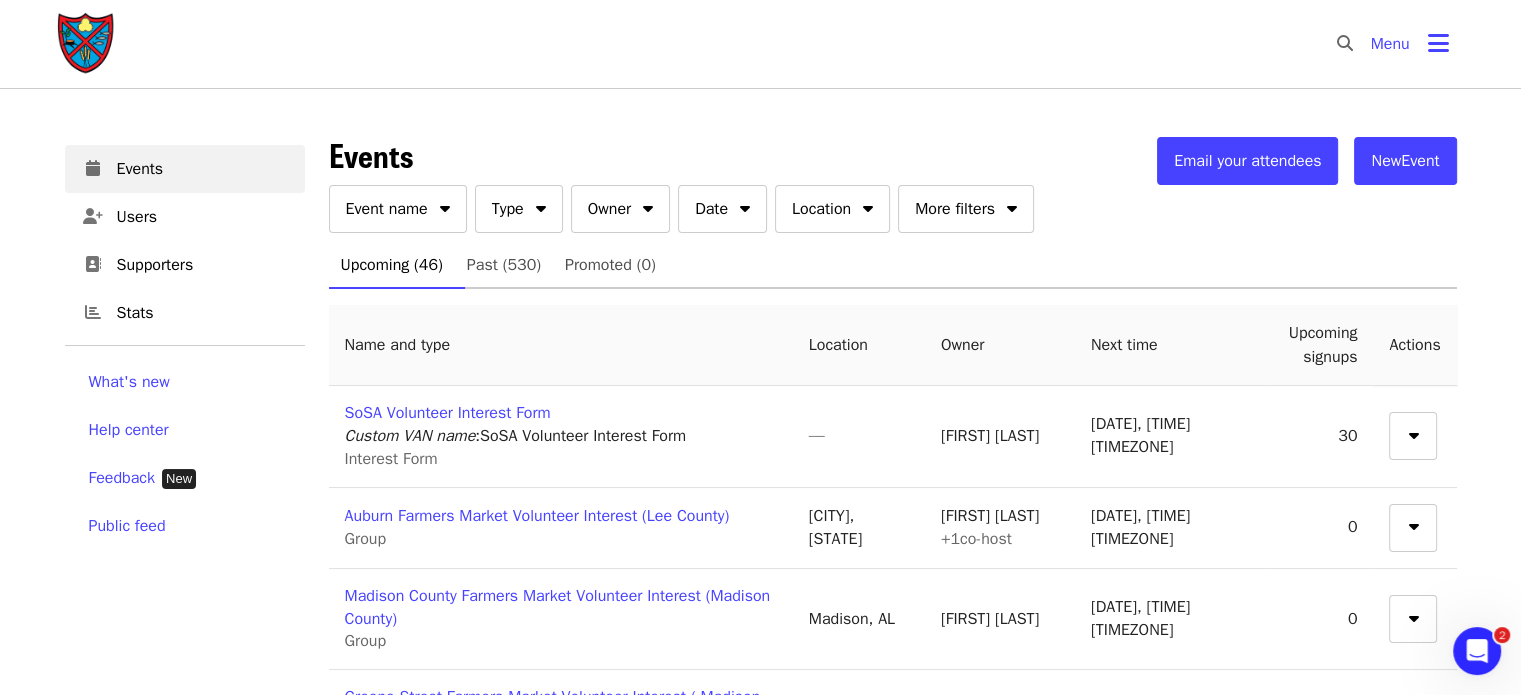 click on "Event name Type Owner Date Location More filters" at bounding box center (893, 213) 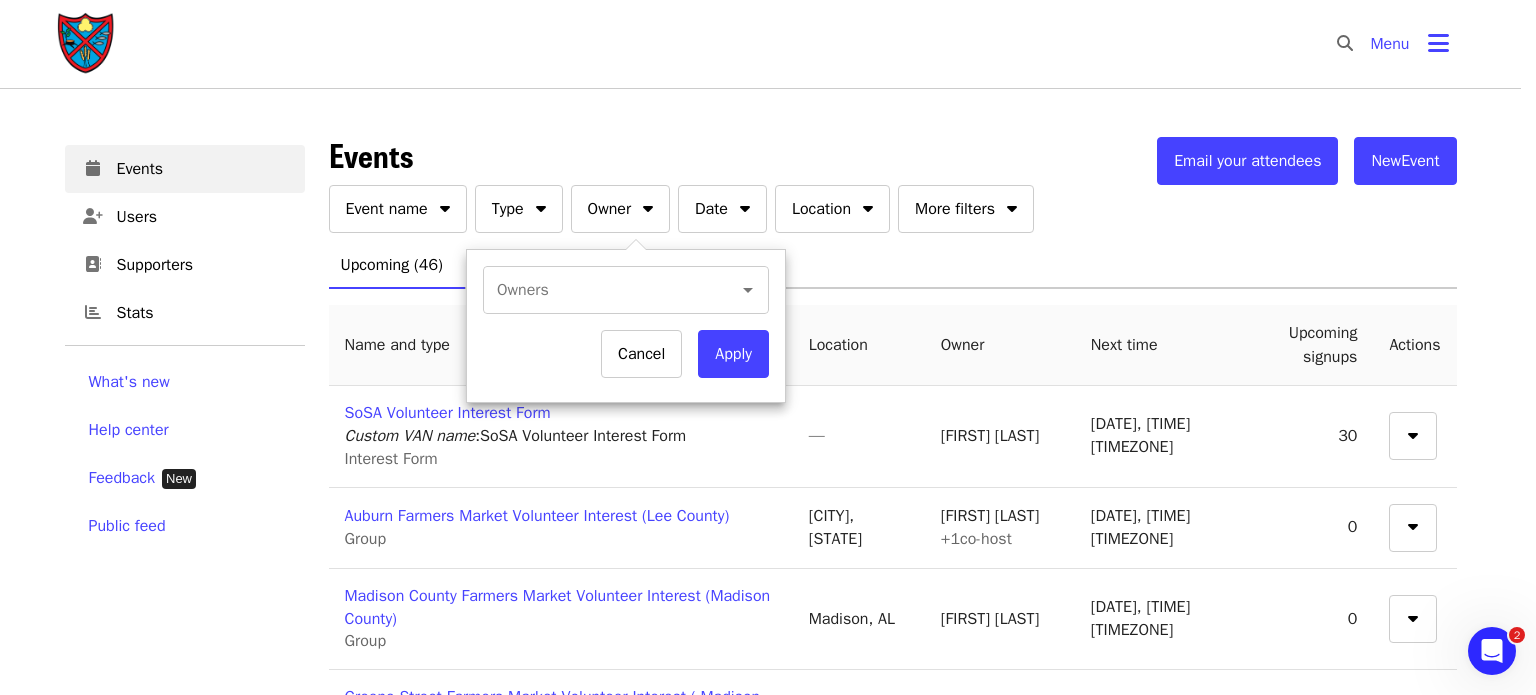 click on "Owners" at bounding box center [597, 290] 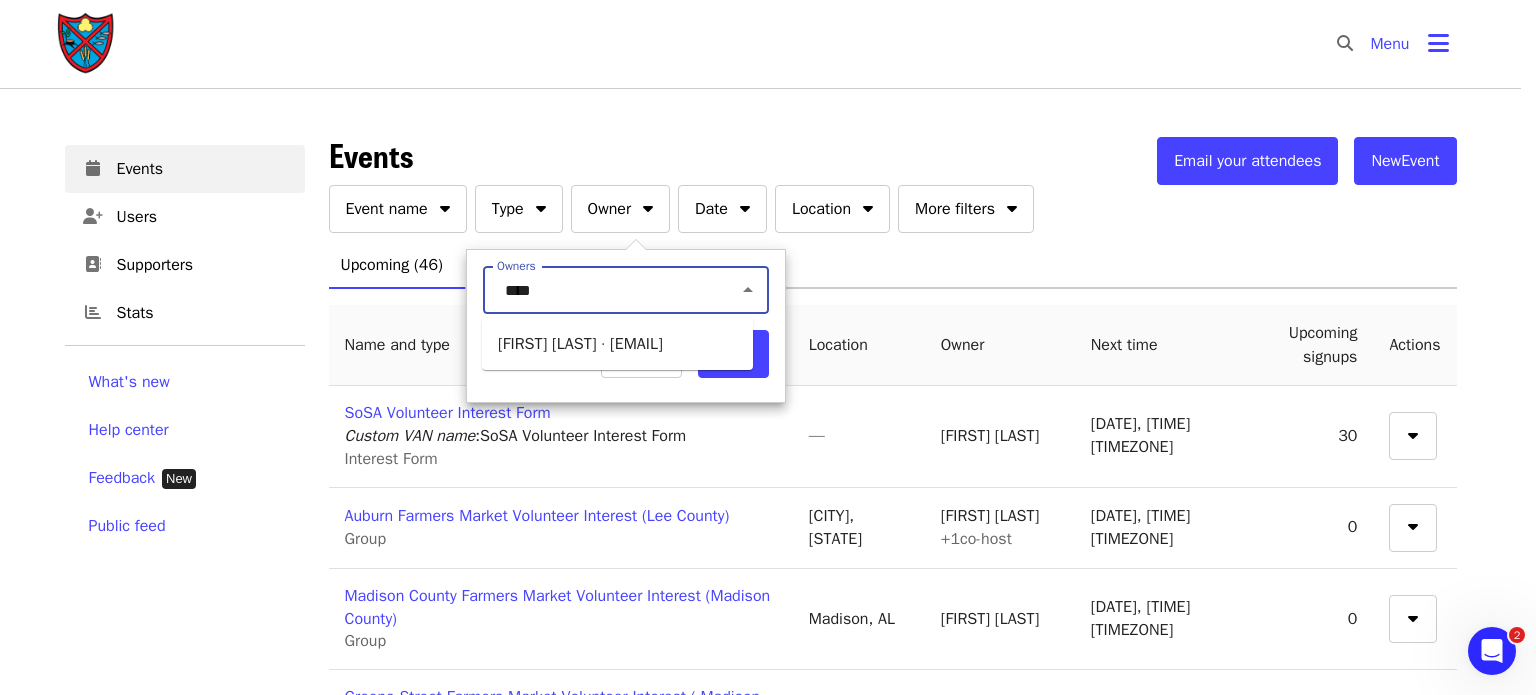 type on "*****" 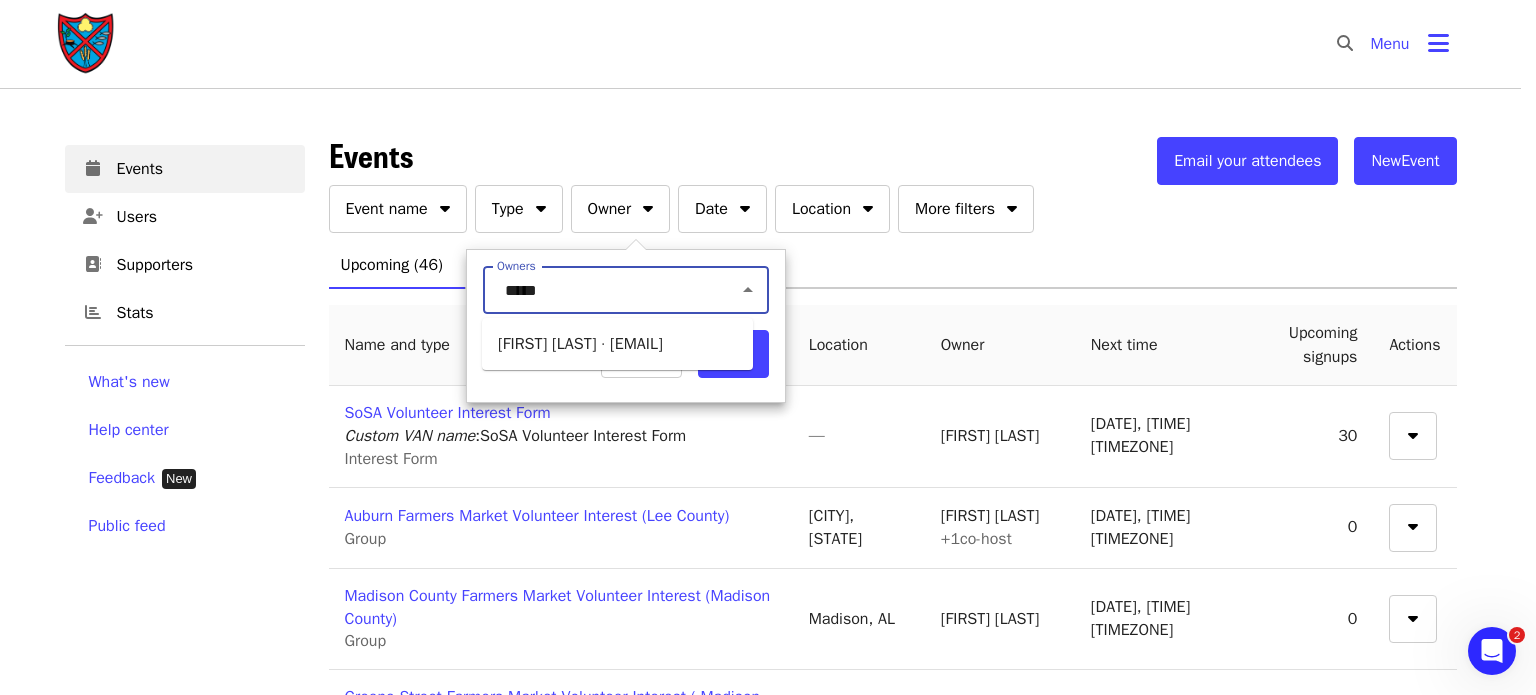 click on "Taylor Wolfe · nc-glean@endhunger.org" at bounding box center [617, 344] 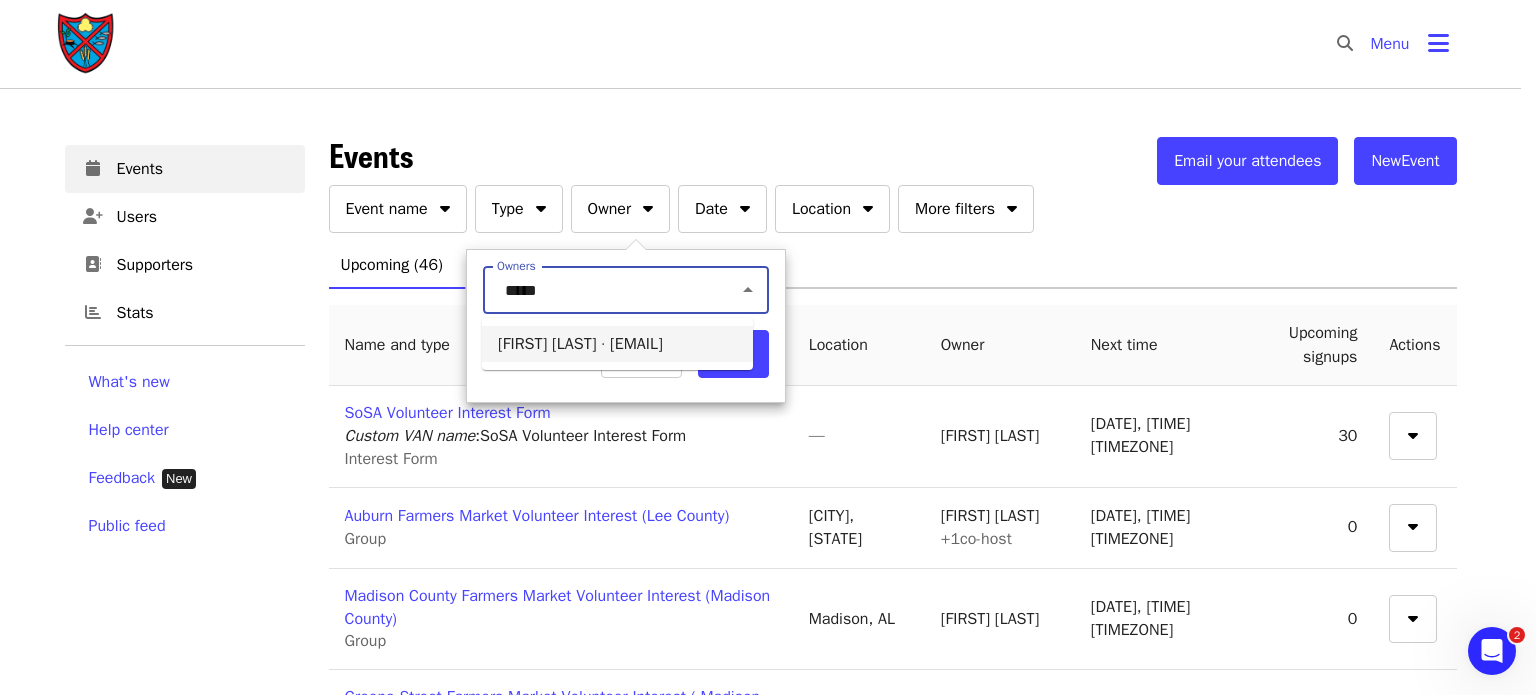 click on "Taylor Wolfe · nc-glean@endhunger.org" at bounding box center (617, 344) 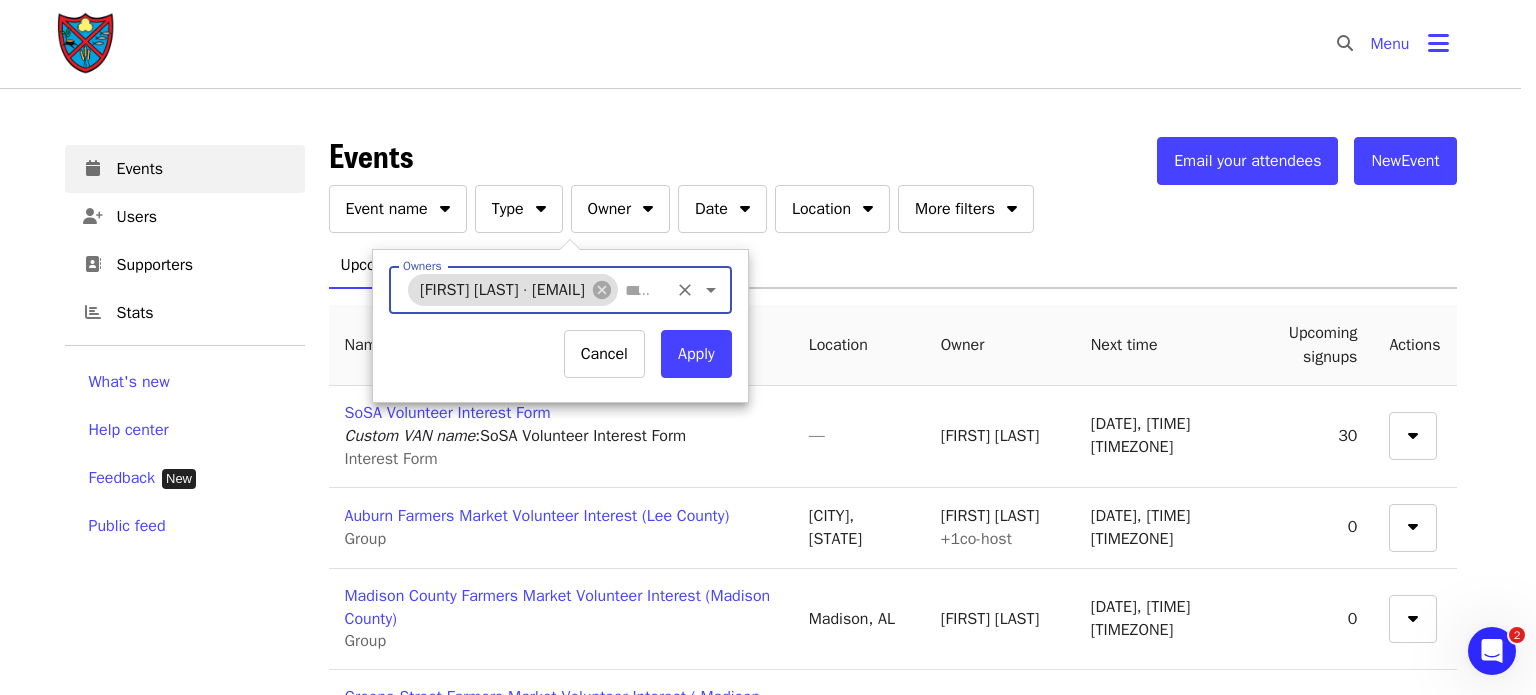 click on "Apply" at bounding box center (696, 354) 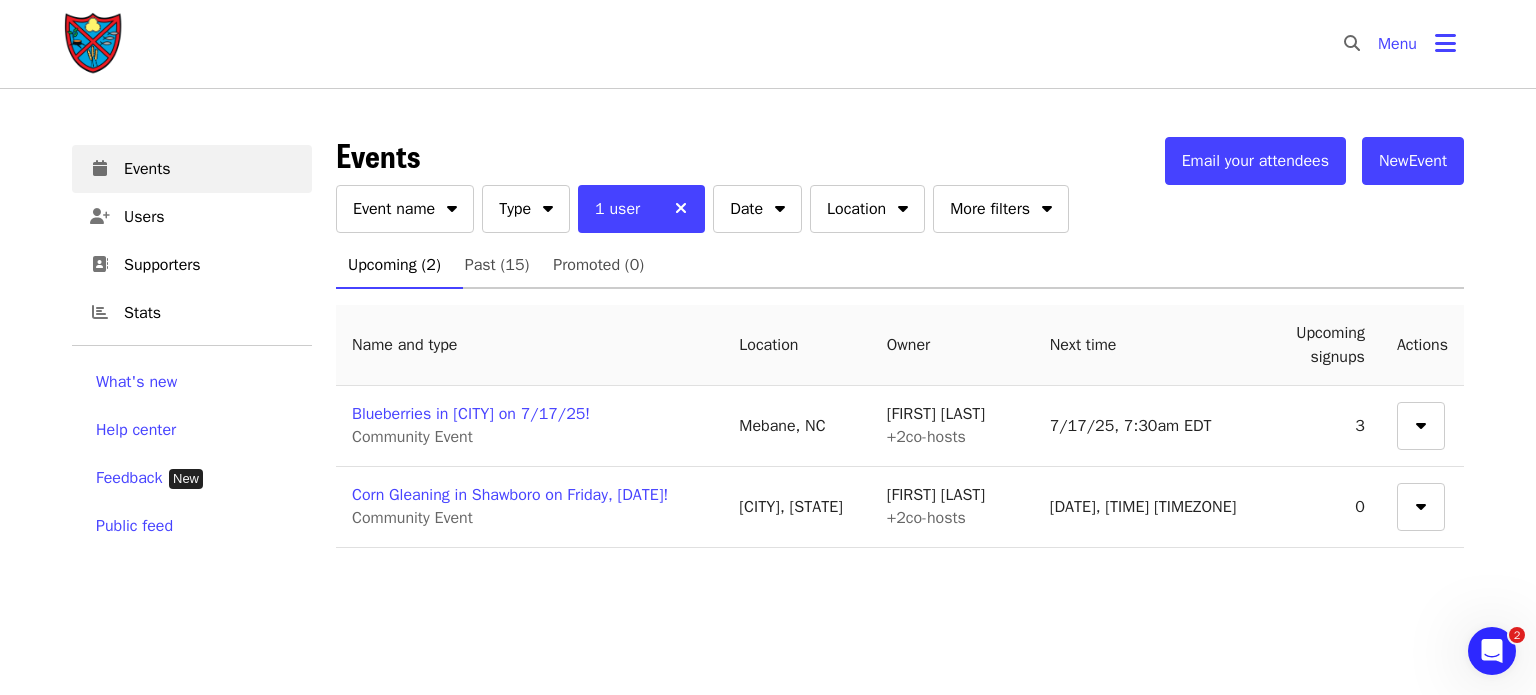 click on "Blueberries in [CITY] on [DATE]!" at bounding box center (471, 414) 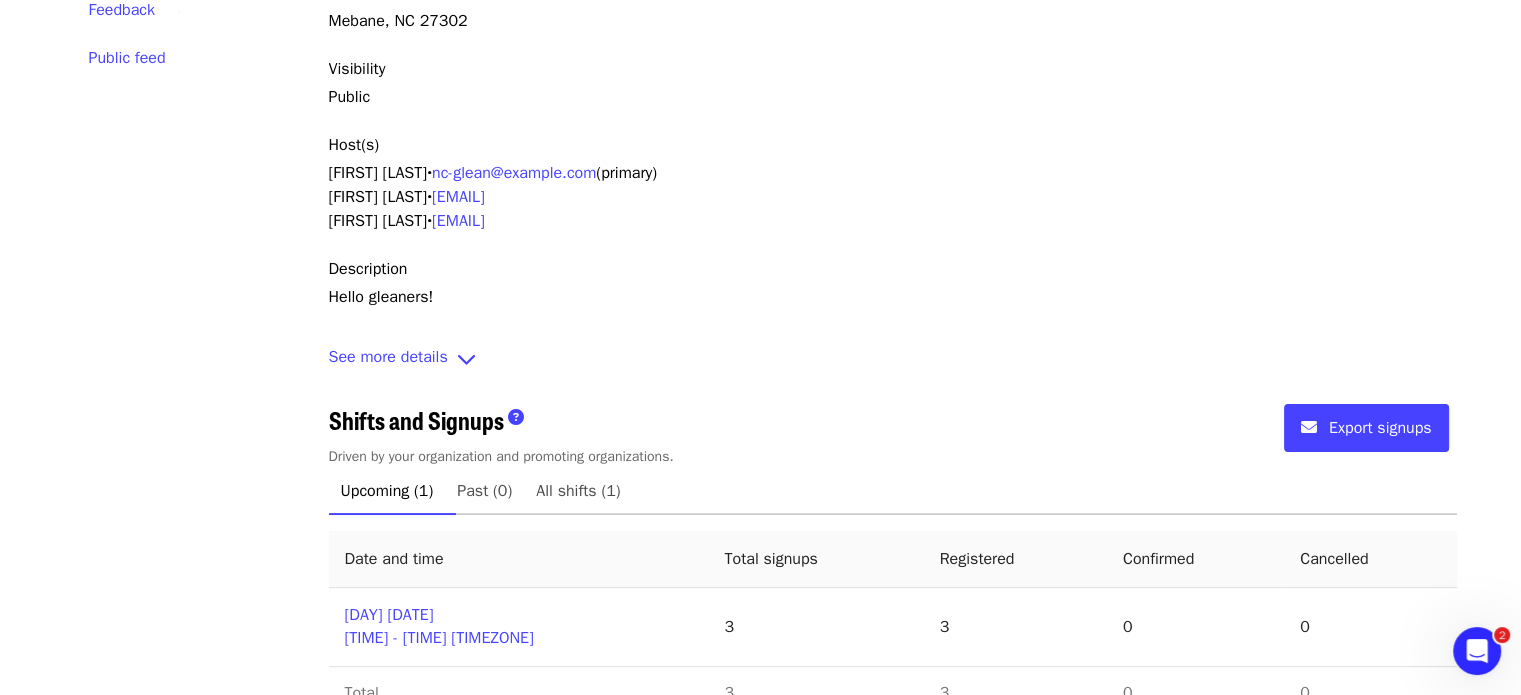 scroll, scrollTop: 520, scrollLeft: 0, axis: vertical 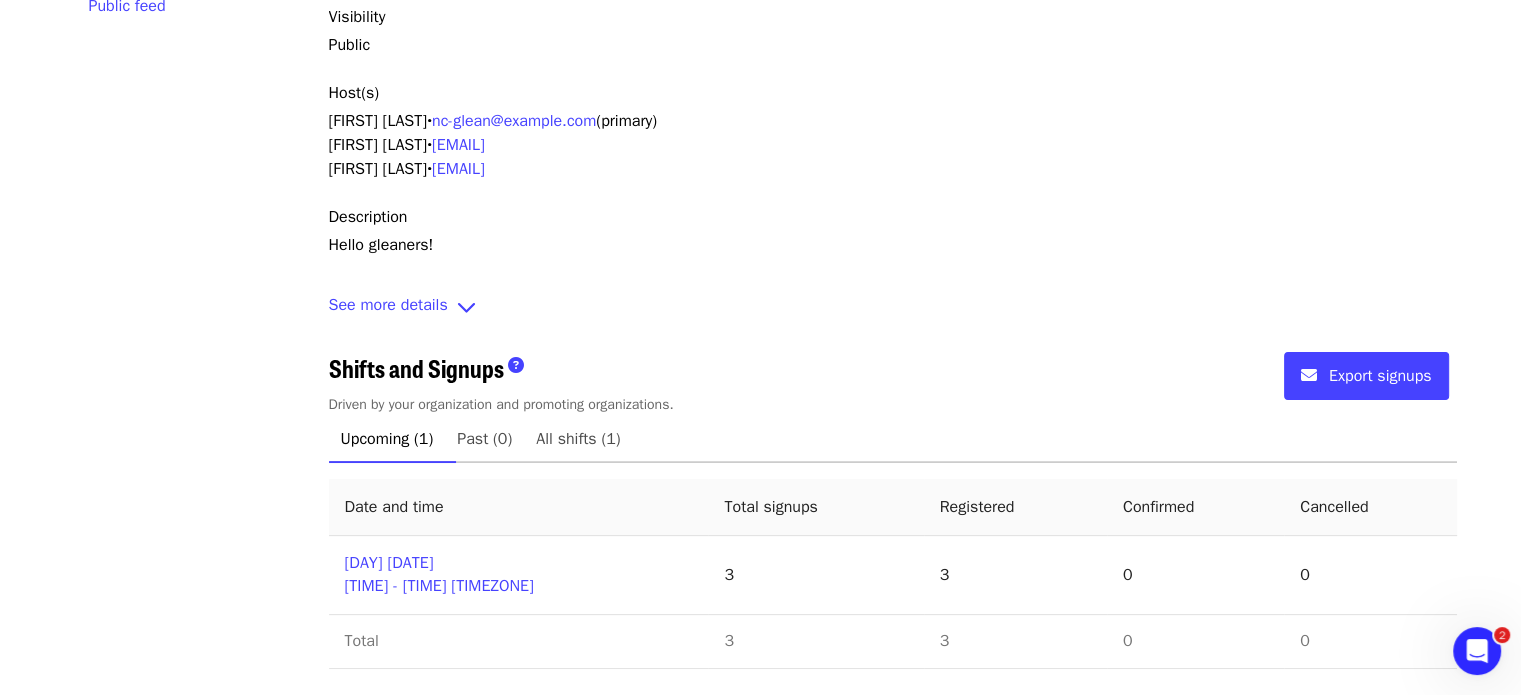 click on "Thu 7/17/25 7:30am - 9:30am EDT" at bounding box center [439, 575] 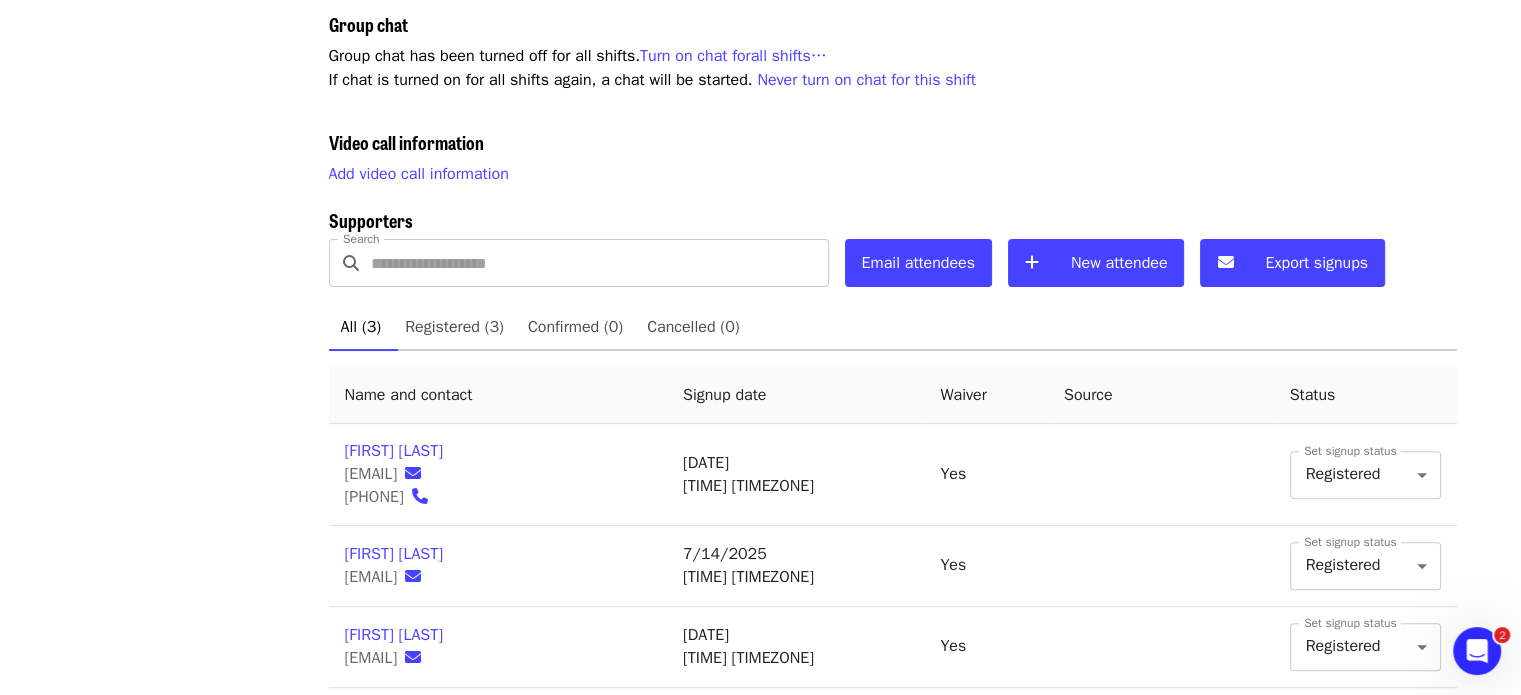scroll, scrollTop: 619, scrollLeft: 0, axis: vertical 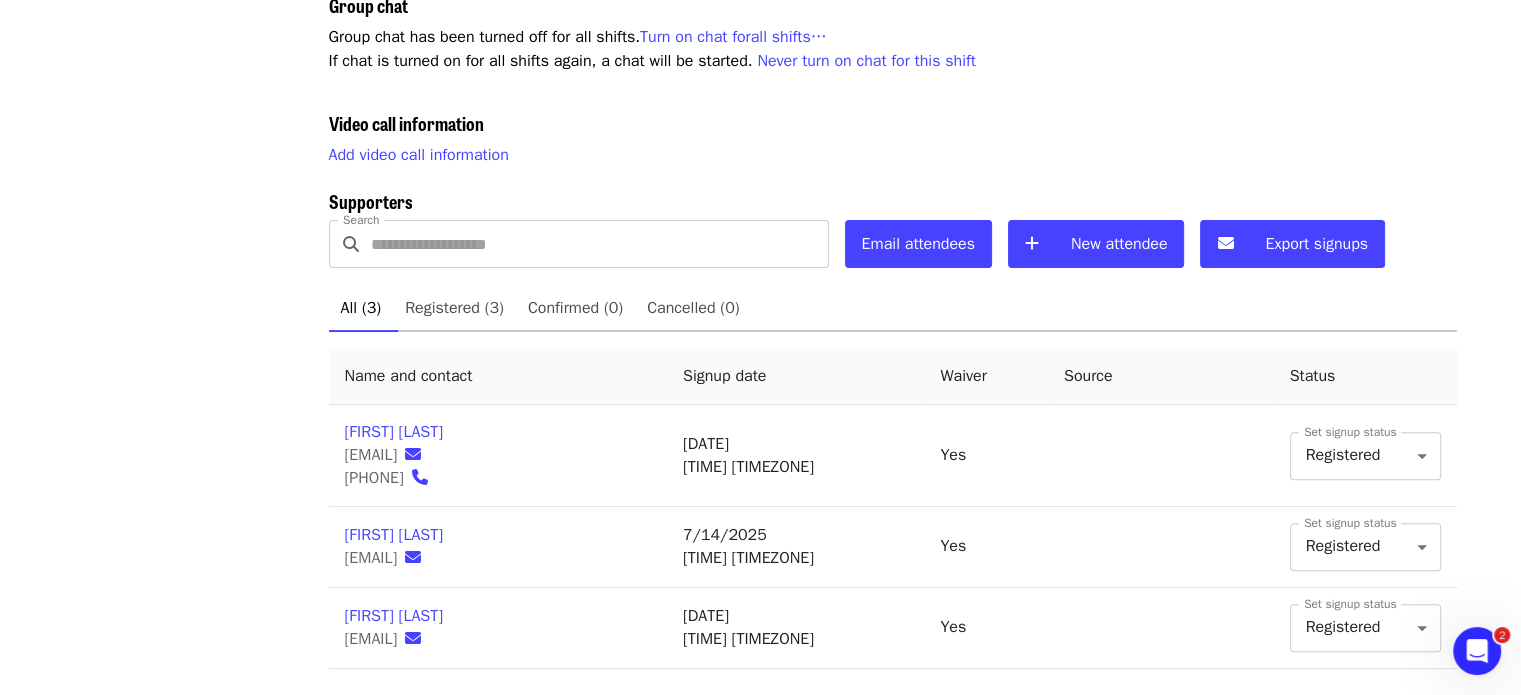 click on "Events Users Supporters Stats What's new Help center Feedback New Public feed Organize for  Society of St. Andrew" at bounding box center (185, 101) 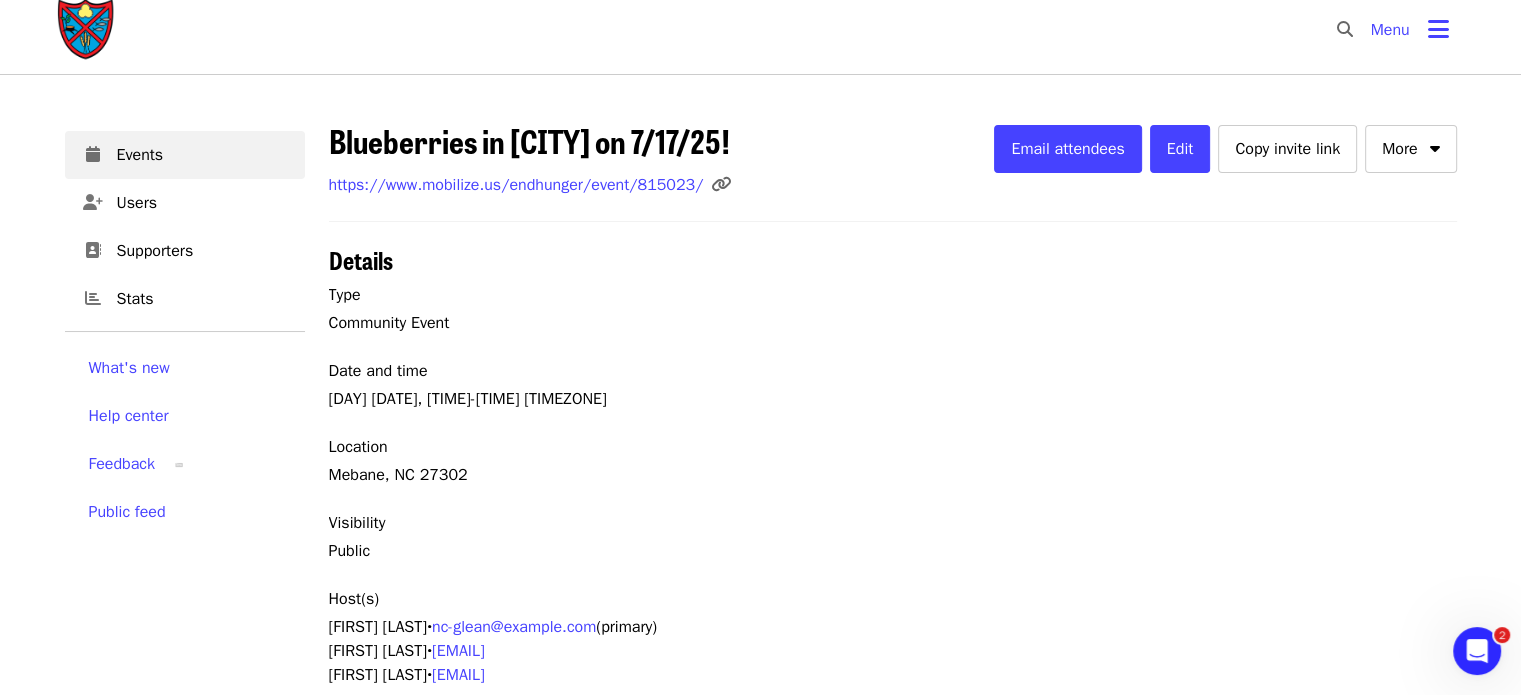 scroll, scrollTop: 0, scrollLeft: 0, axis: both 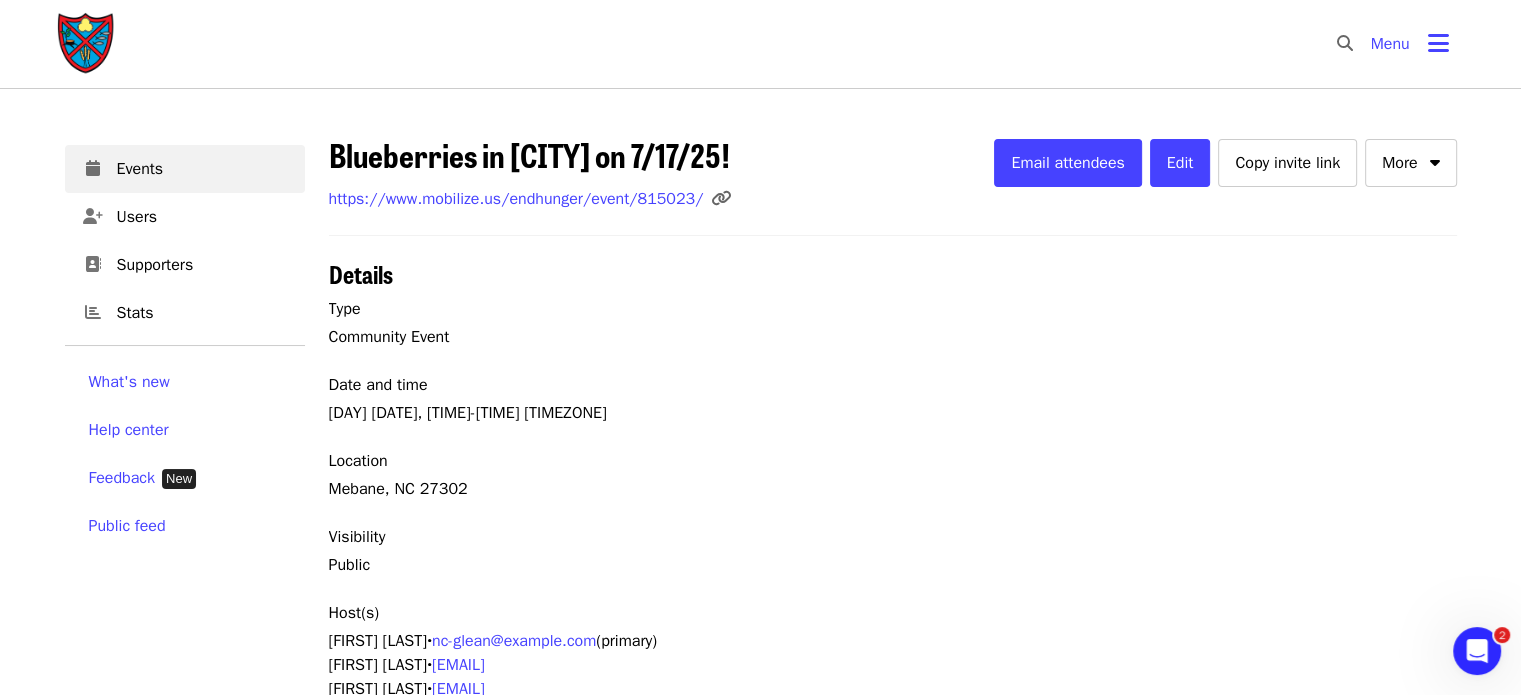 click on "Menu" at bounding box center (1390, 44) 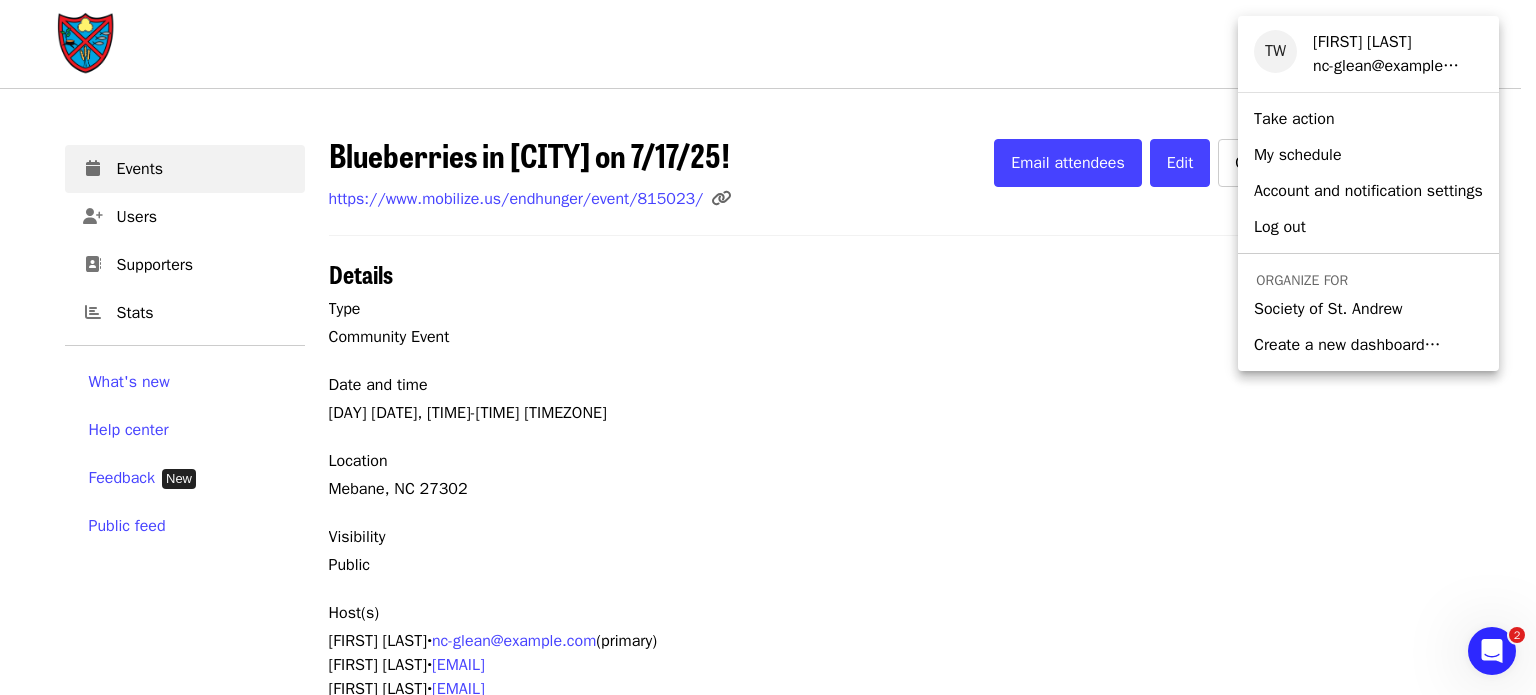 click on "Society of St. Andrew" at bounding box center (1328, 309) 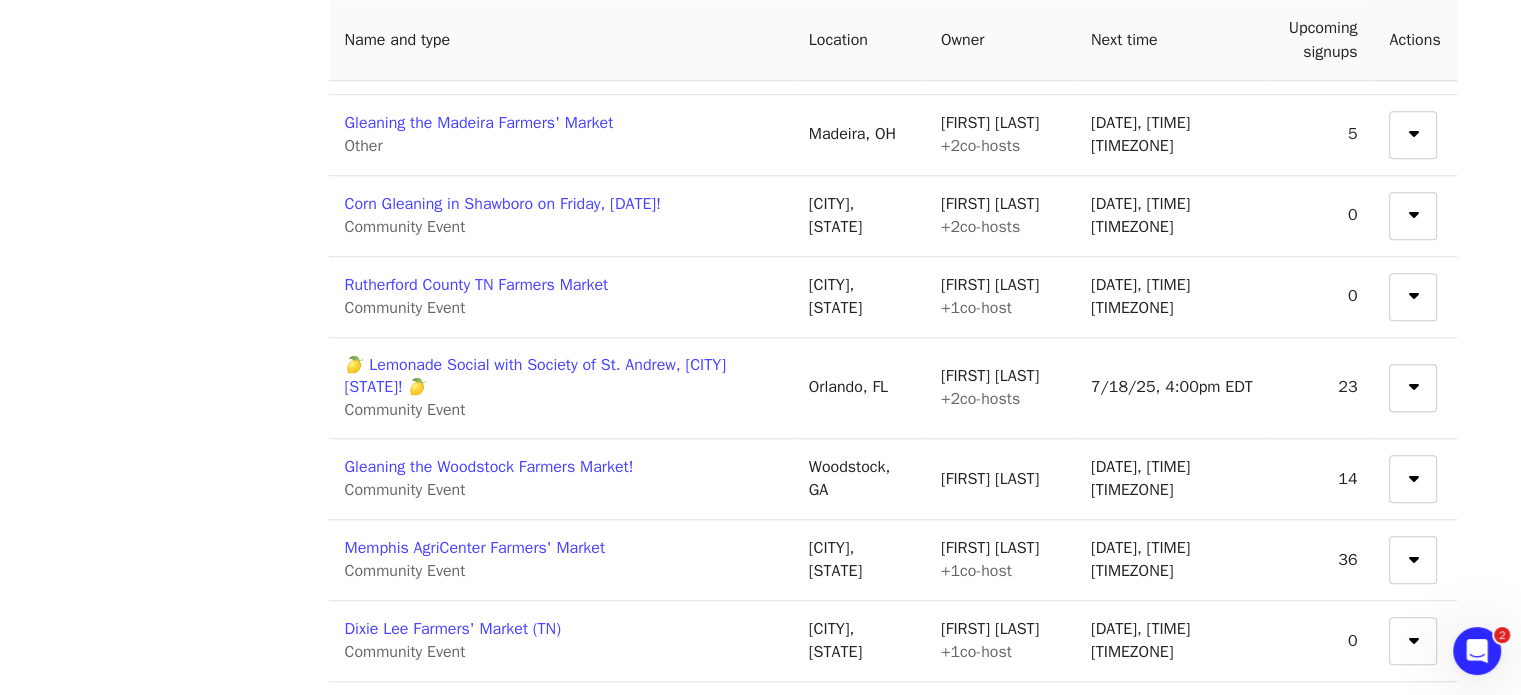 scroll, scrollTop: 1528, scrollLeft: 0, axis: vertical 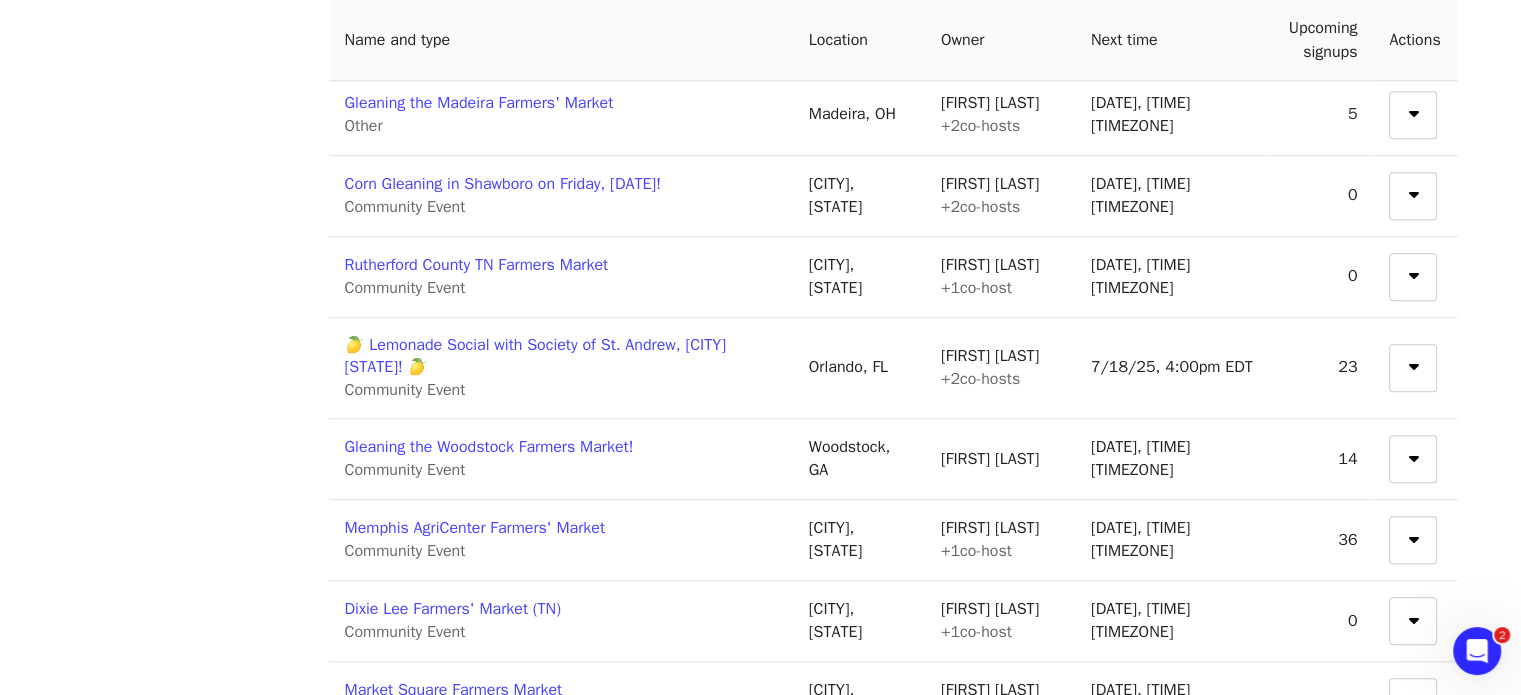 click on "Corn Gleaning in [CITY] on [DAY], [DATE]!" at bounding box center (503, 184) 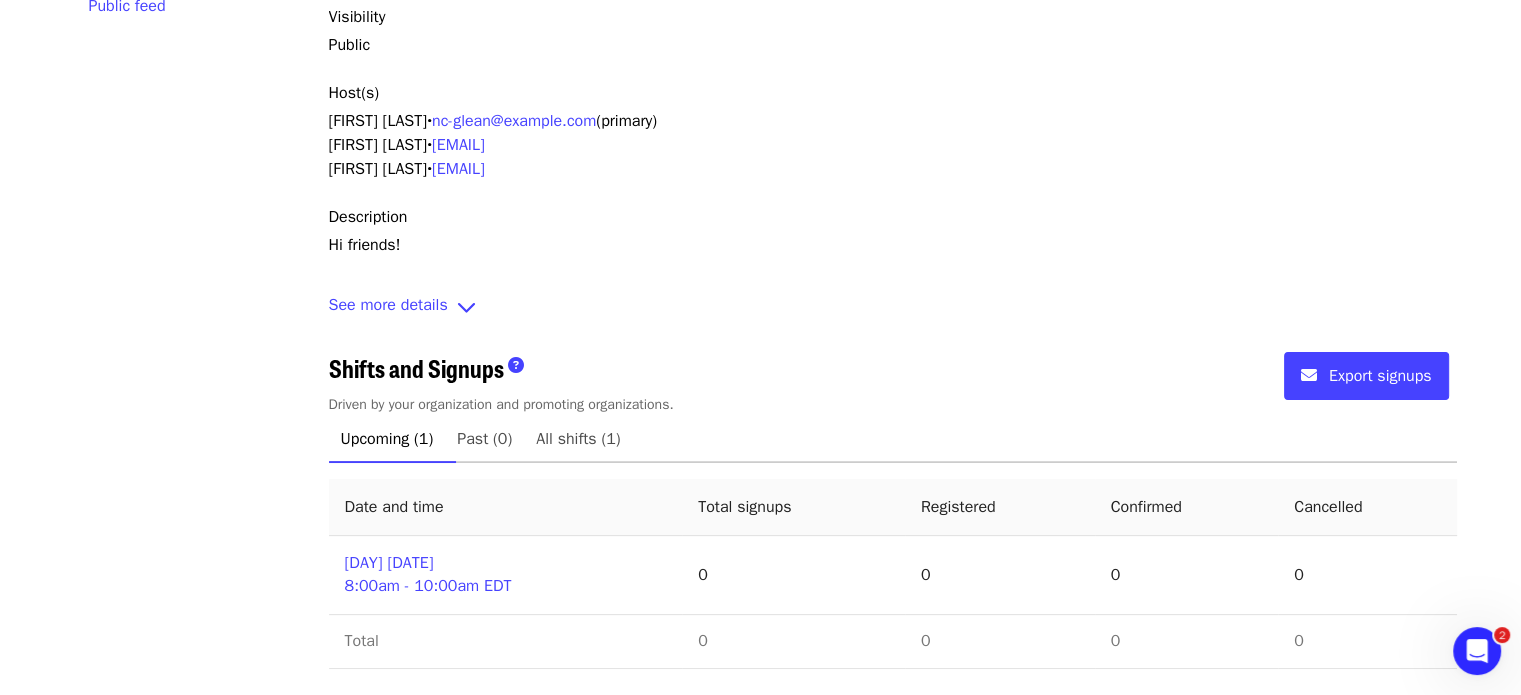 scroll, scrollTop: 0, scrollLeft: 0, axis: both 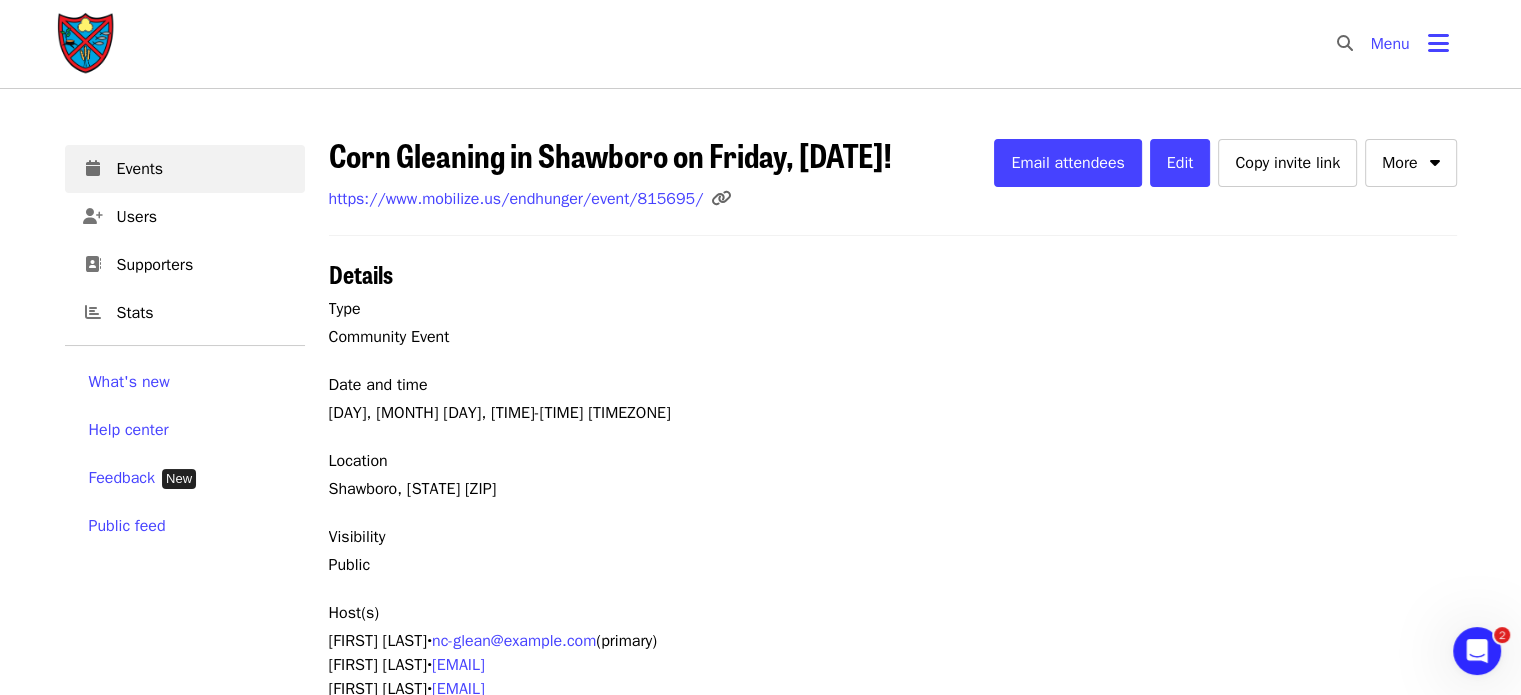 click on "Menu" at bounding box center [1410, 44] 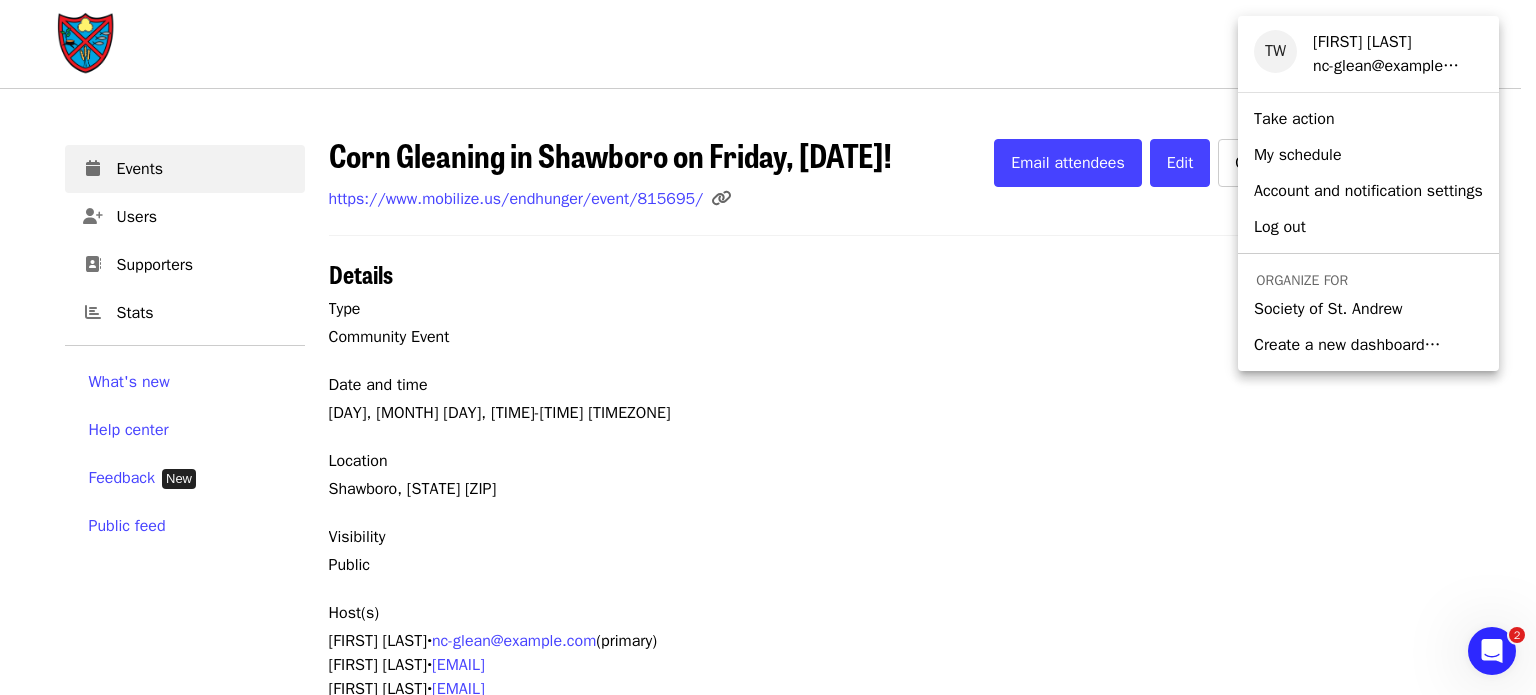 click at bounding box center [768, 347] 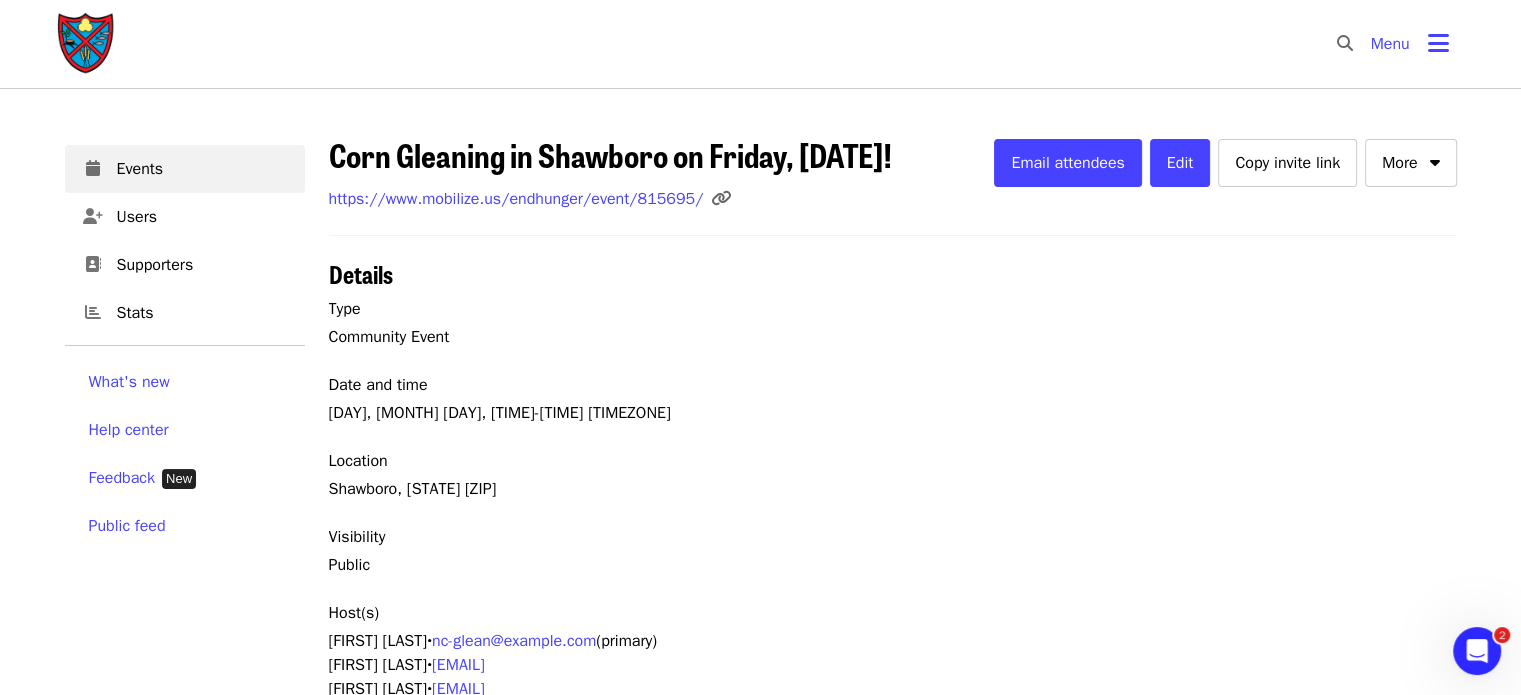 click at bounding box center (87, 44) 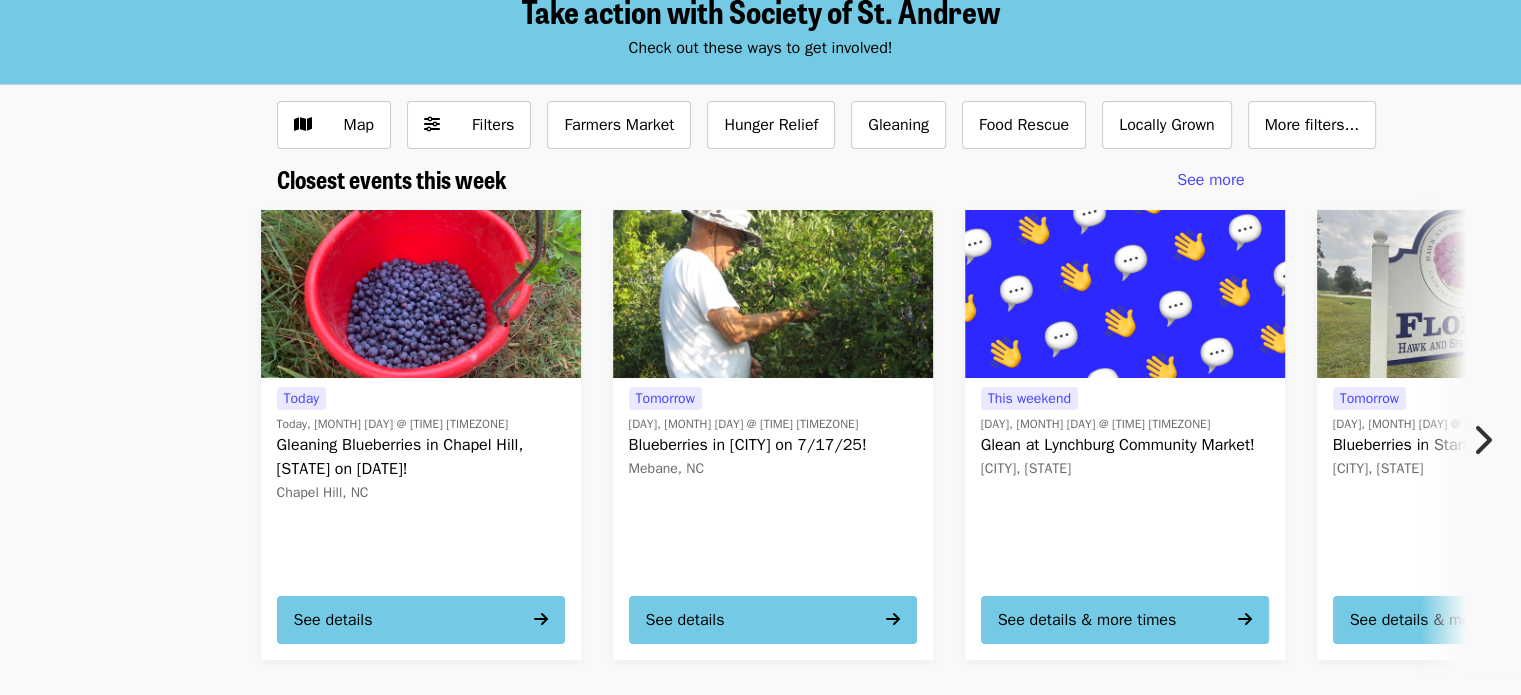scroll, scrollTop: 124, scrollLeft: 0, axis: vertical 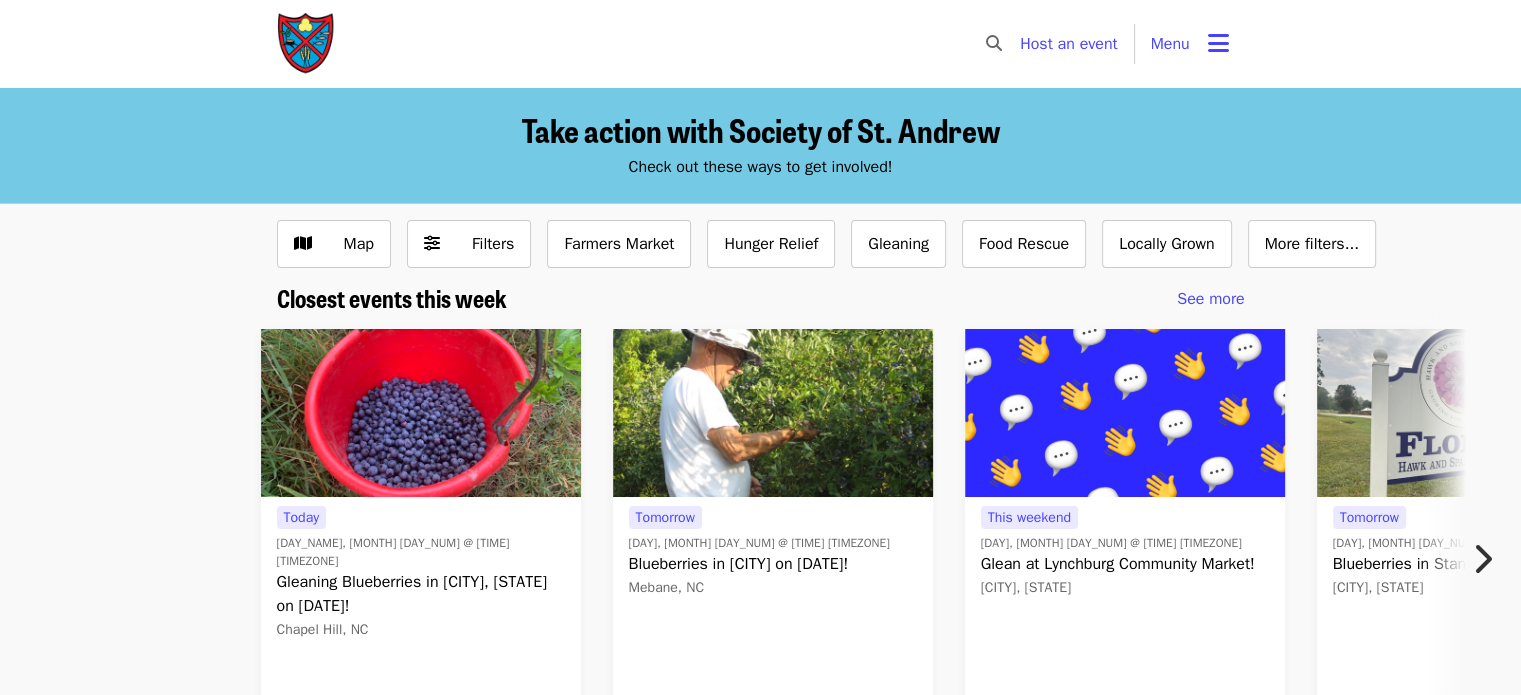 click at bounding box center [421, 413] 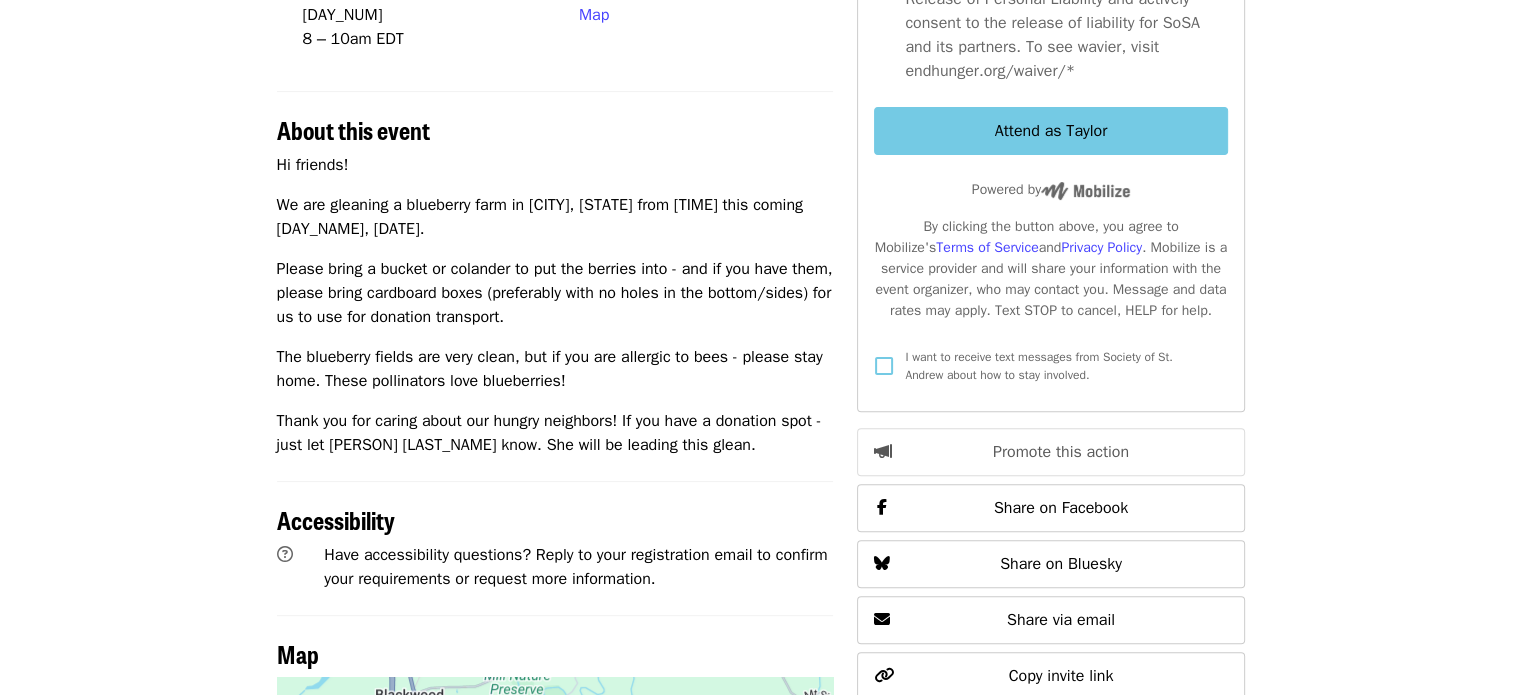 scroll, scrollTop: 552, scrollLeft: 0, axis: vertical 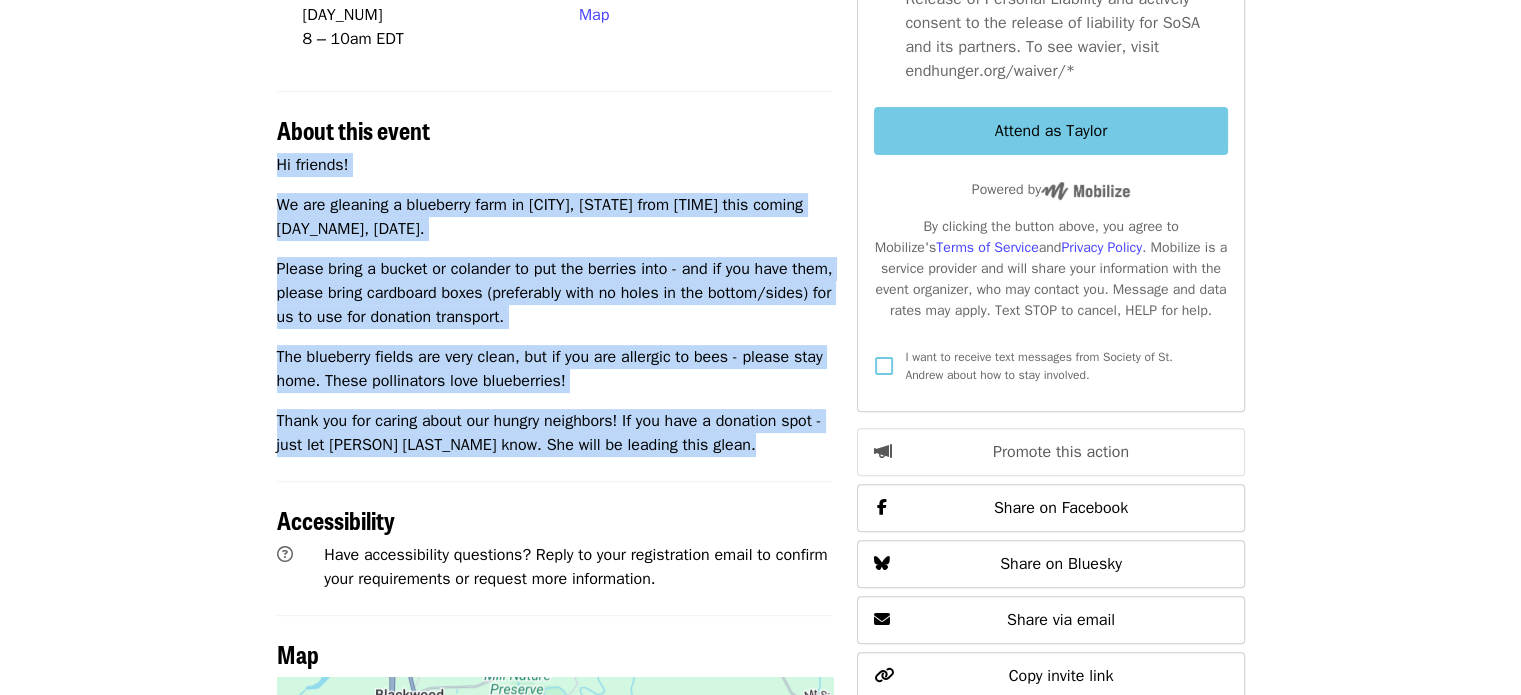 drag, startPoint x: 278, startPoint y: 142, endPoint x: 808, endPoint y: 433, distance: 604.63293 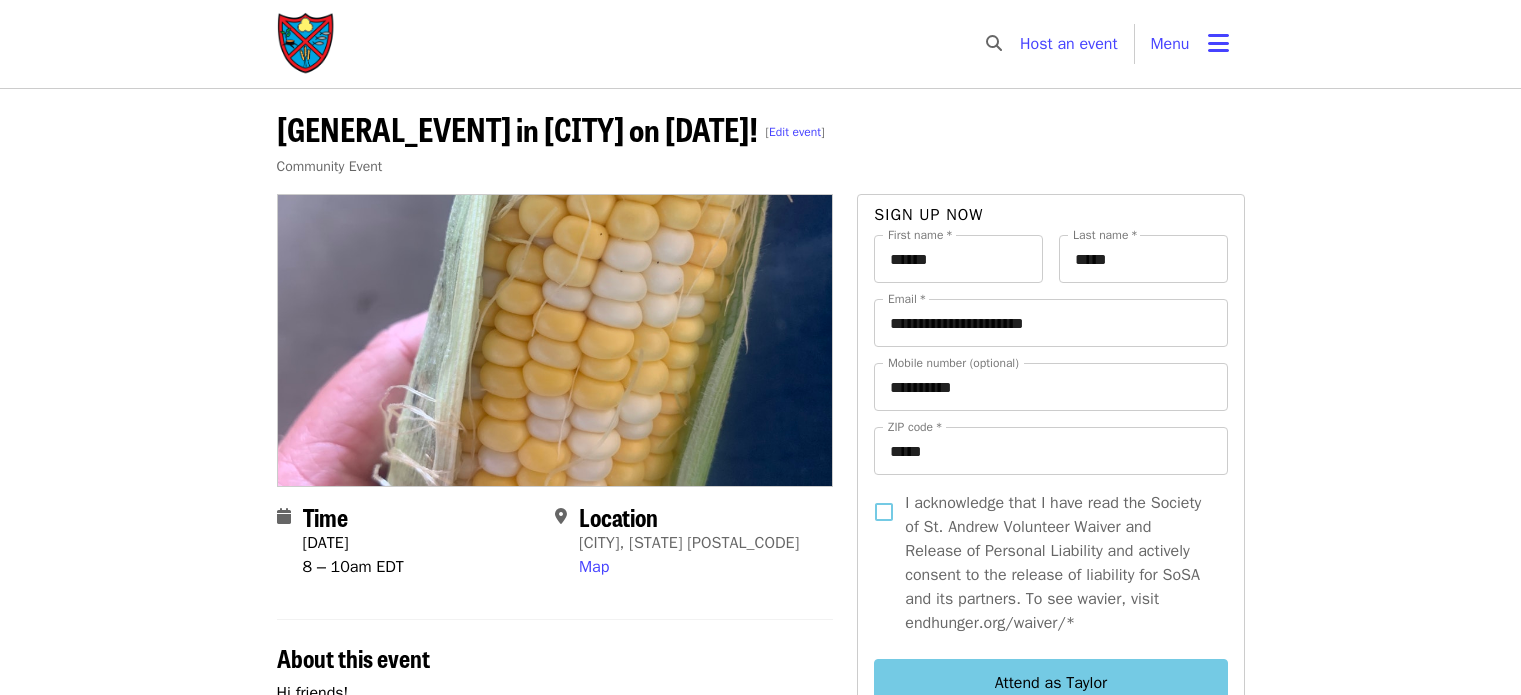 scroll, scrollTop: 0, scrollLeft: 0, axis: both 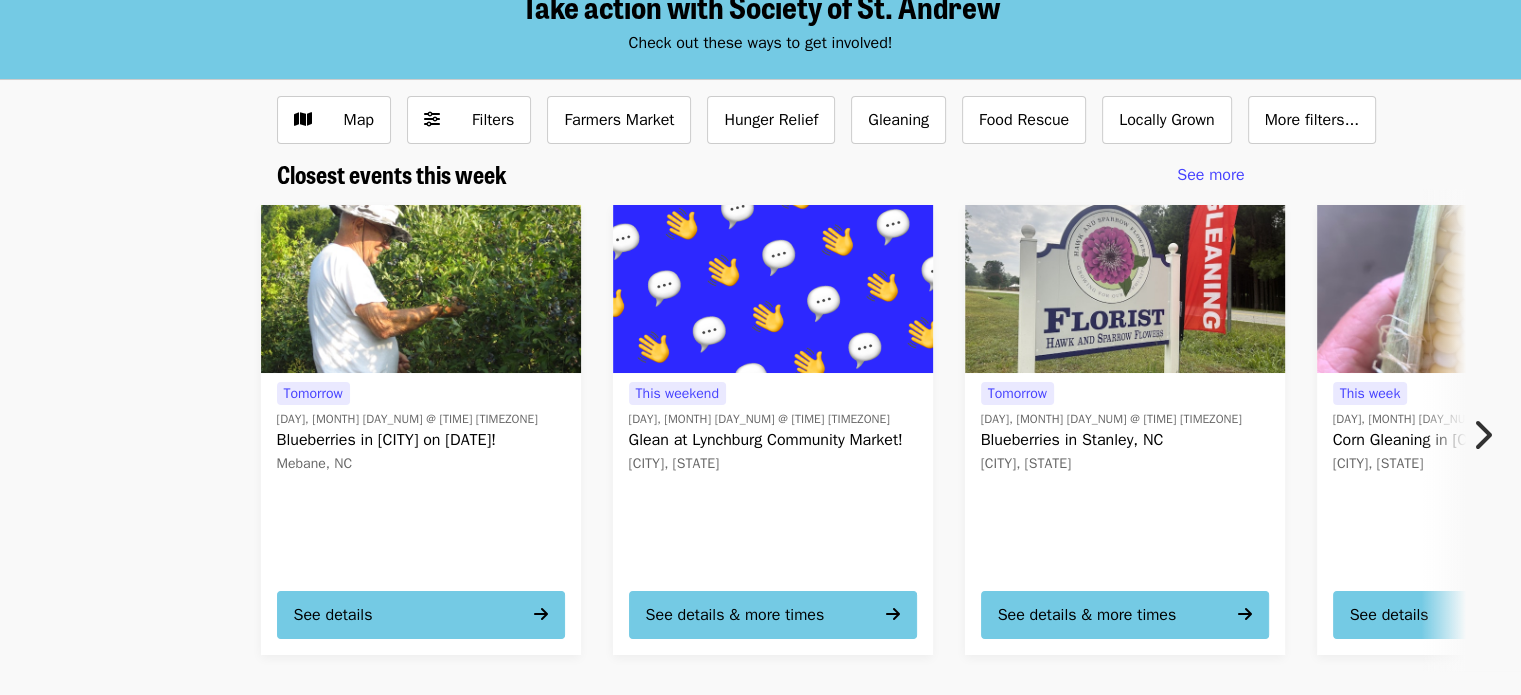 click at bounding box center [421, 289] 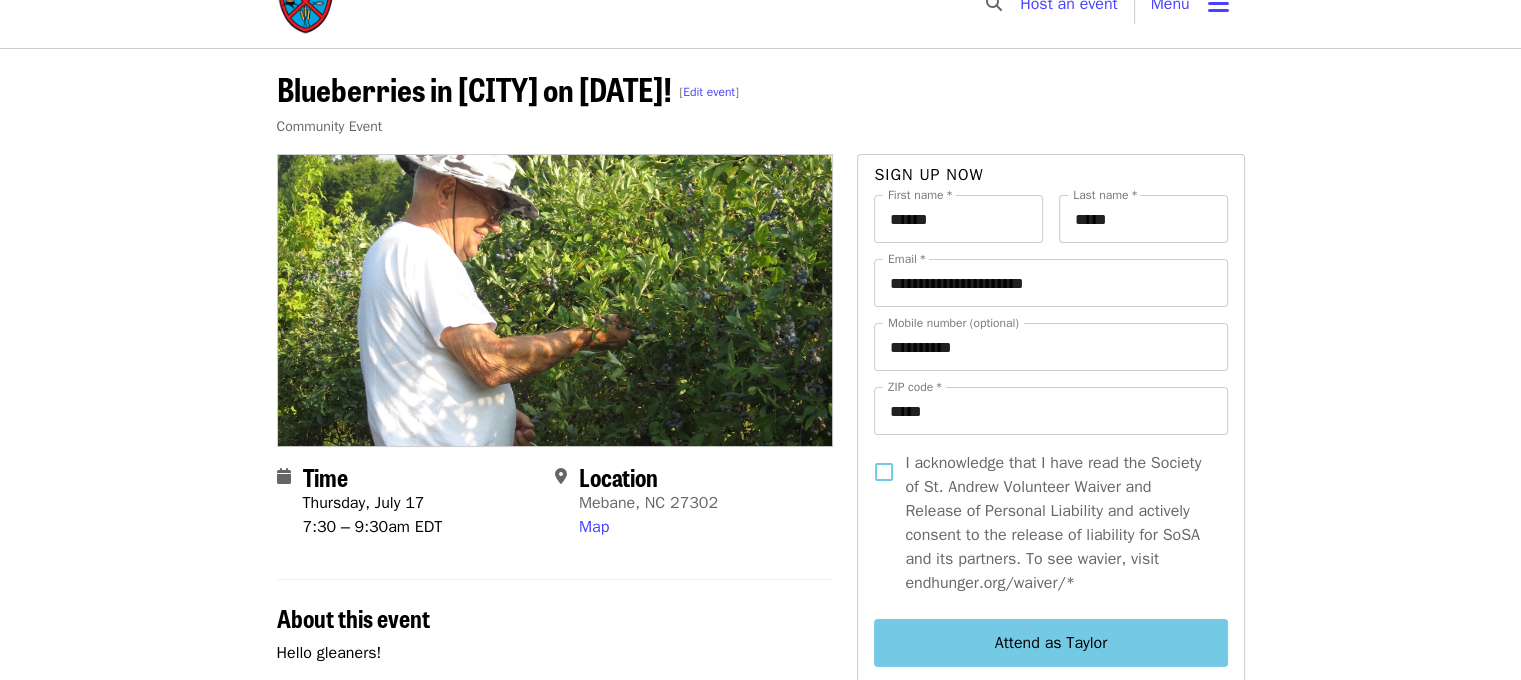 scroll, scrollTop: 0, scrollLeft: 0, axis: both 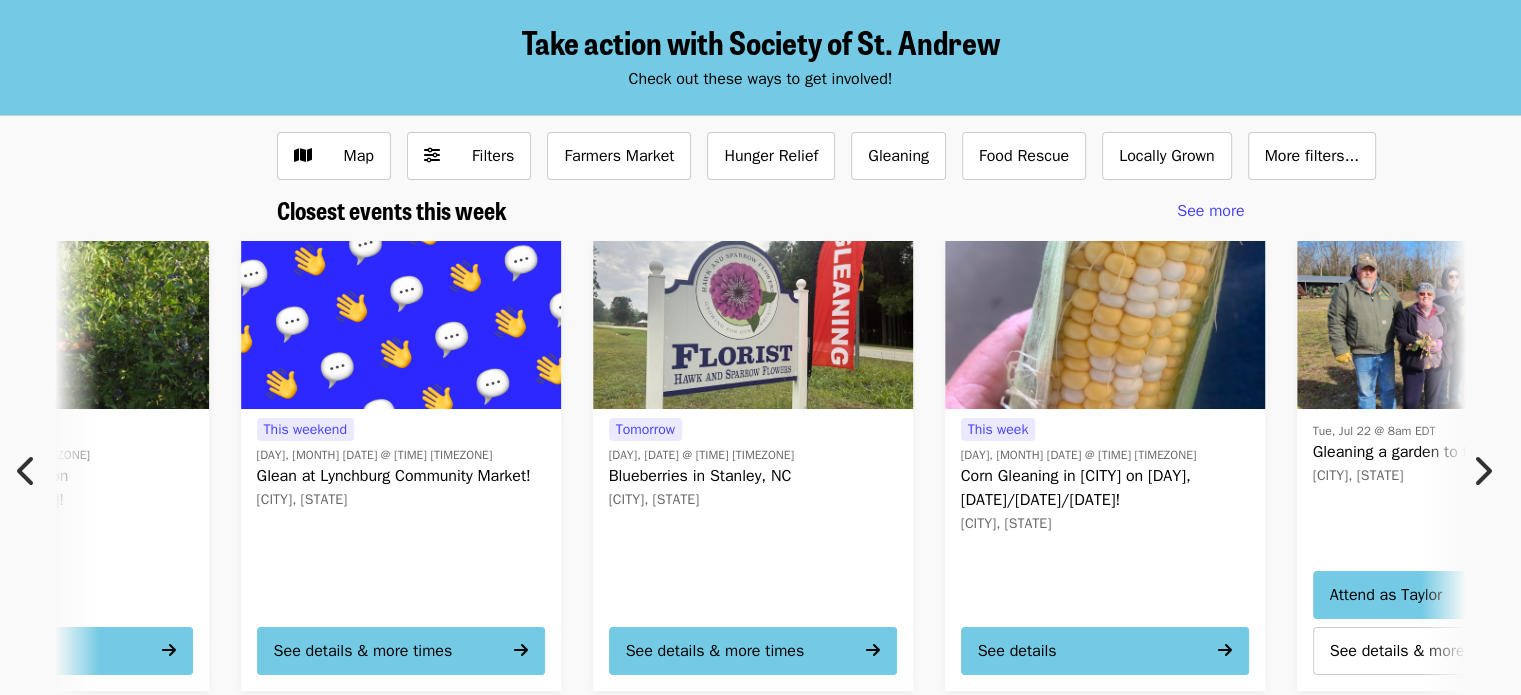 click at bounding box center (1105, 325) 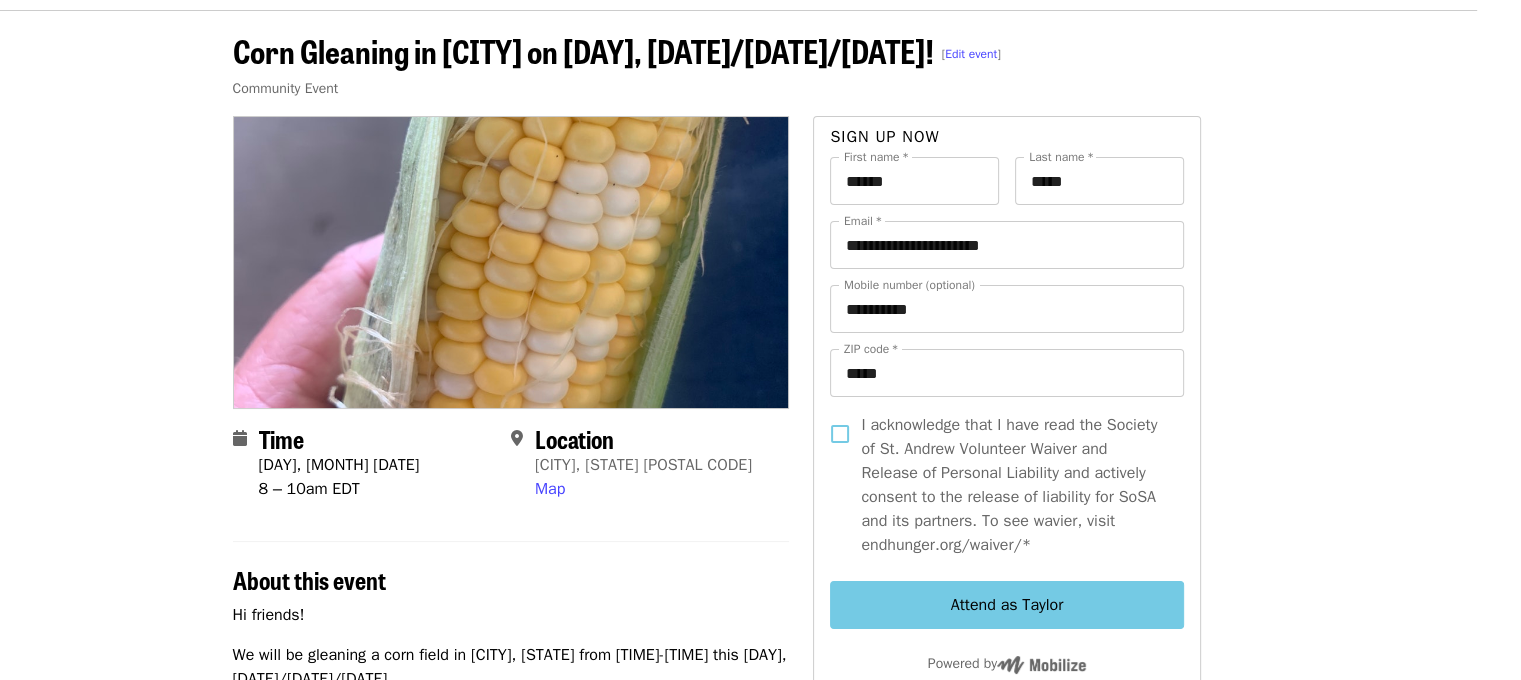 scroll, scrollTop: 0, scrollLeft: 47, axis: horizontal 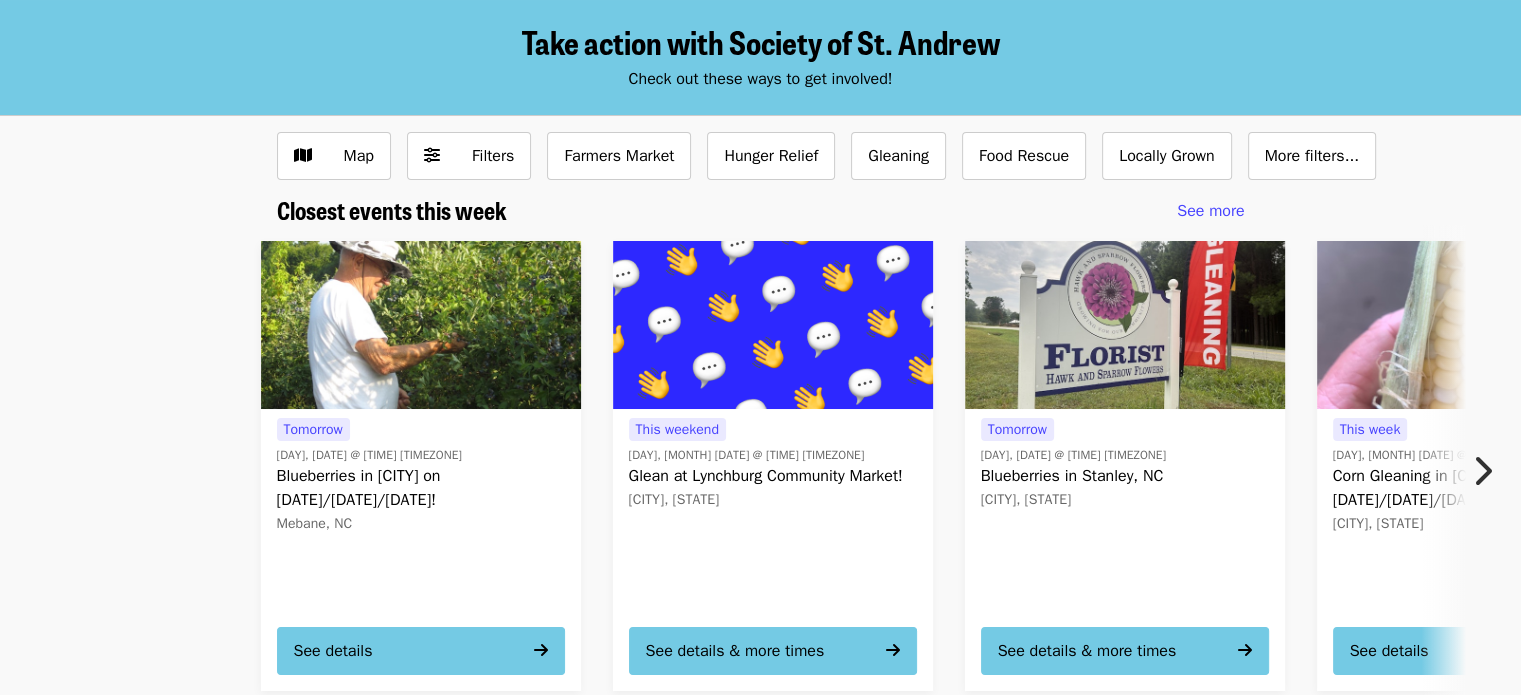 click at bounding box center (421, 325) 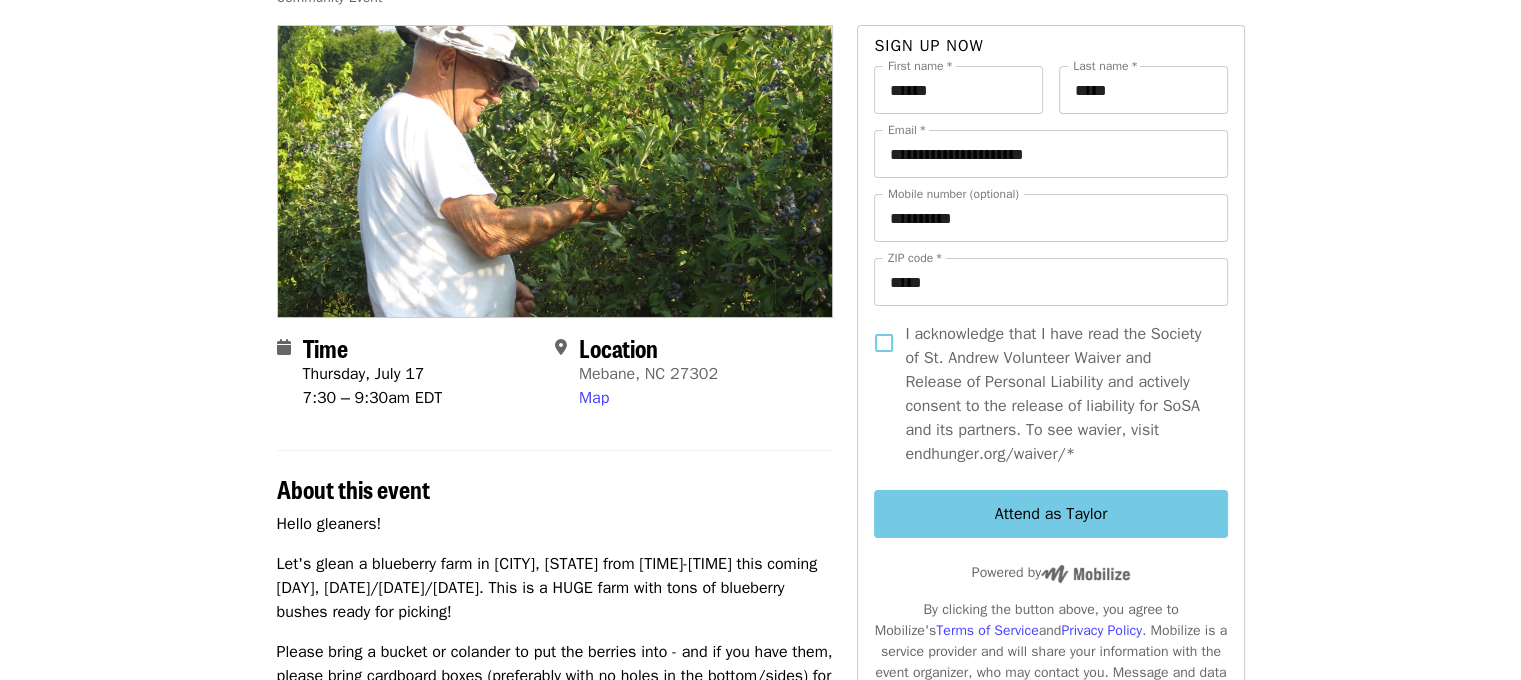 scroll, scrollTop: 0, scrollLeft: 0, axis: both 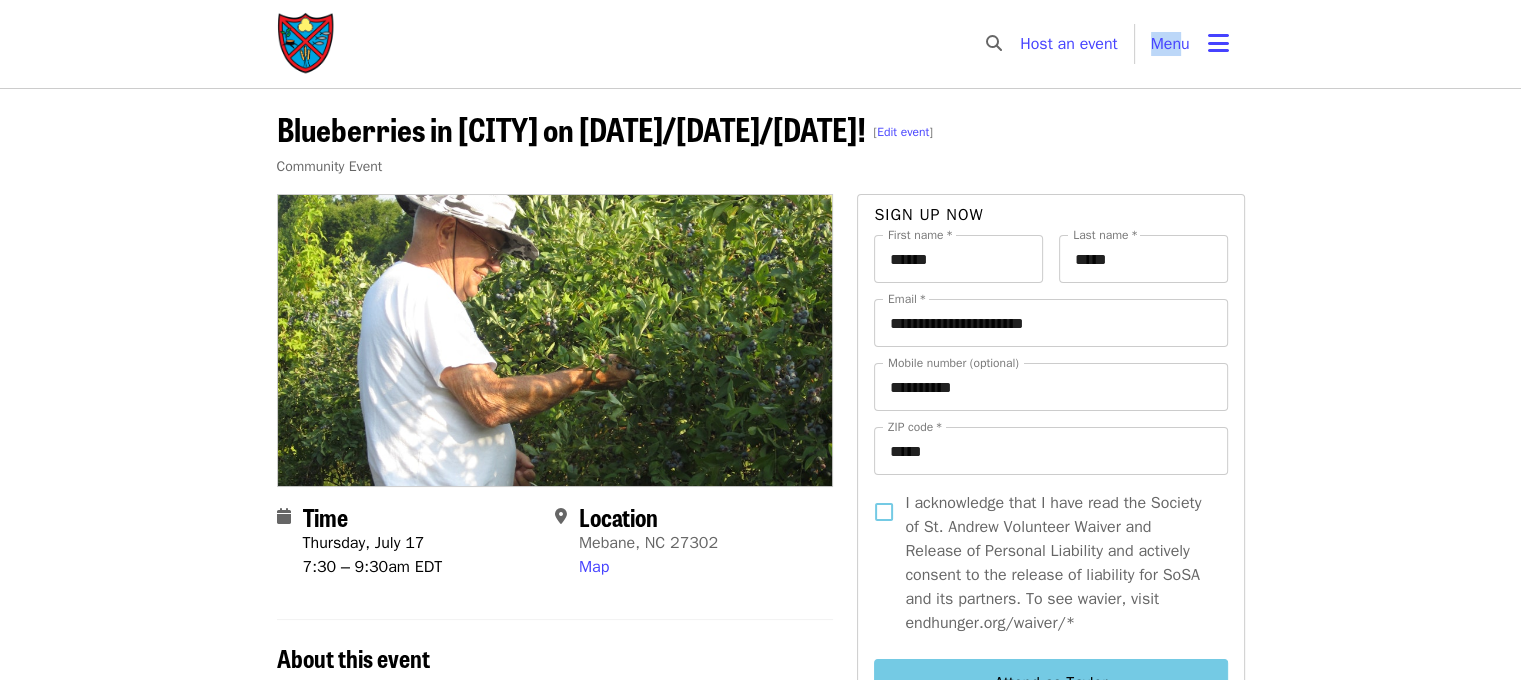 drag, startPoint x: 1156, startPoint y: 68, endPoint x: 1180, endPoint y: 48, distance: 31.241 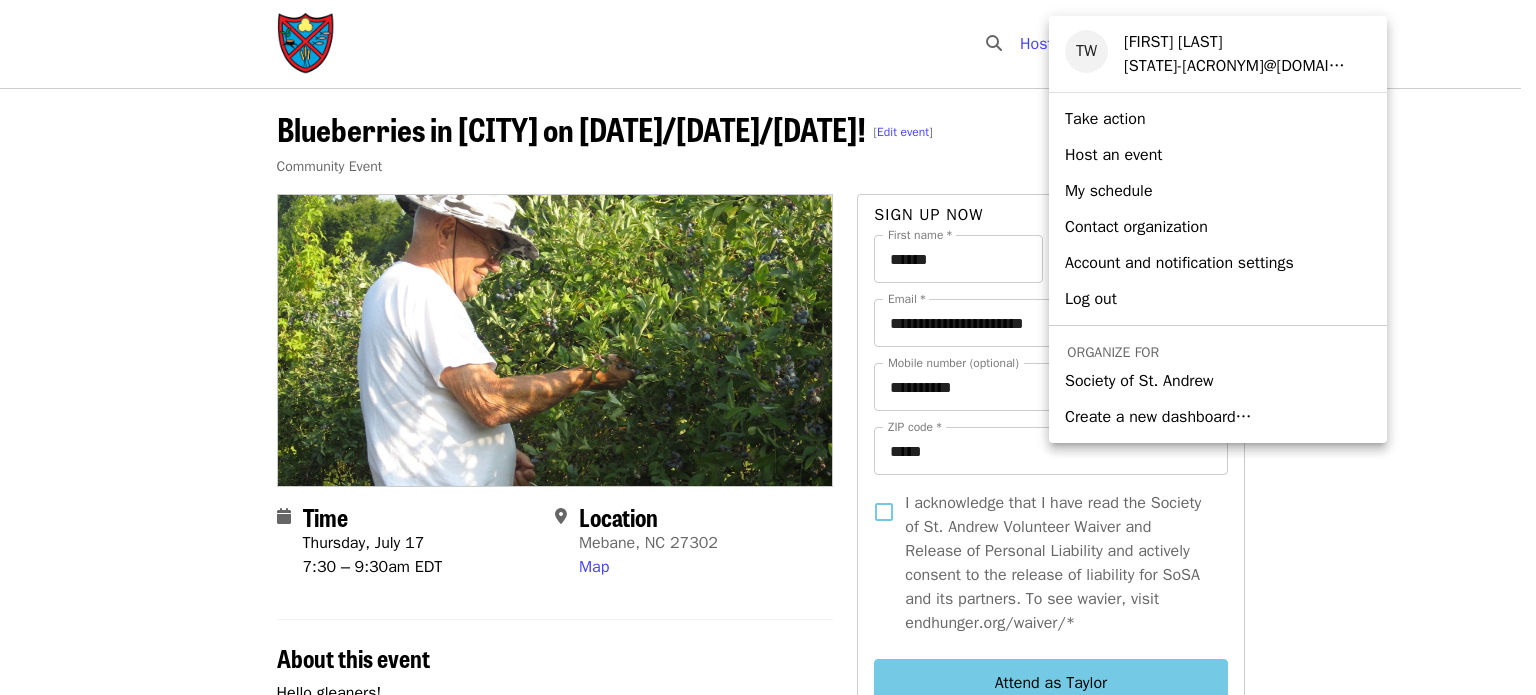 click at bounding box center [768, 347] 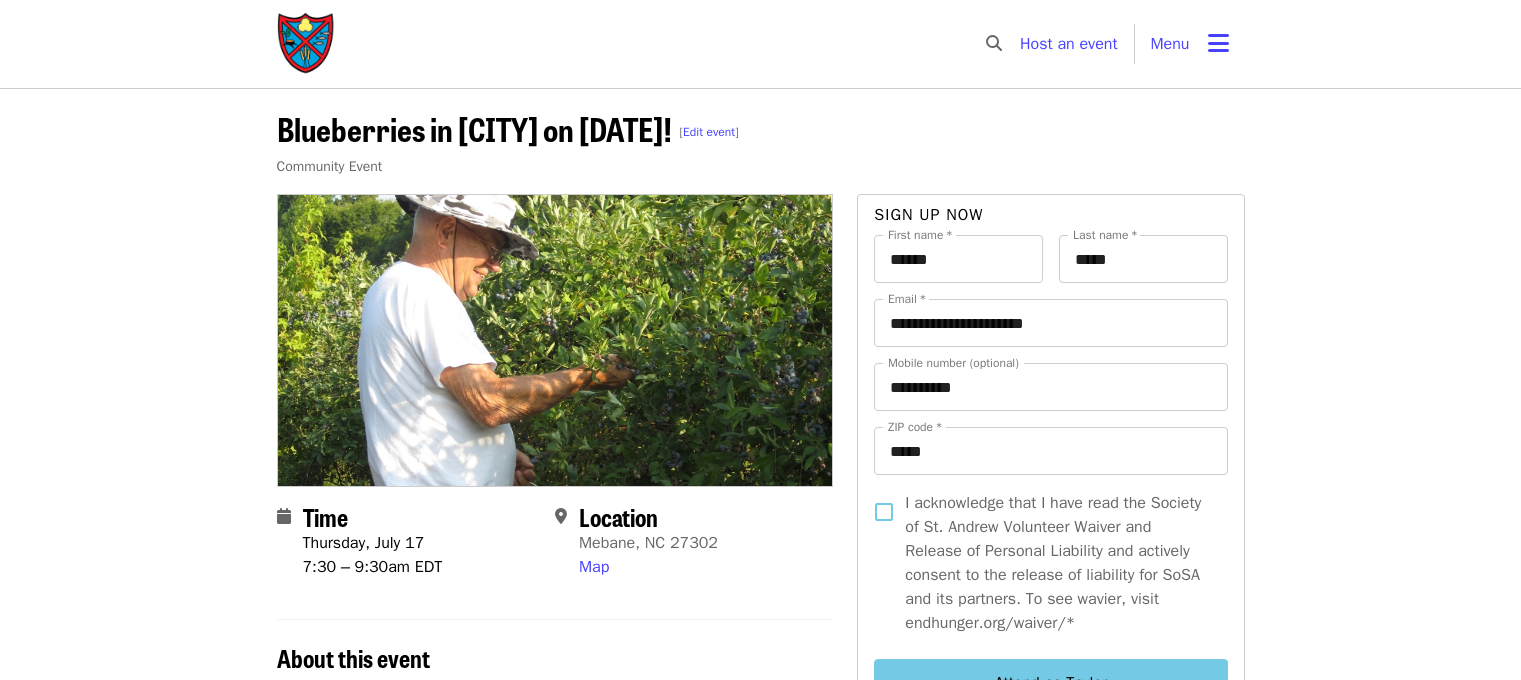 scroll, scrollTop: 0, scrollLeft: 0, axis: both 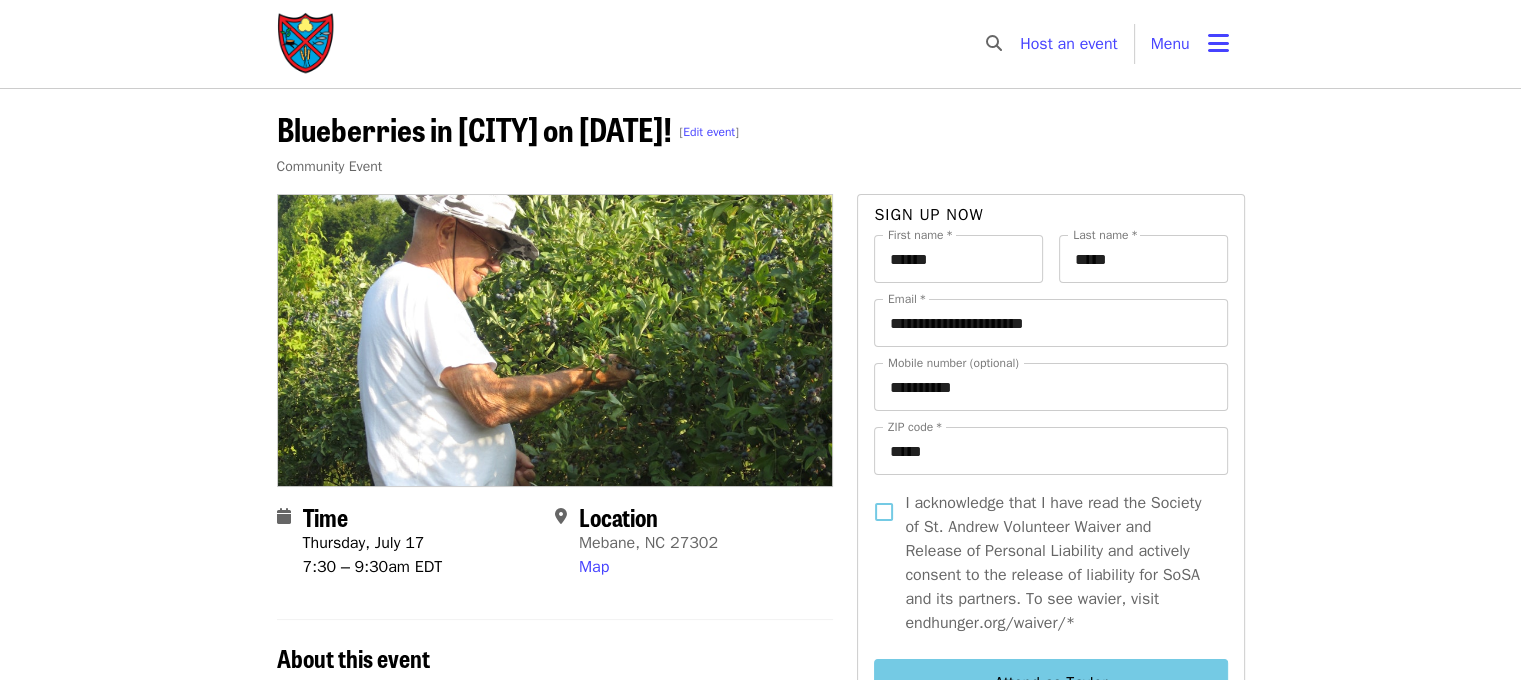 click at bounding box center (307, 44) 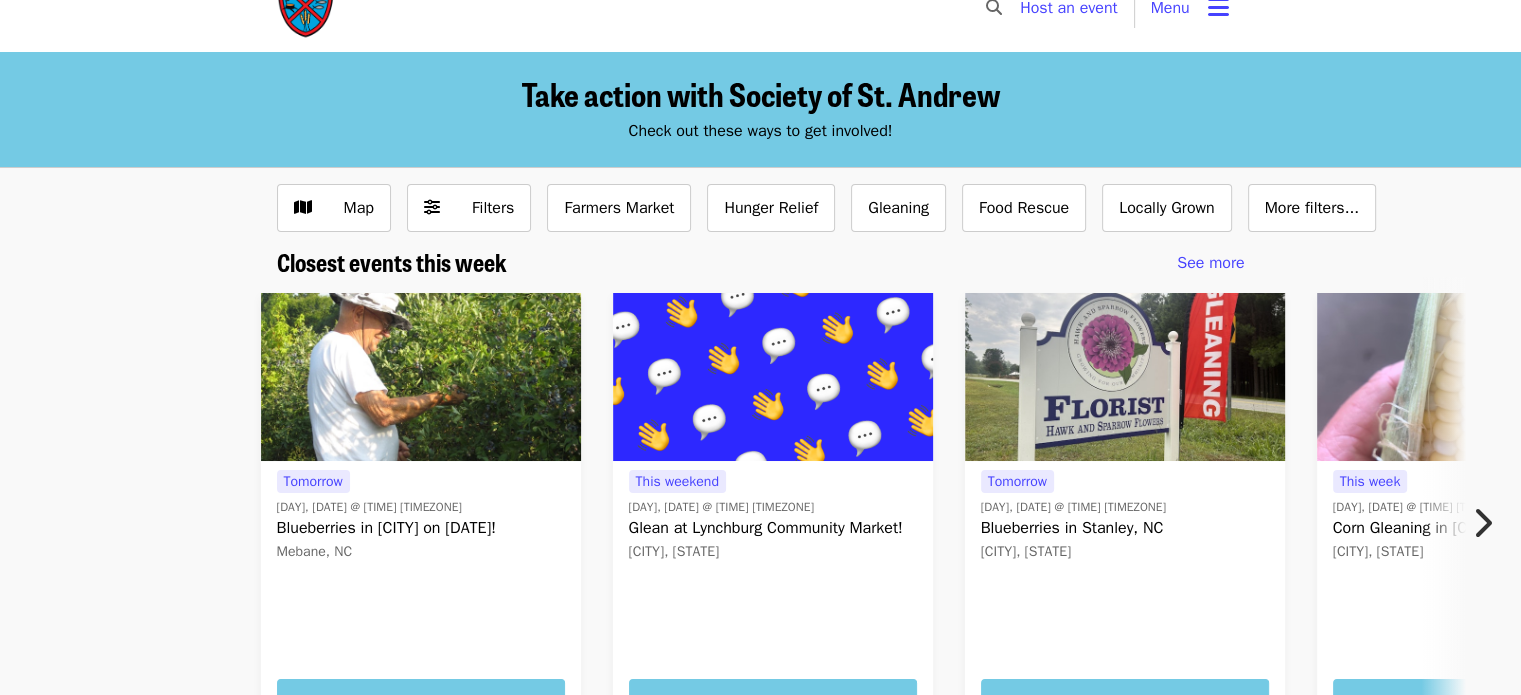 scroll, scrollTop: 0, scrollLeft: 0, axis: both 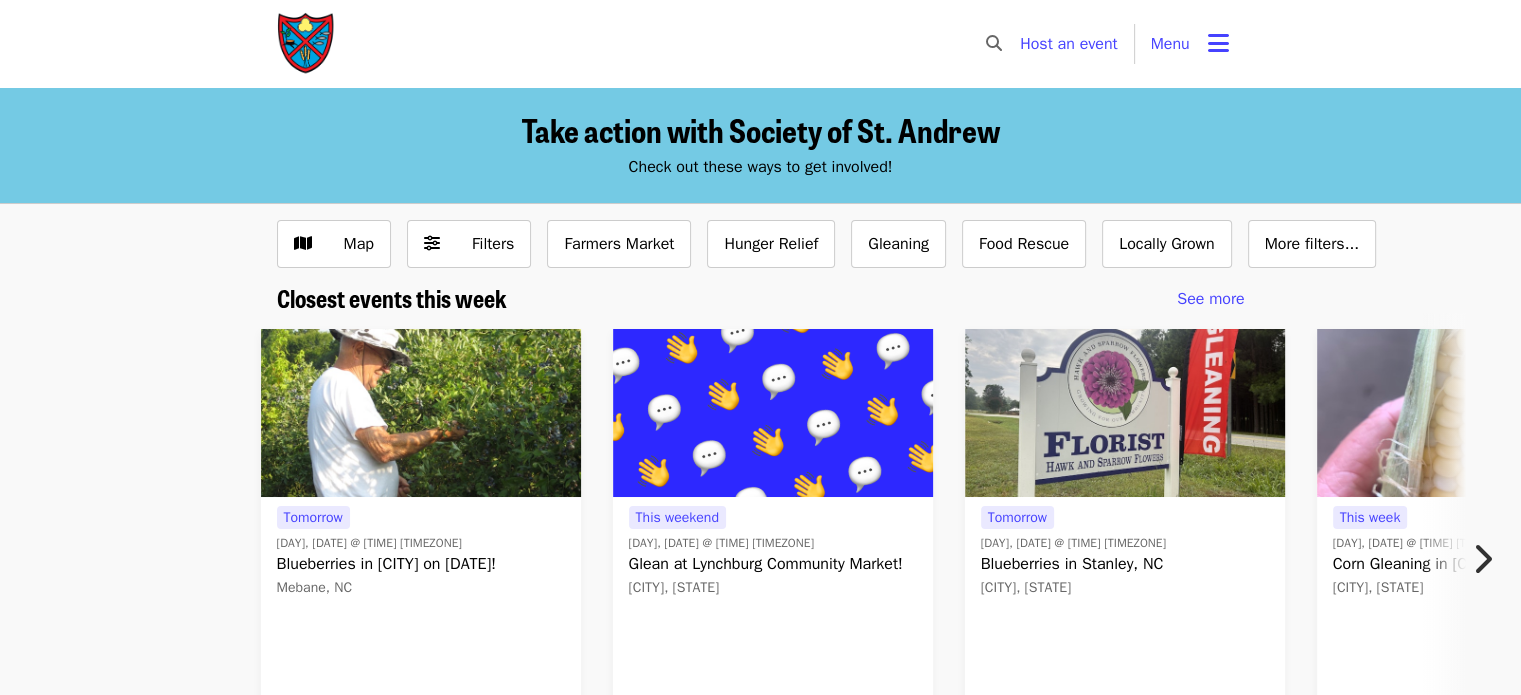click at bounding box center [1477, 413] 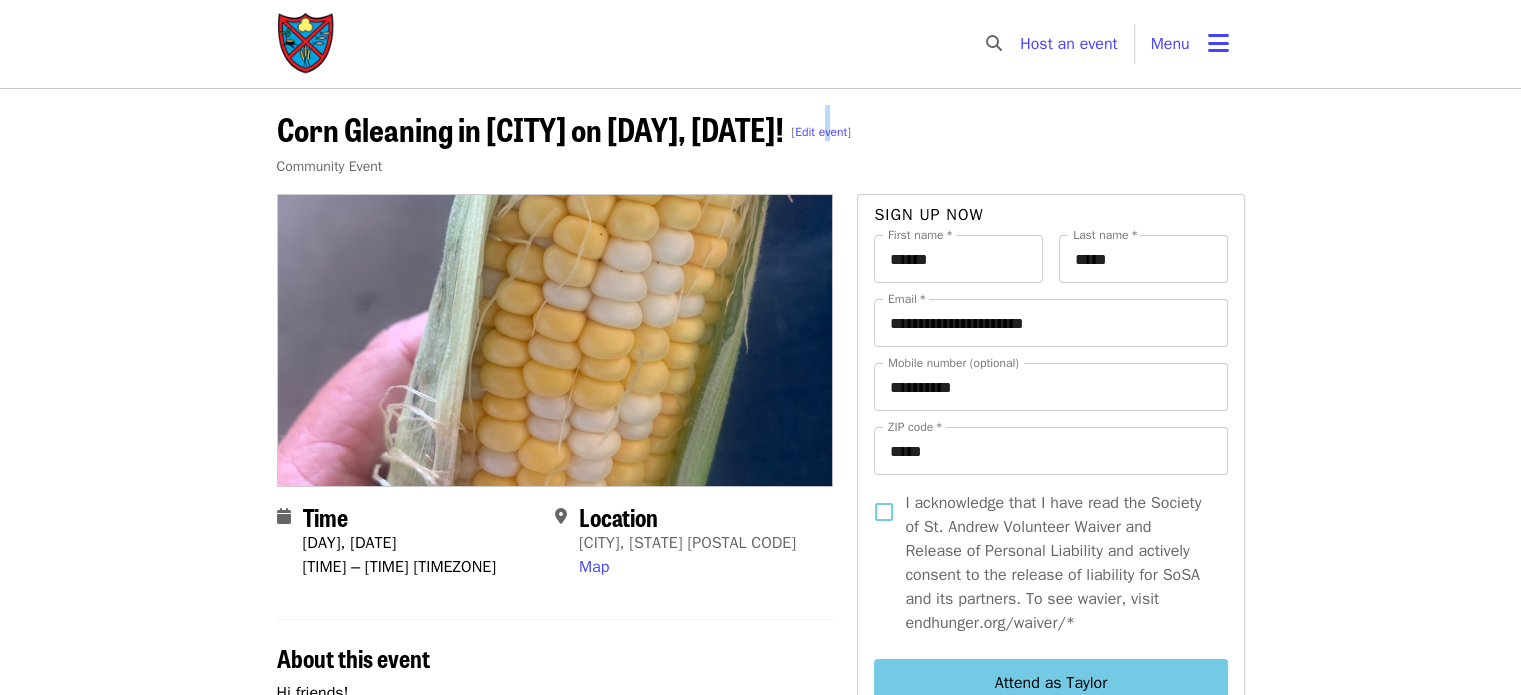 drag, startPoint x: 897, startPoint y: 140, endPoint x: 891, endPoint y: 131, distance: 10.816654 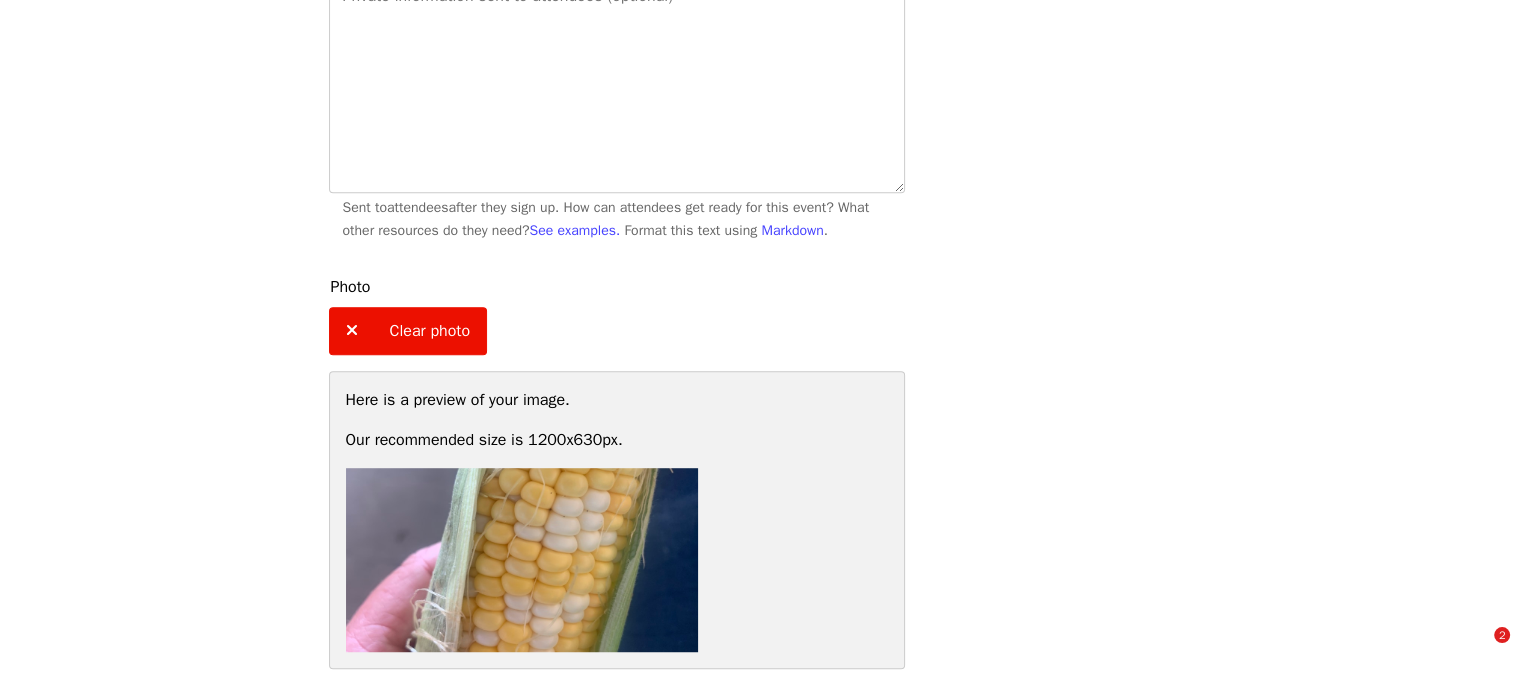 scroll, scrollTop: 2511, scrollLeft: 0, axis: vertical 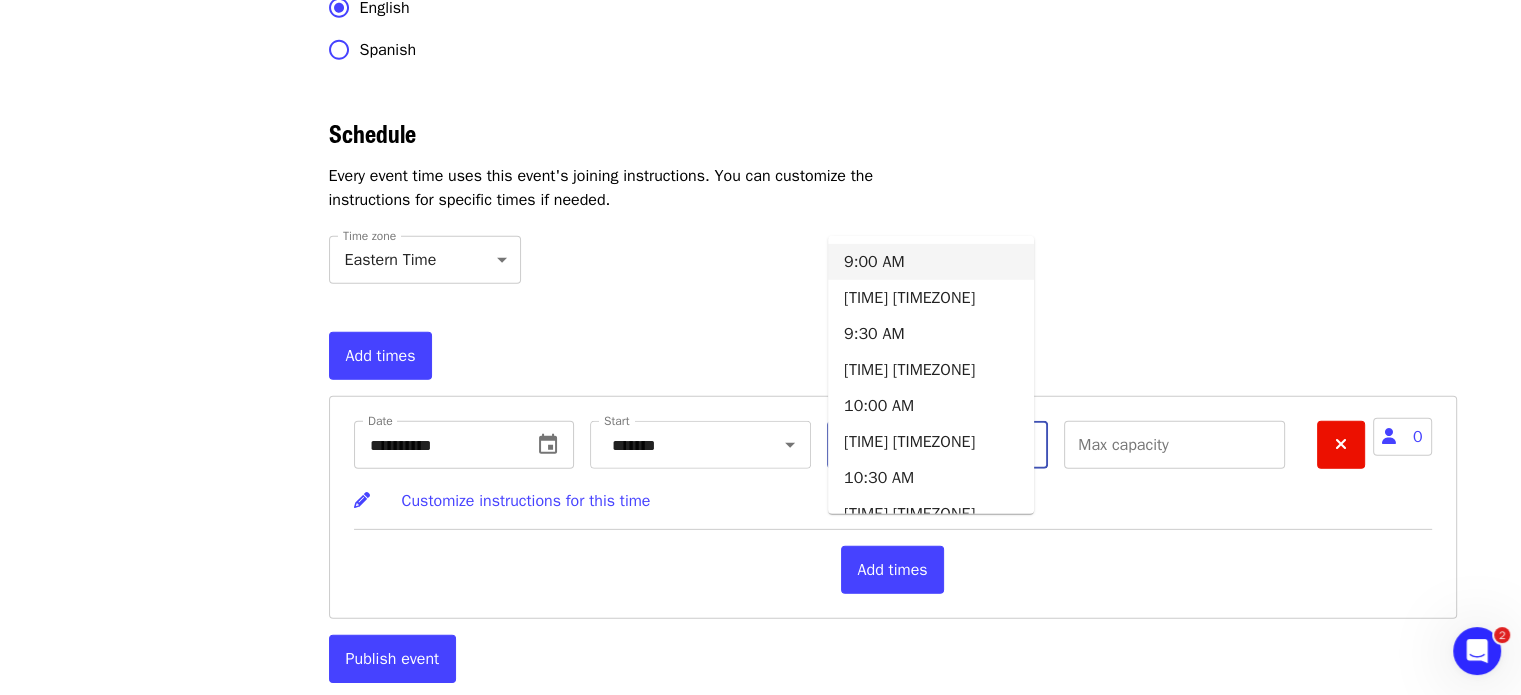 click on "********" at bounding box center (913, 445) 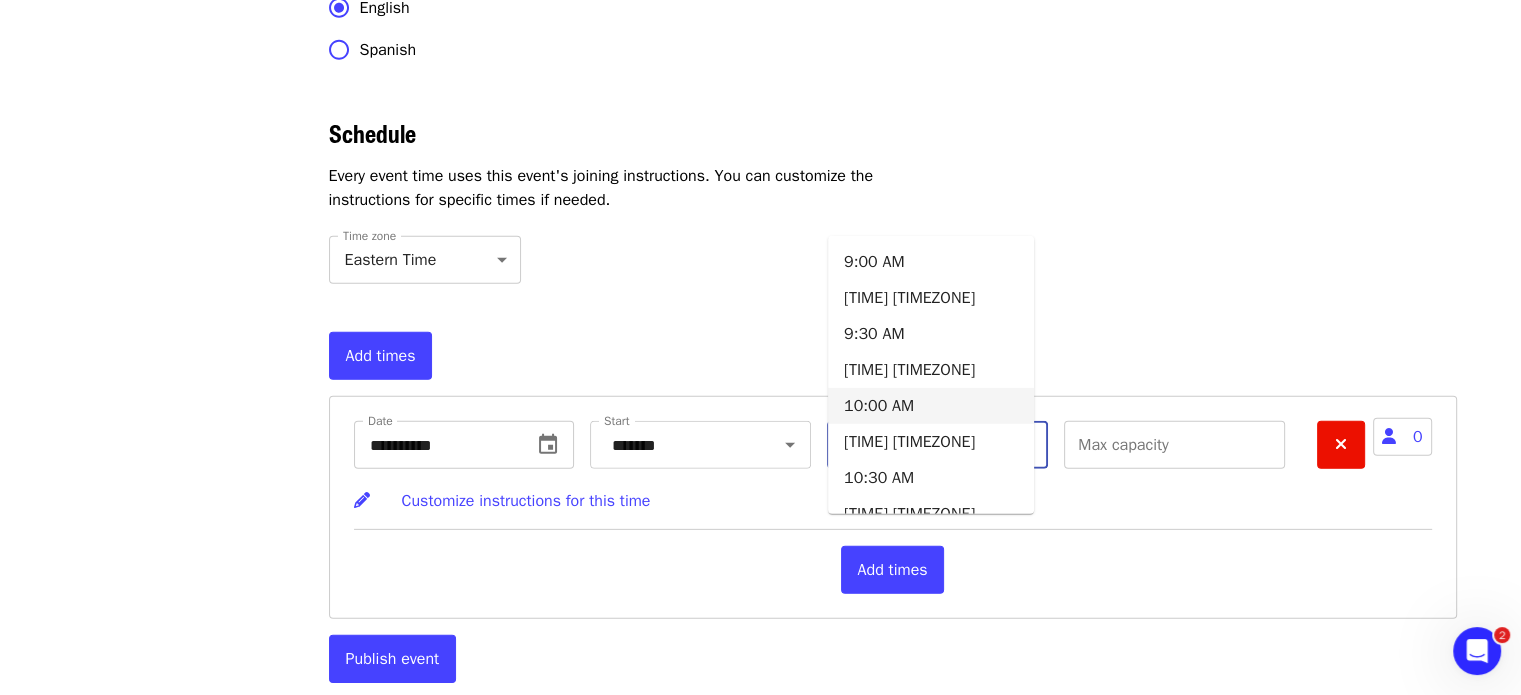 click on "10:00 AM" at bounding box center [931, 406] 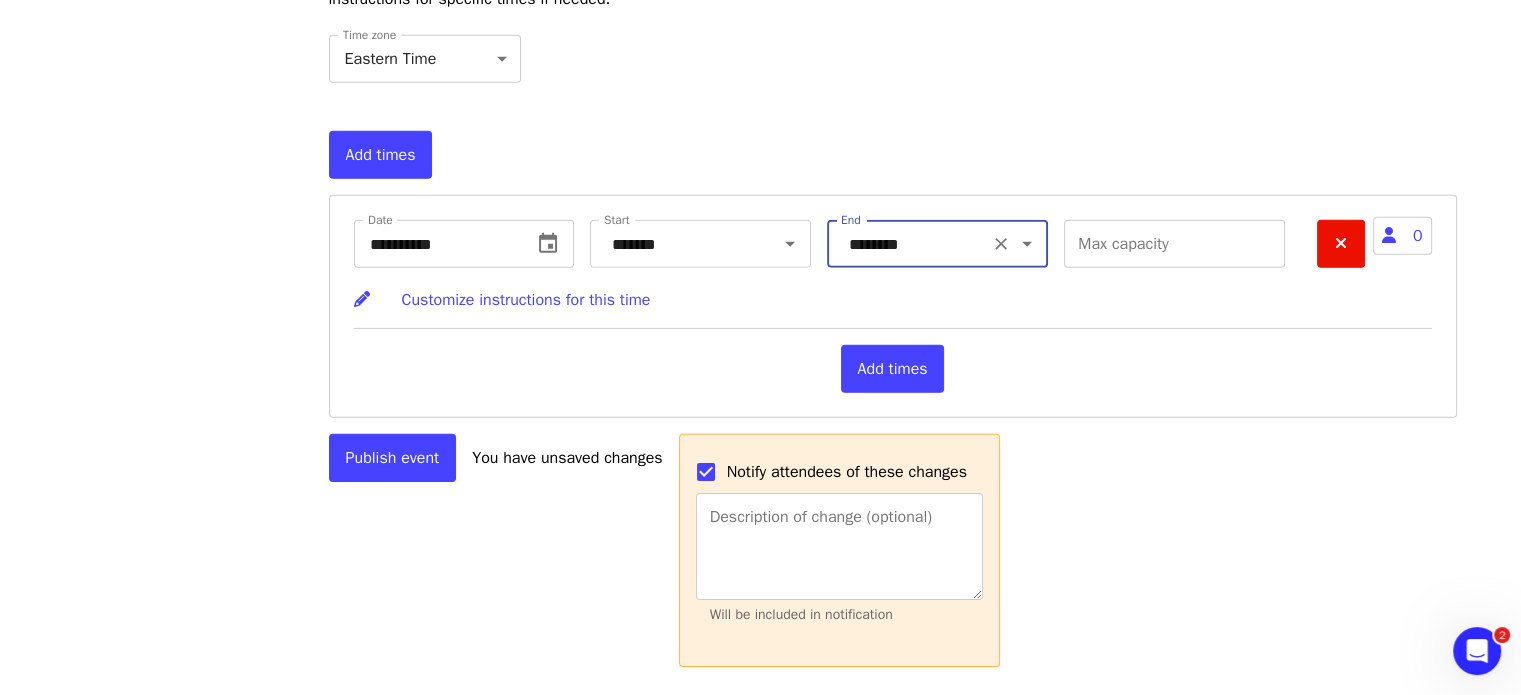 scroll, scrollTop: 6306, scrollLeft: 0, axis: vertical 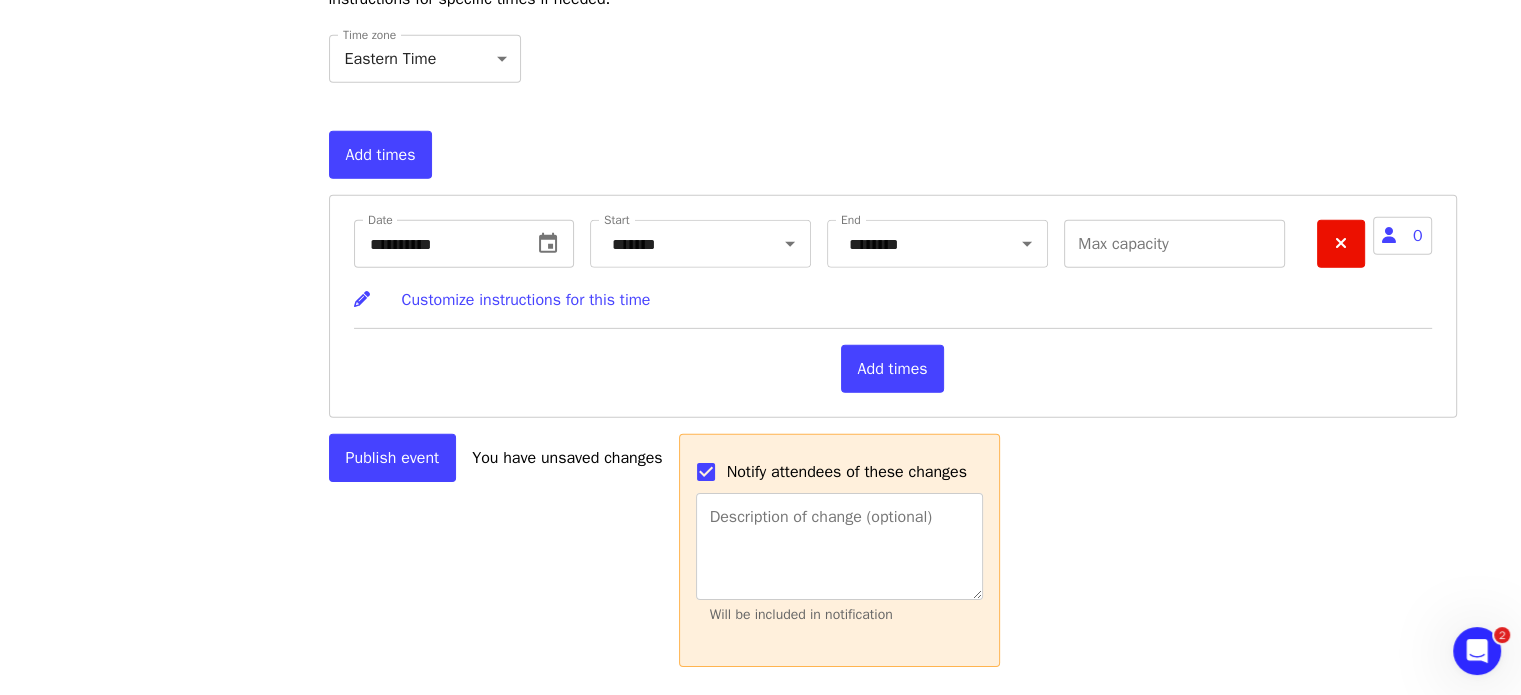 click on "Publish event" at bounding box center [393, 458] 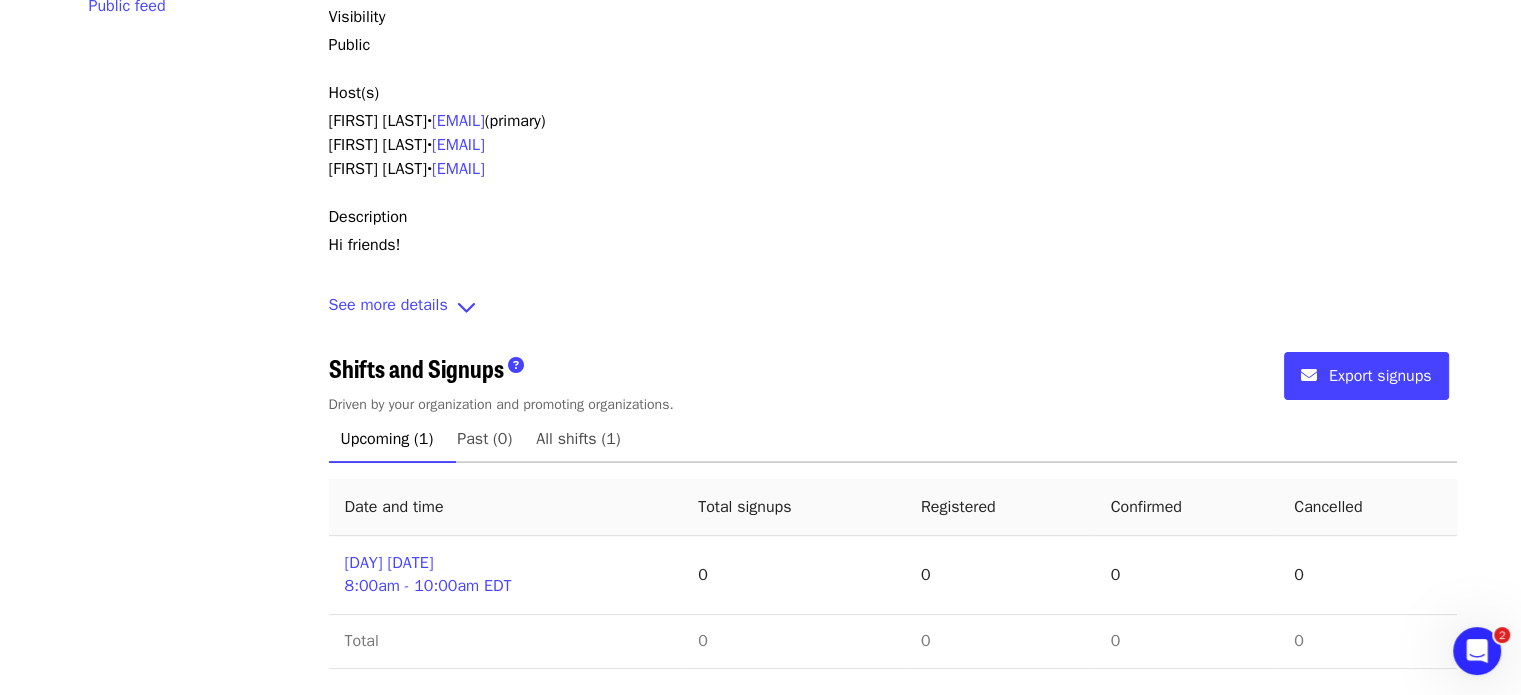 scroll, scrollTop: 0, scrollLeft: 0, axis: both 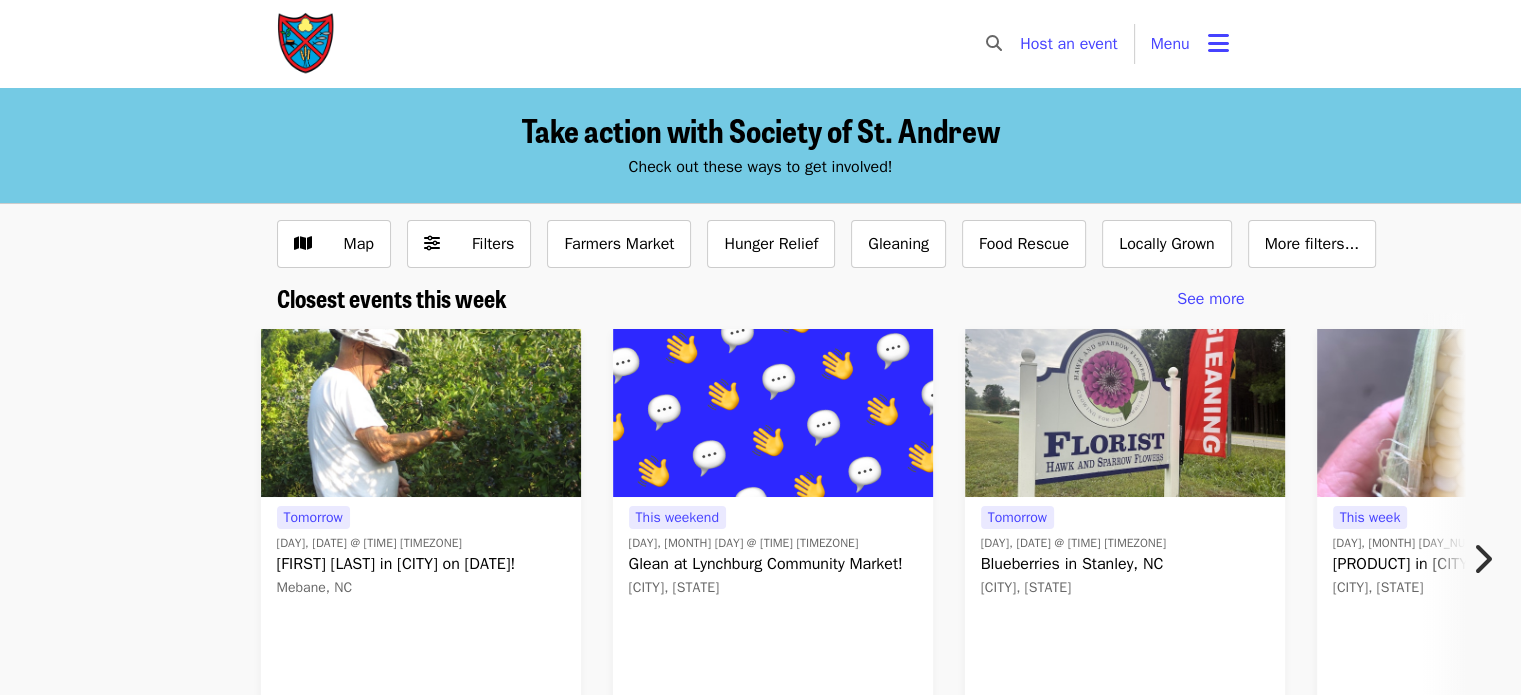 click at bounding box center (421, 413) 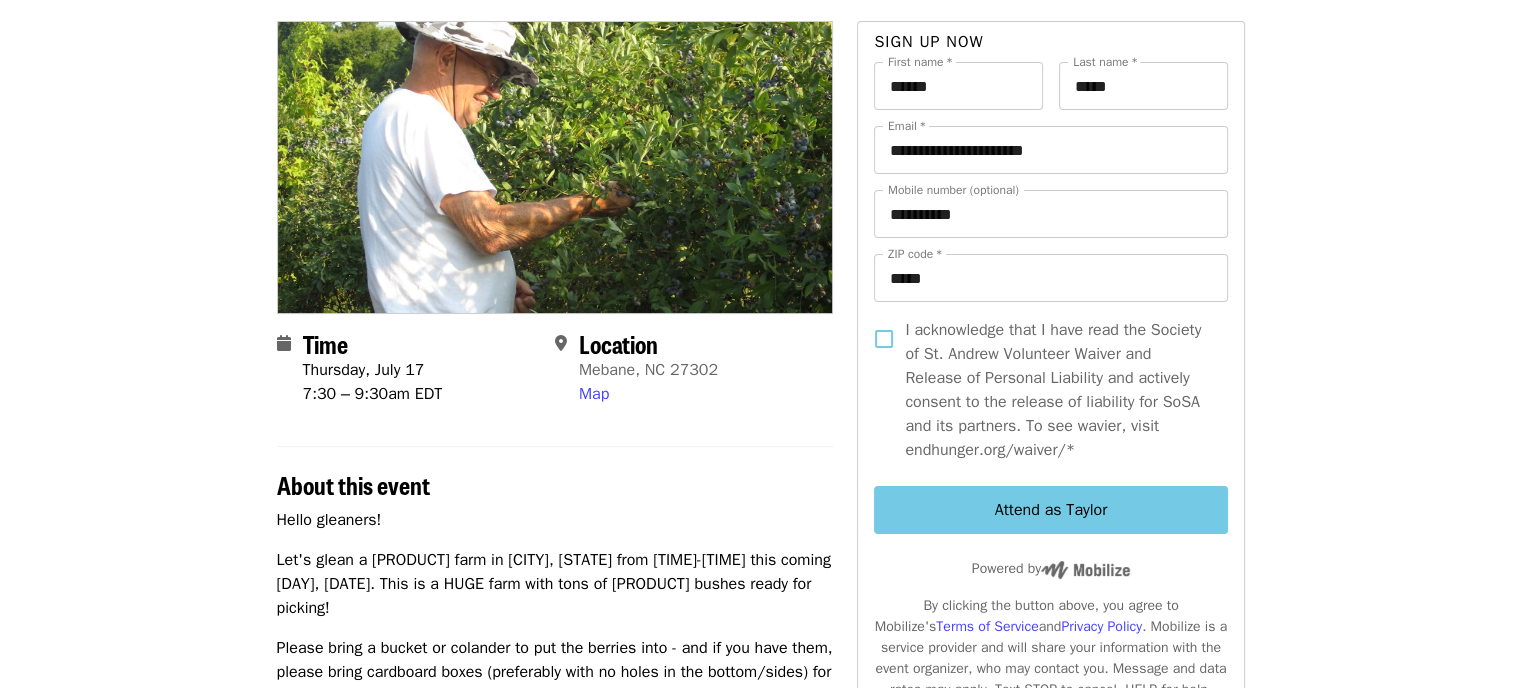 scroll, scrollTop: 0, scrollLeft: 0, axis: both 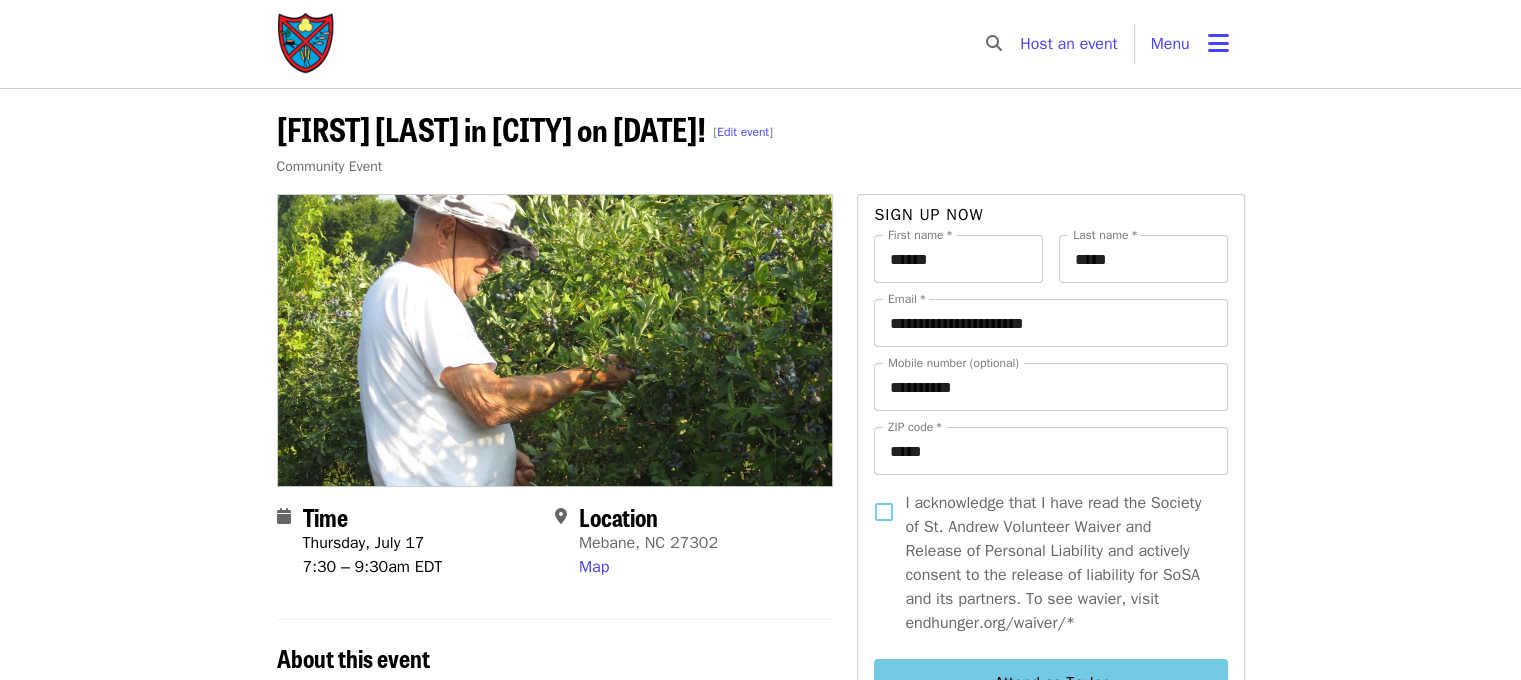 click on "Edit event" at bounding box center [743, 132] 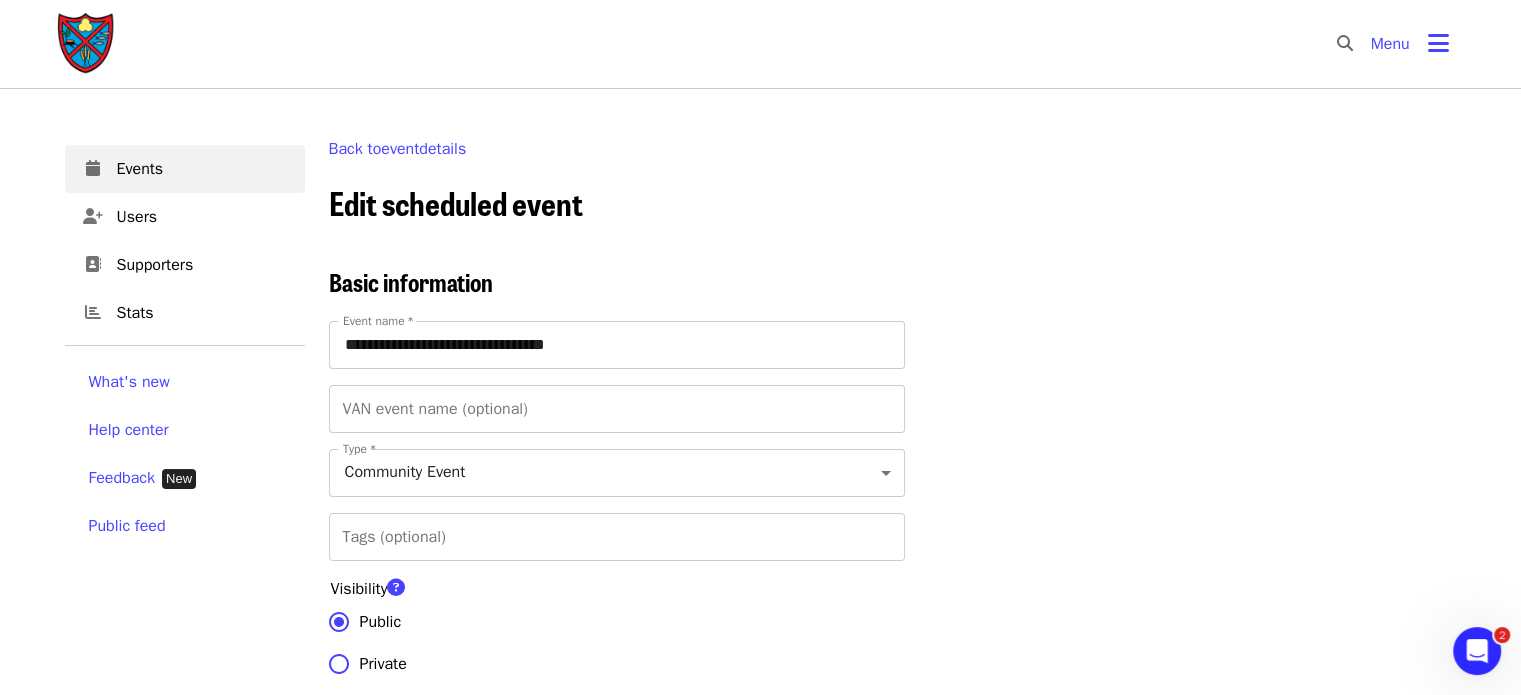 scroll, scrollTop: 0, scrollLeft: 0, axis: both 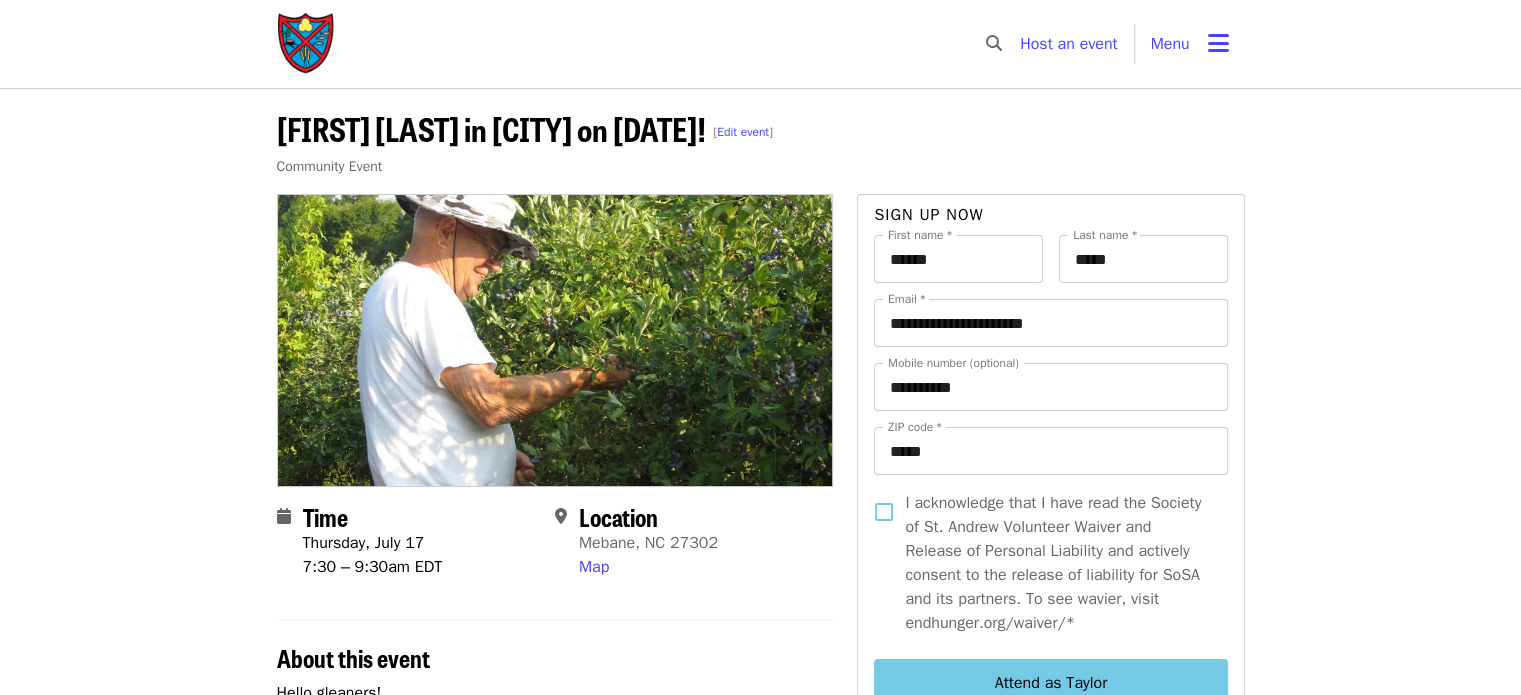 click at bounding box center (1218, 43) 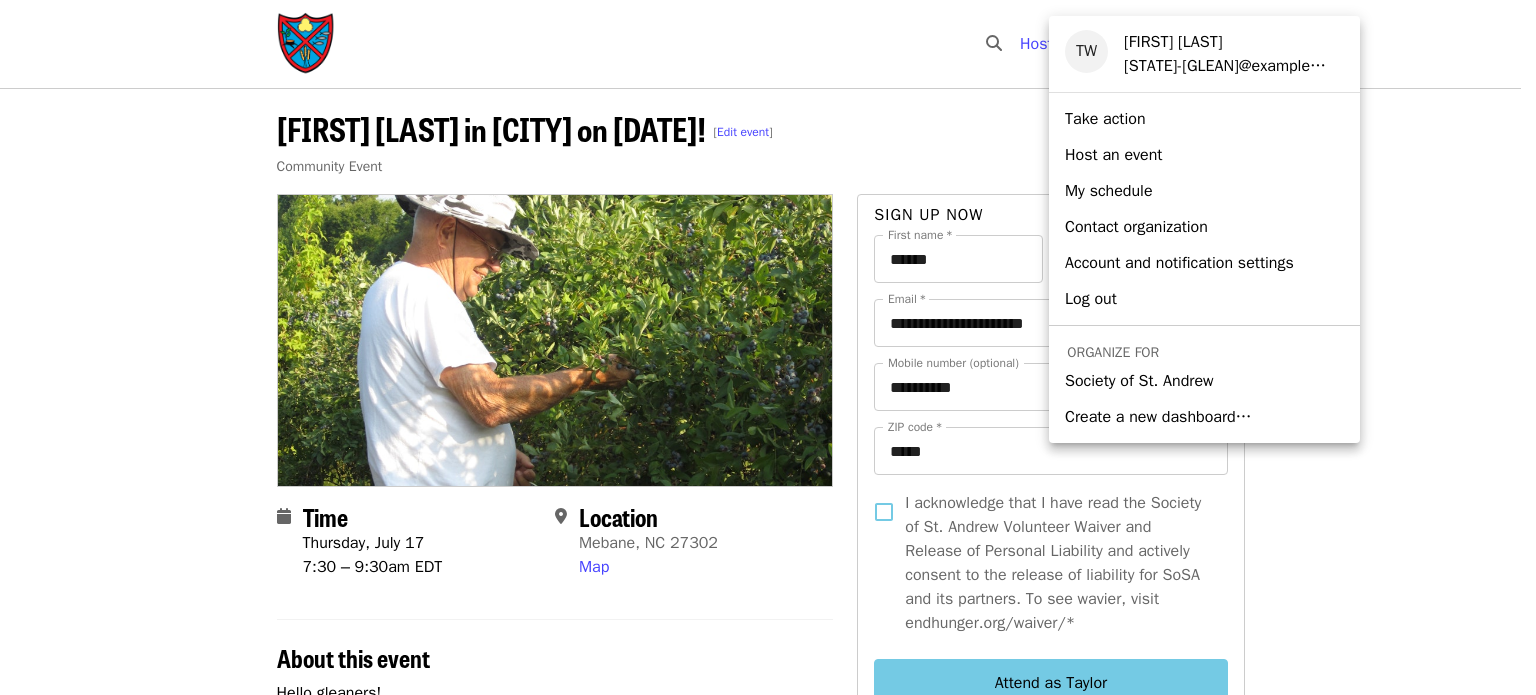 click on "Society of St. Andrew" at bounding box center [1139, 381] 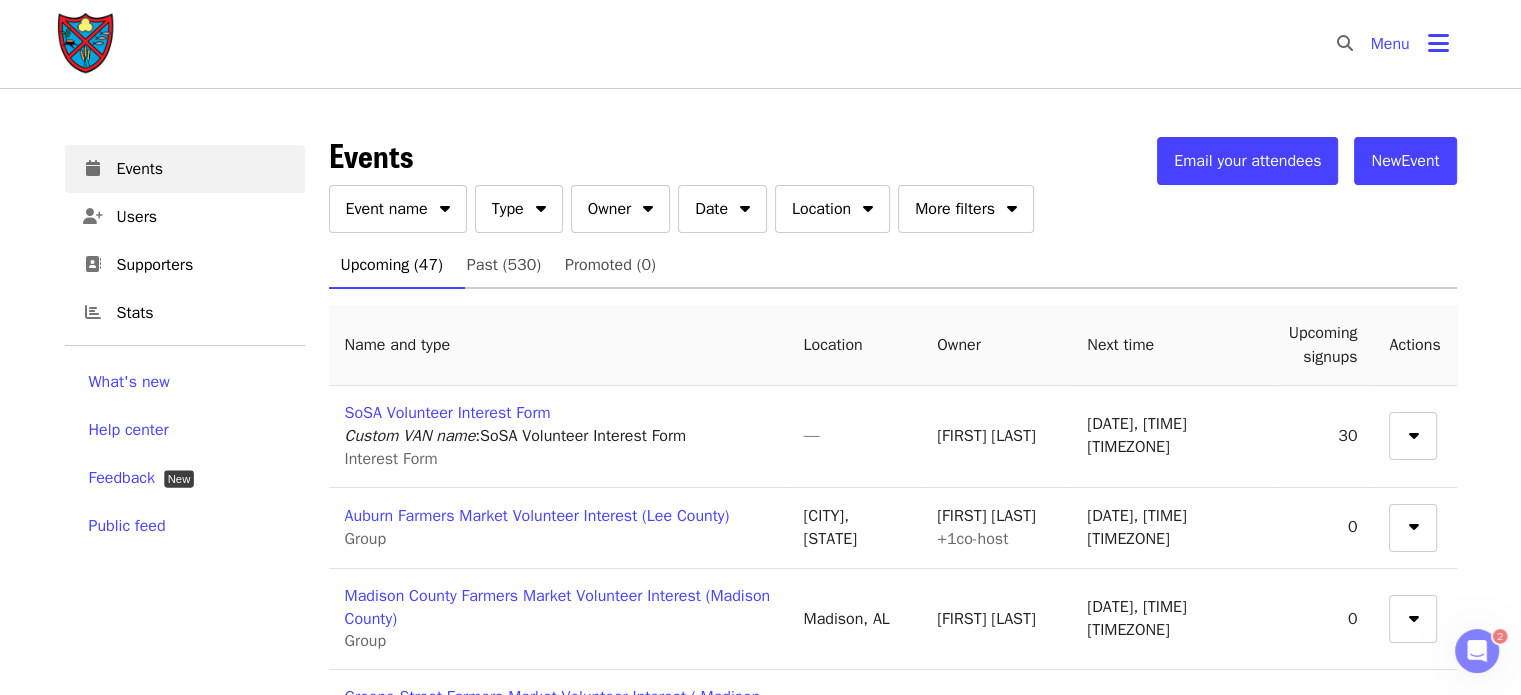 scroll, scrollTop: 0, scrollLeft: 0, axis: both 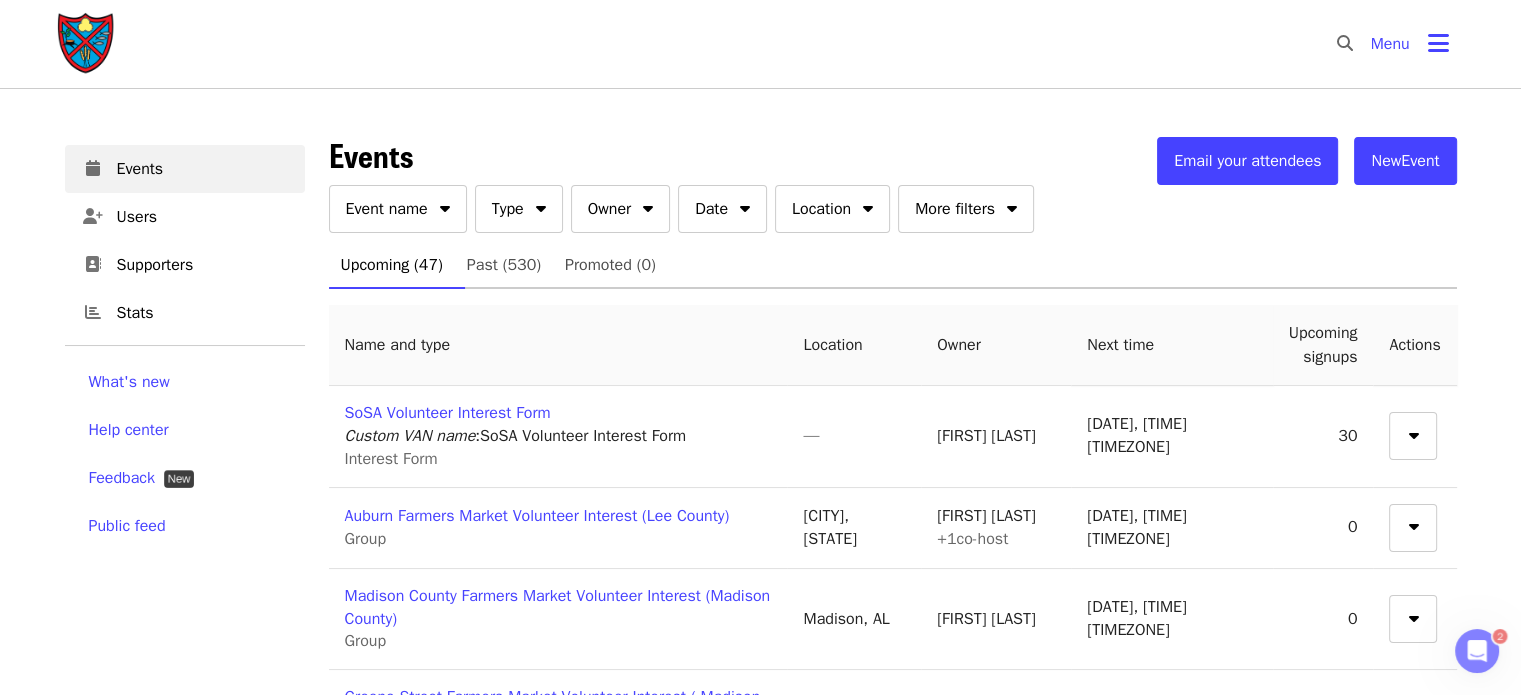 click on "Owner" at bounding box center [620, 209] 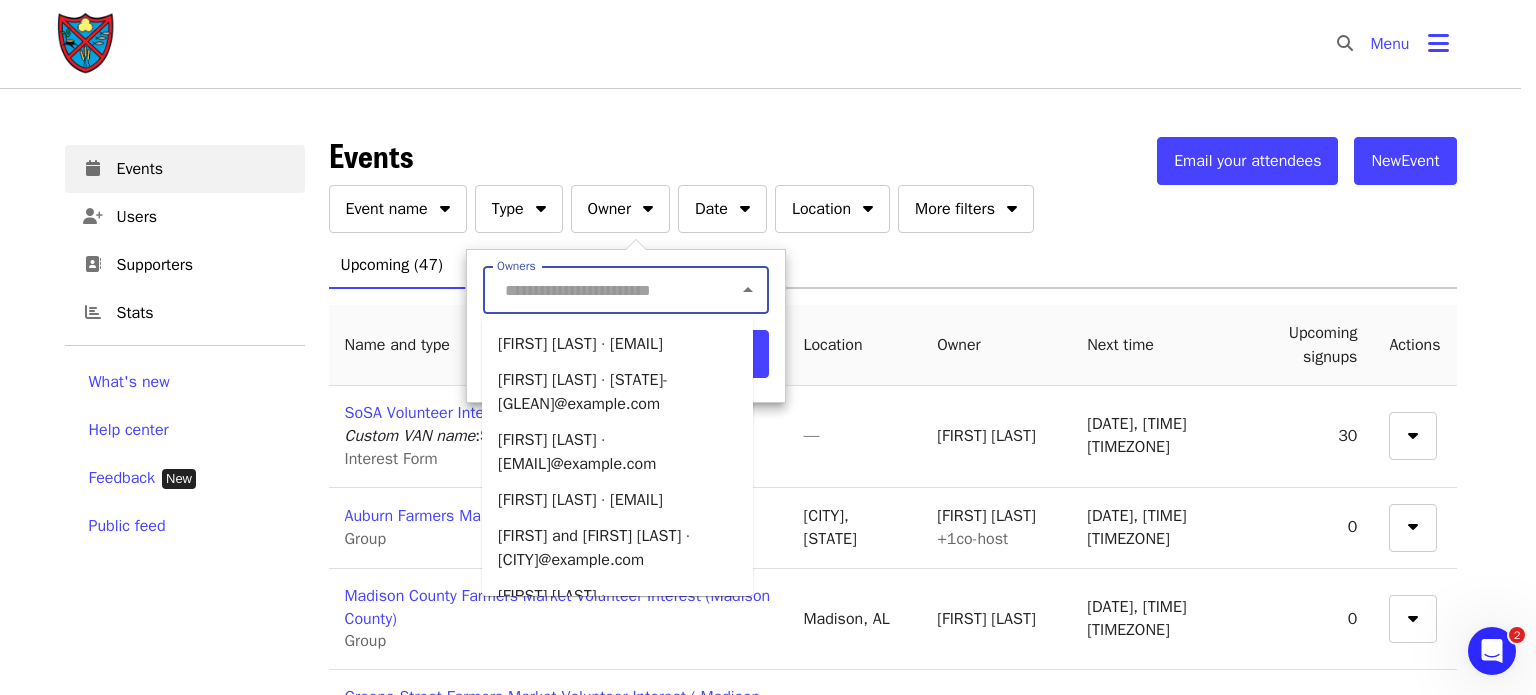 click on "Owners" at bounding box center [597, 290] 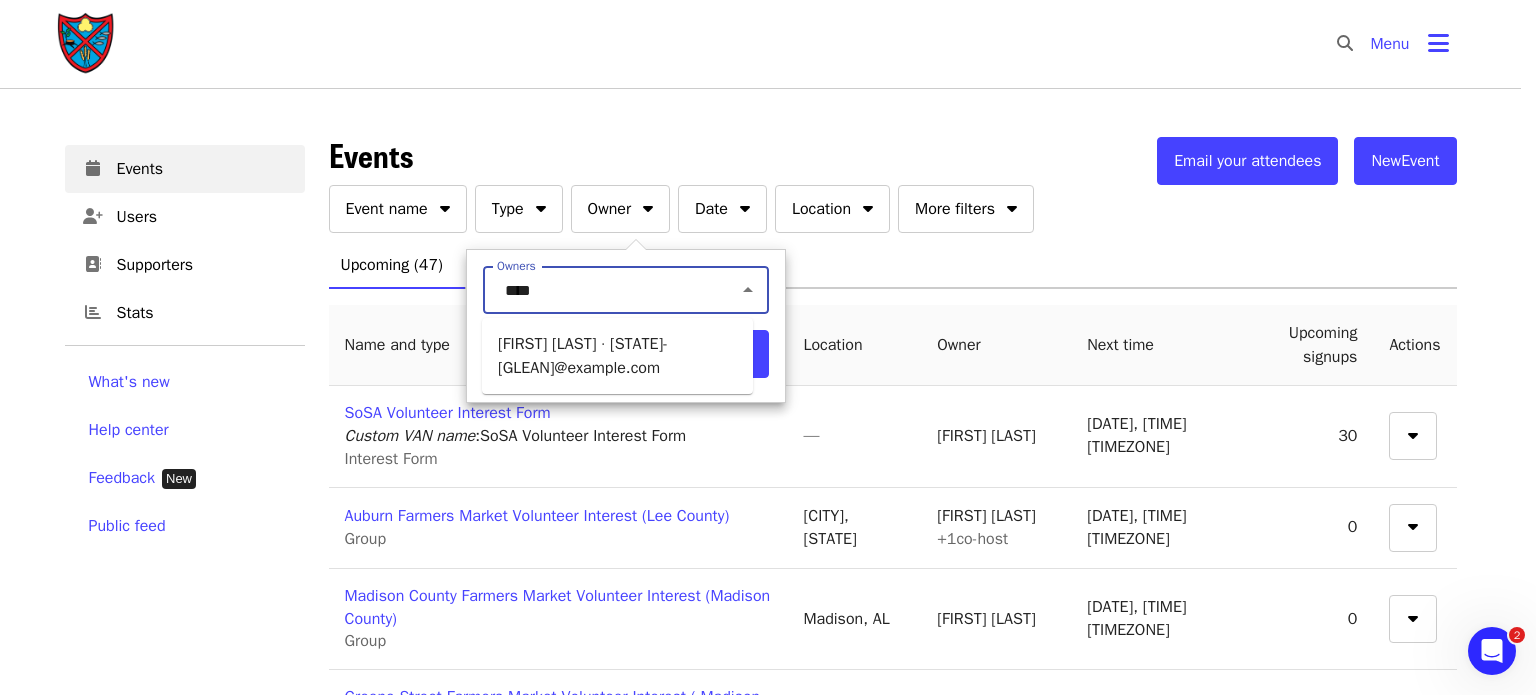 type on "*****" 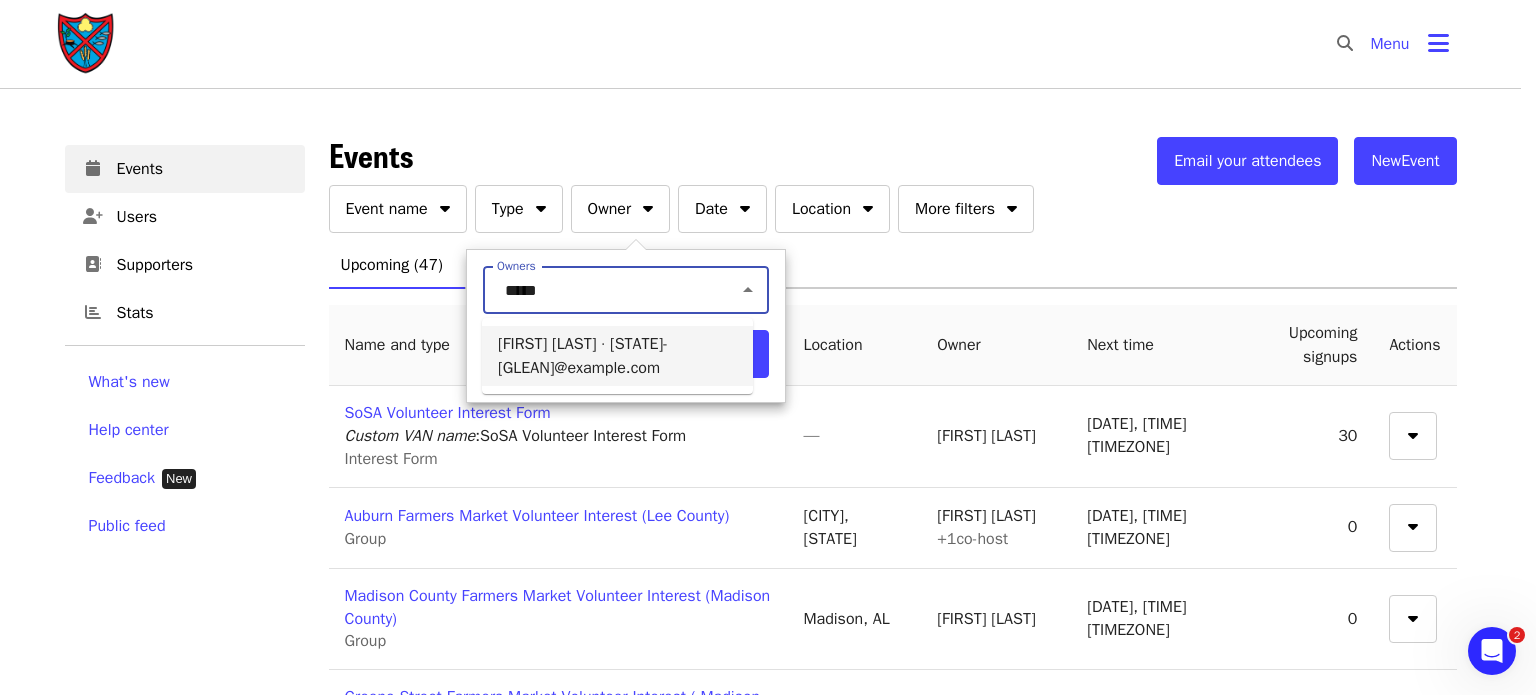click on "Taylor Wolfe · nc-glean@endhunger.org" at bounding box center [617, 356] 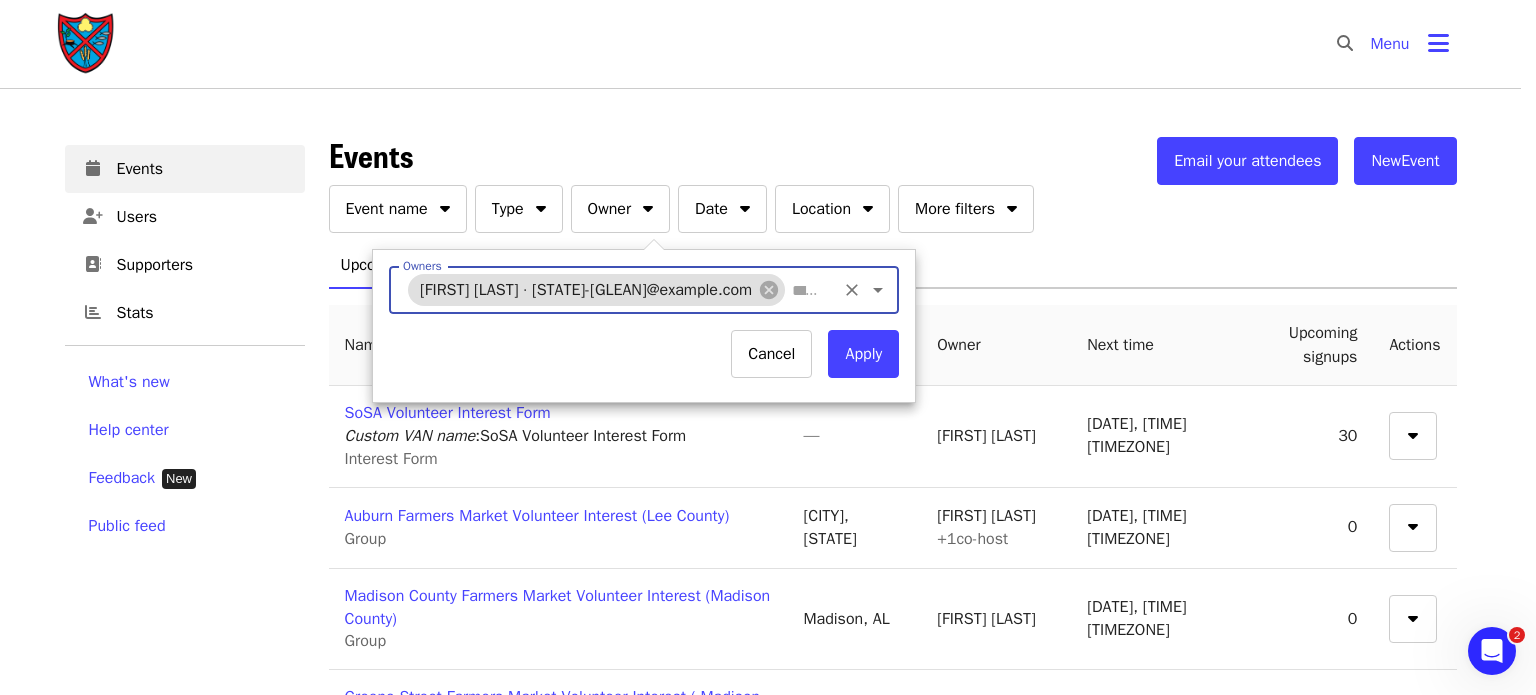 click on "Apply" at bounding box center [863, 354] 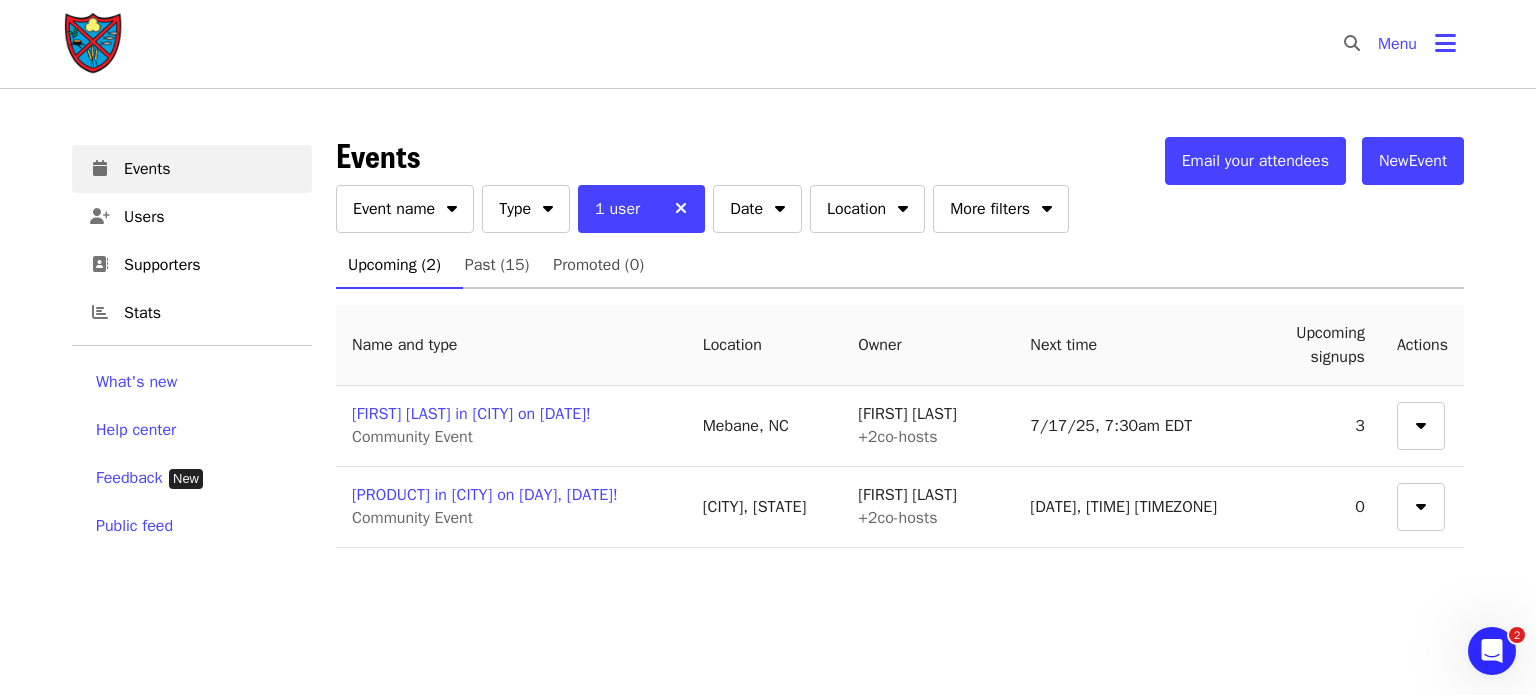 click on "Blueberries in Mebane on 7/17/25!" at bounding box center [471, 414] 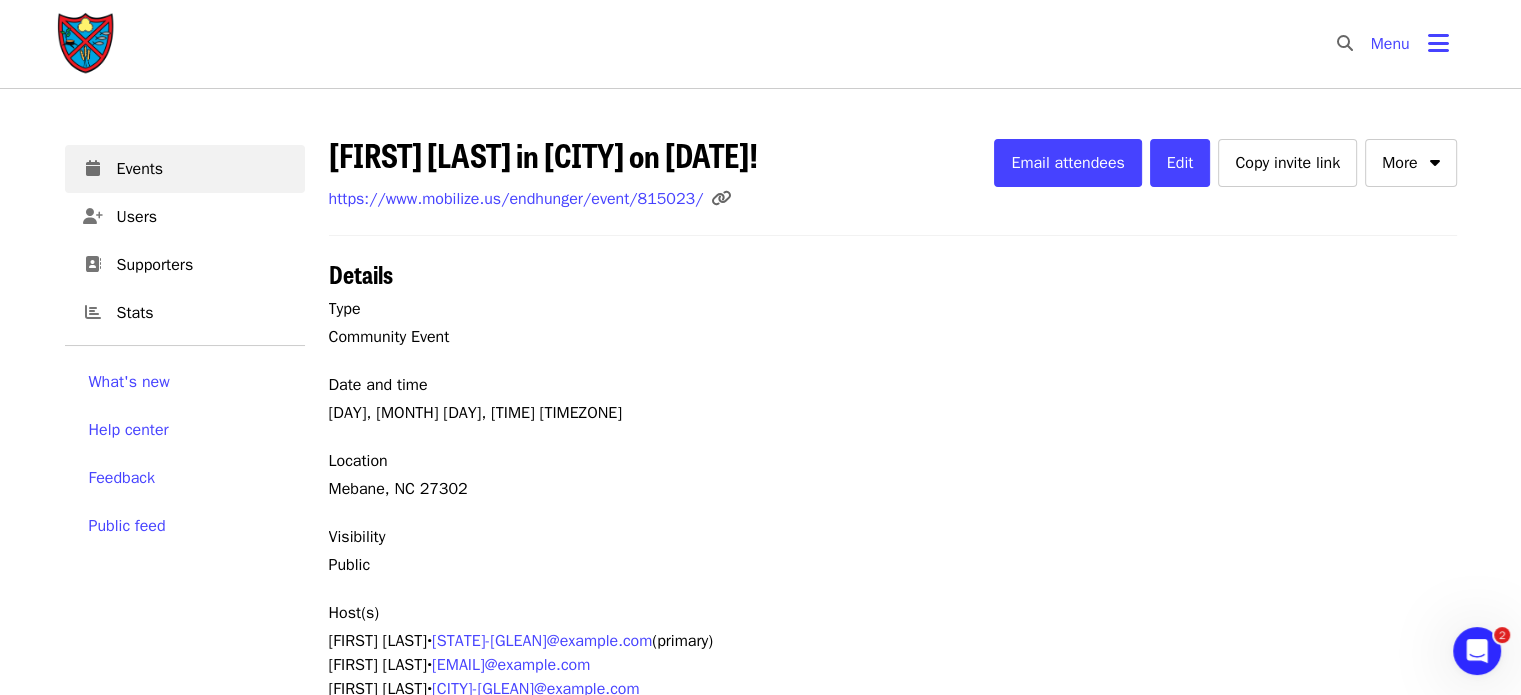 scroll, scrollTop: 520, scrollLeft: 0, axis: vertical 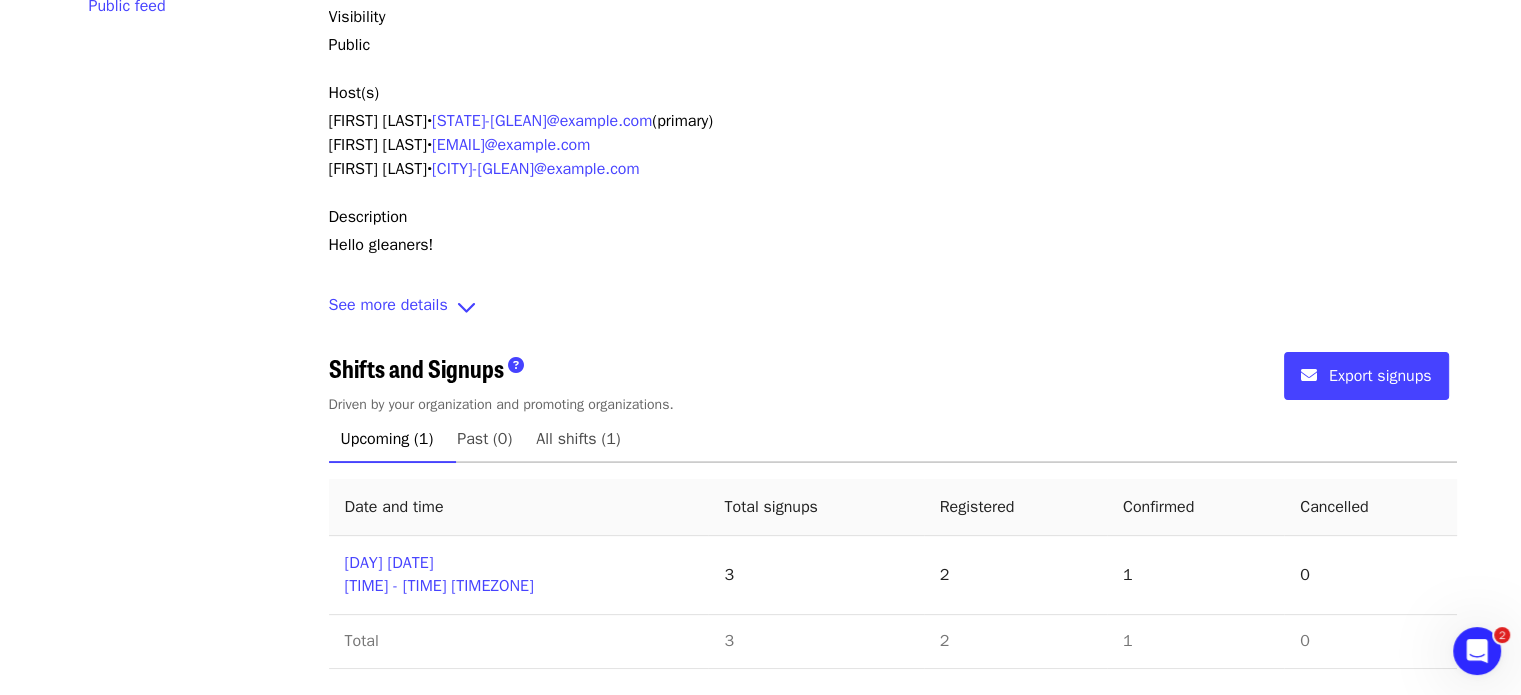 click on "Thu 7/17/25 7:30am - 9:30am EDT" at bounding box center [439, 575] 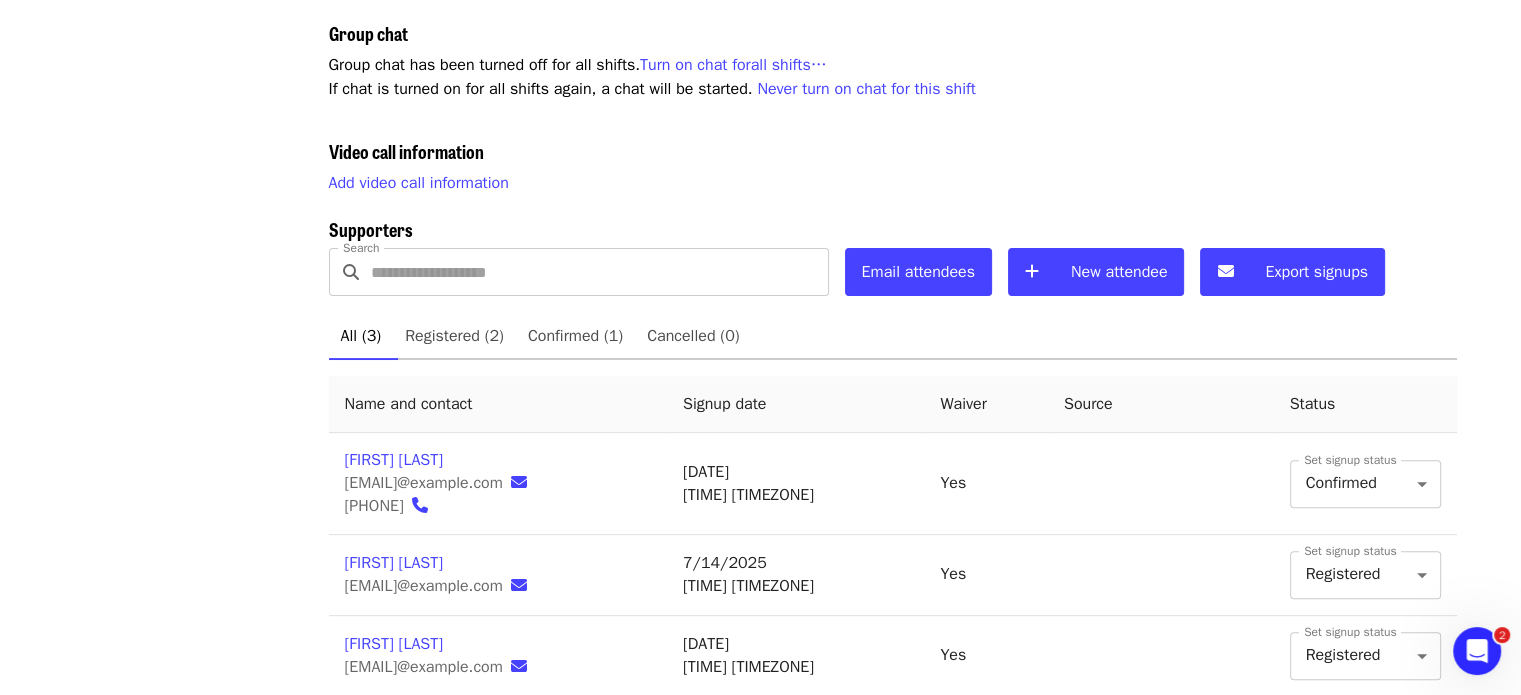 scroll, scrollTop: 619, scrollLeft: 0, axis: vertical 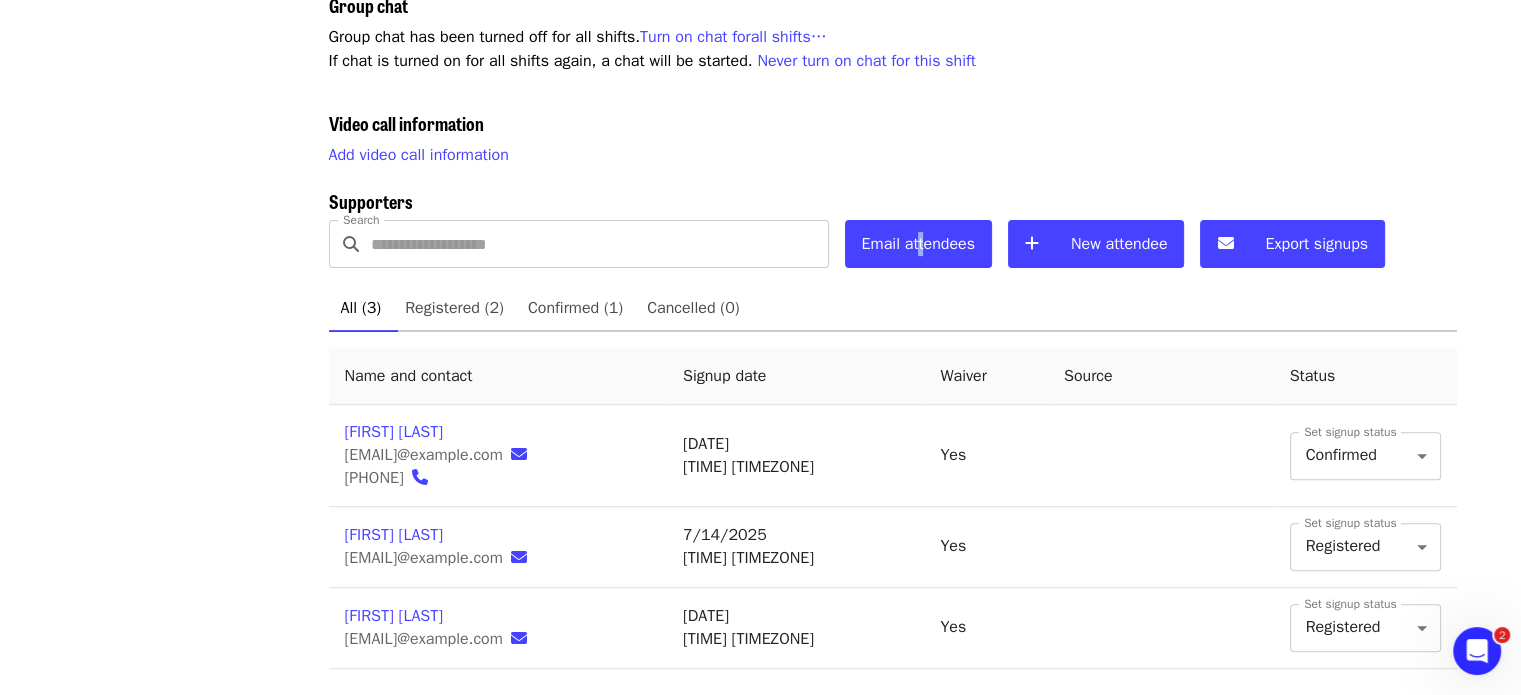 drag, startPoint x: 924, startPoint y: 215, endPoint x: 920, endPoint y: 264, distance: 49.162994 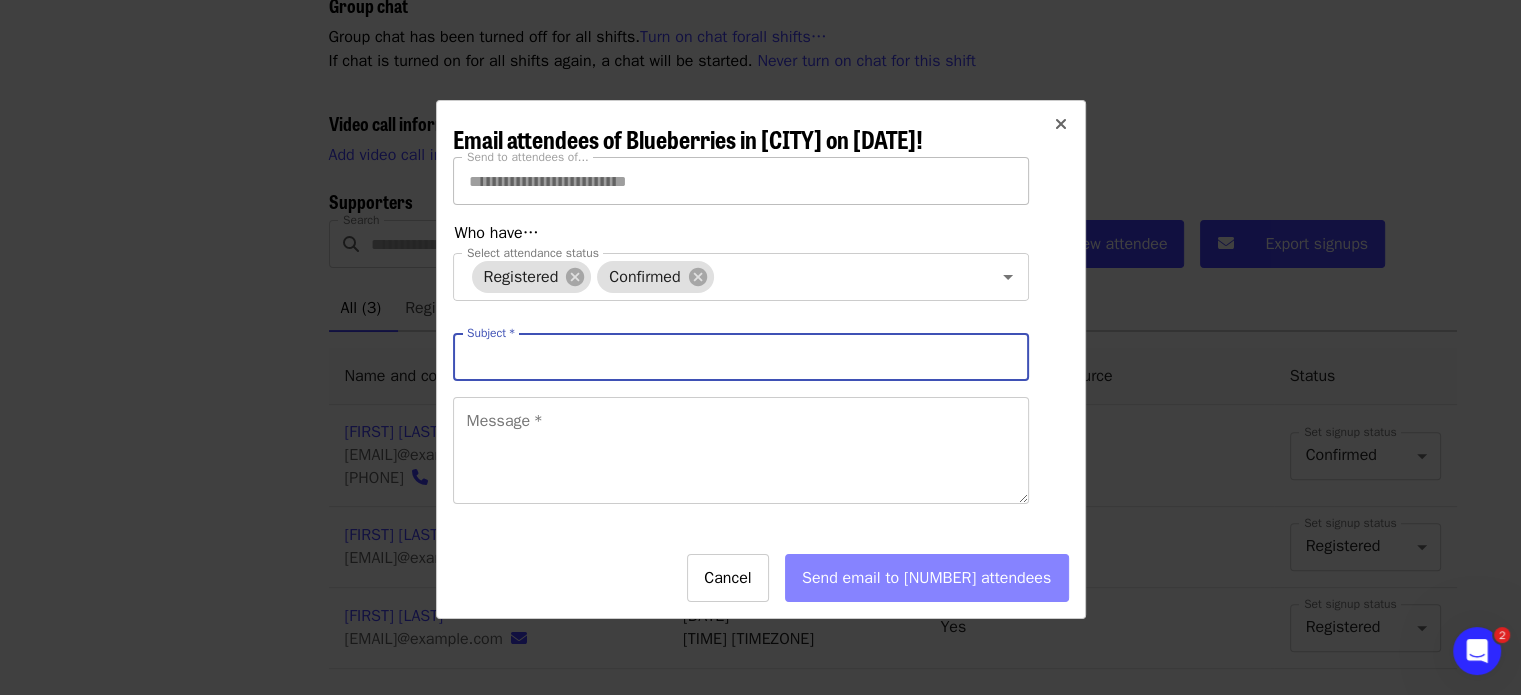 click on "Subject   *" at bounding box center [741, 357] 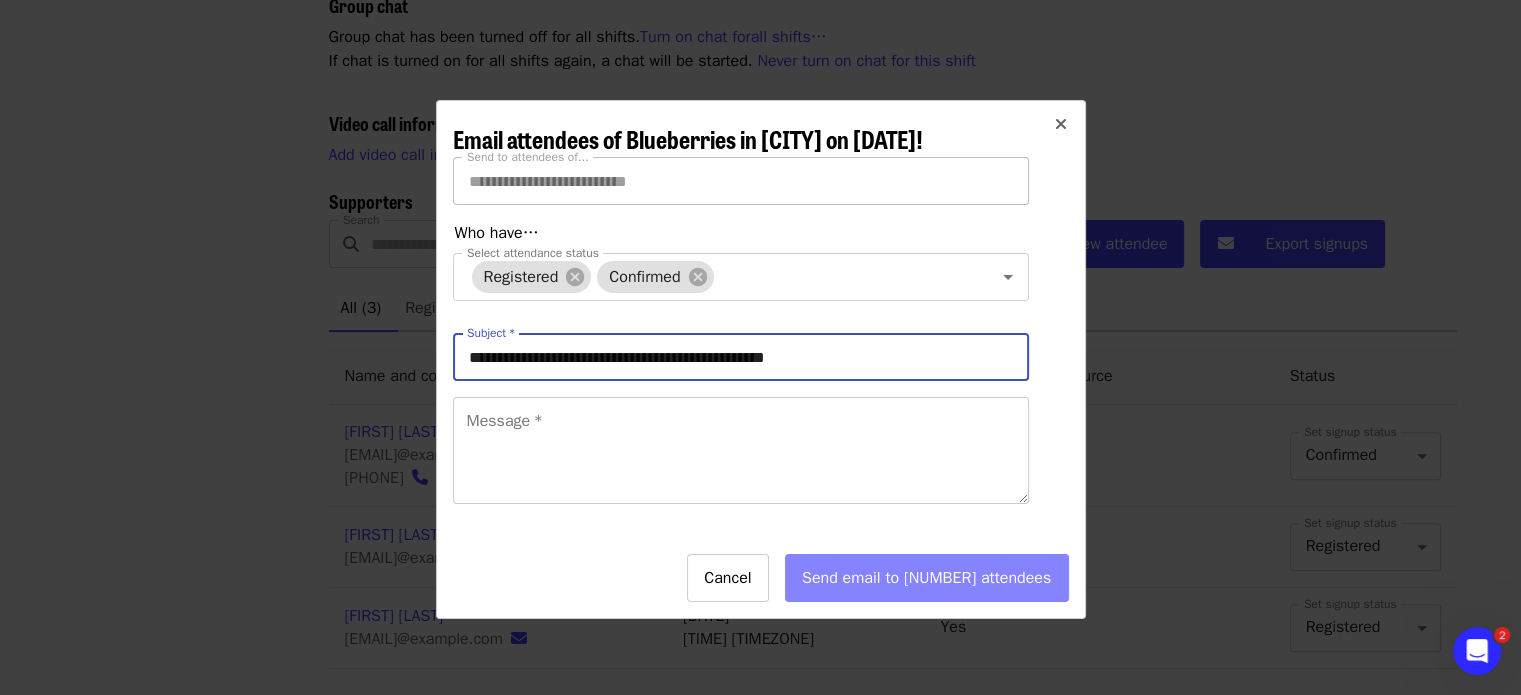 drag, startPoint x: 734, startPoint y: 375, endPoint x: 820, endPoint y: 375, distance: 86 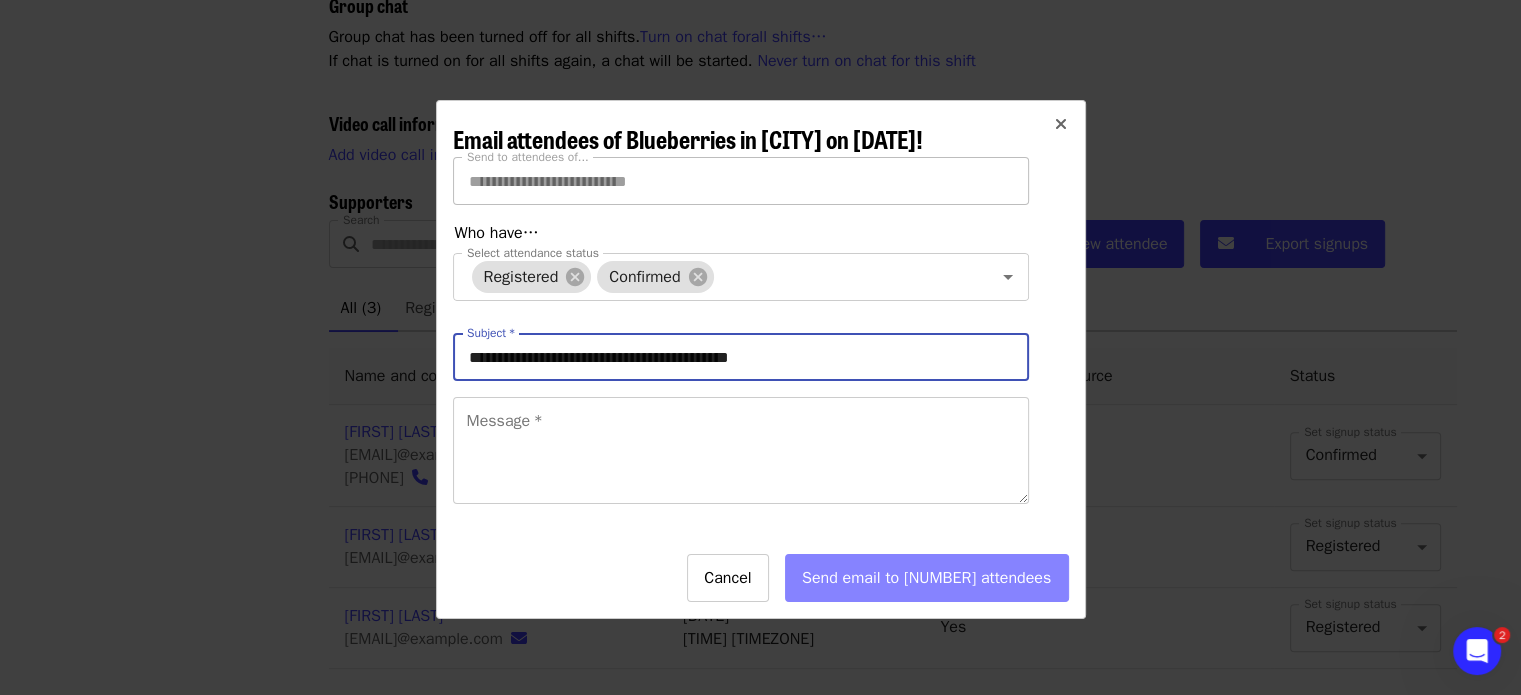 type on "**********" 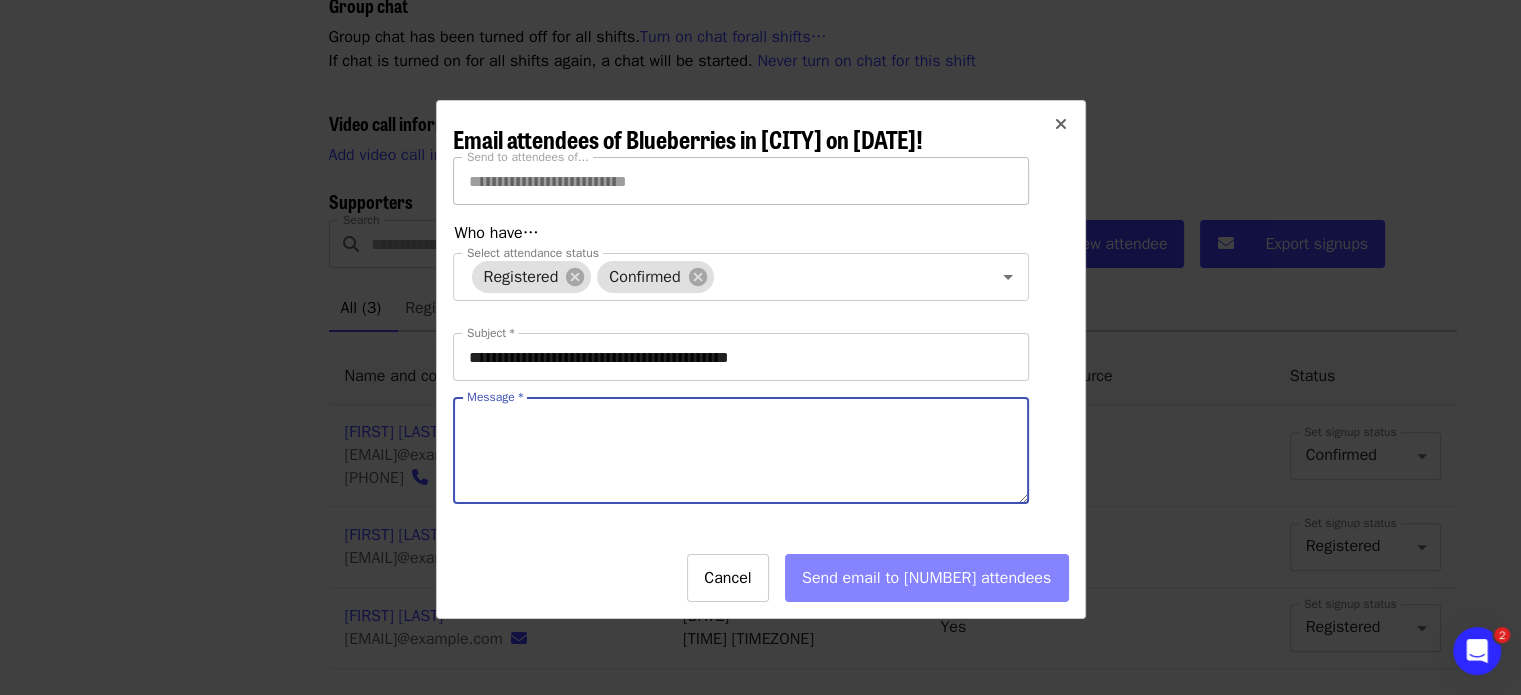 paste on "**********" 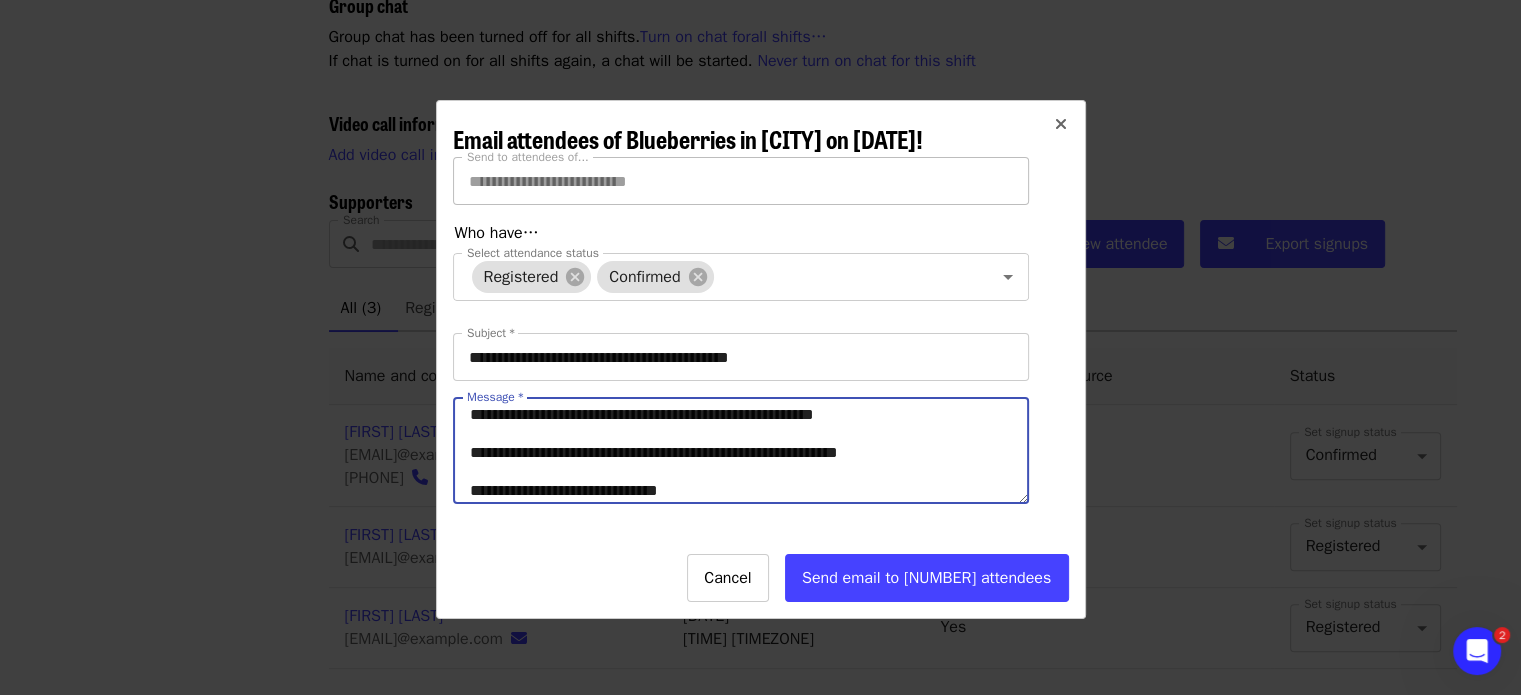 scroll, scrollTop: 0, scrollLeft: 0, axis: both 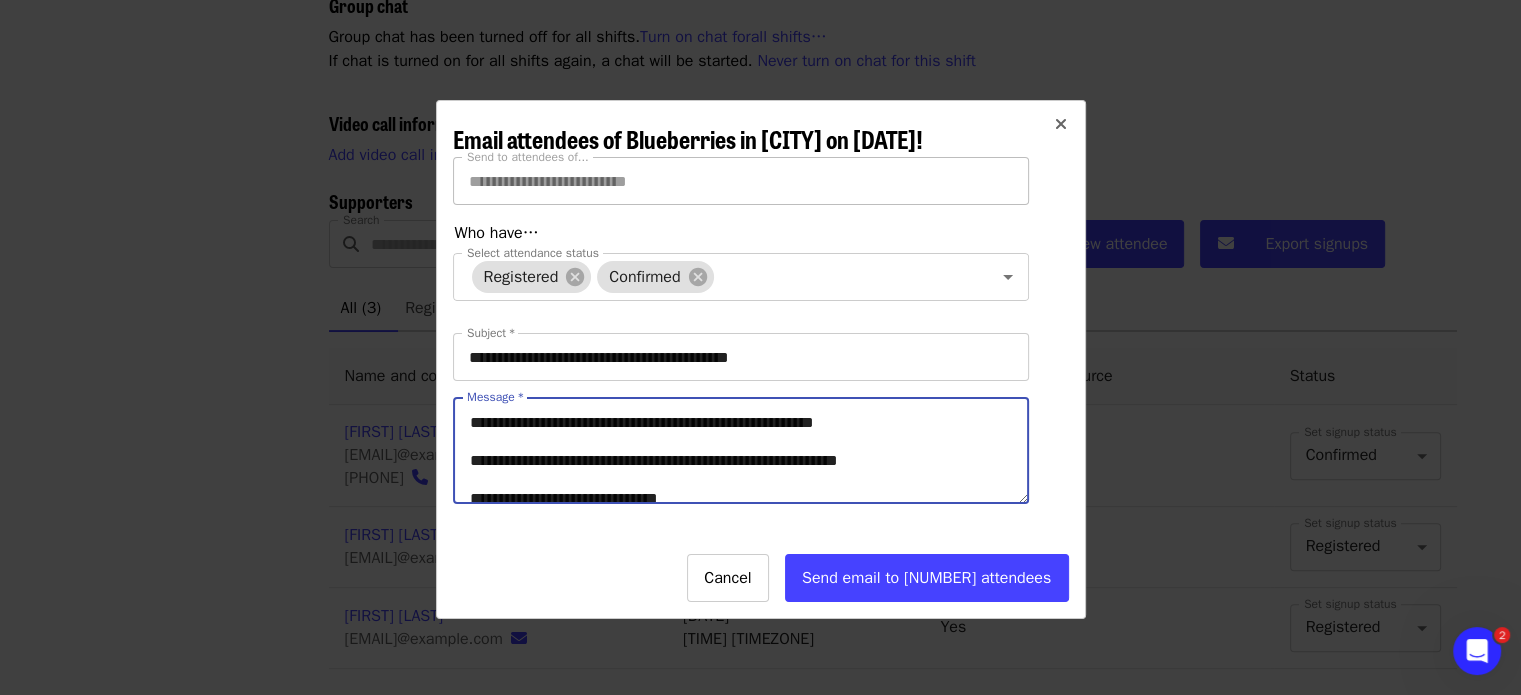 click on "**********" at bounding box center (741, 450) 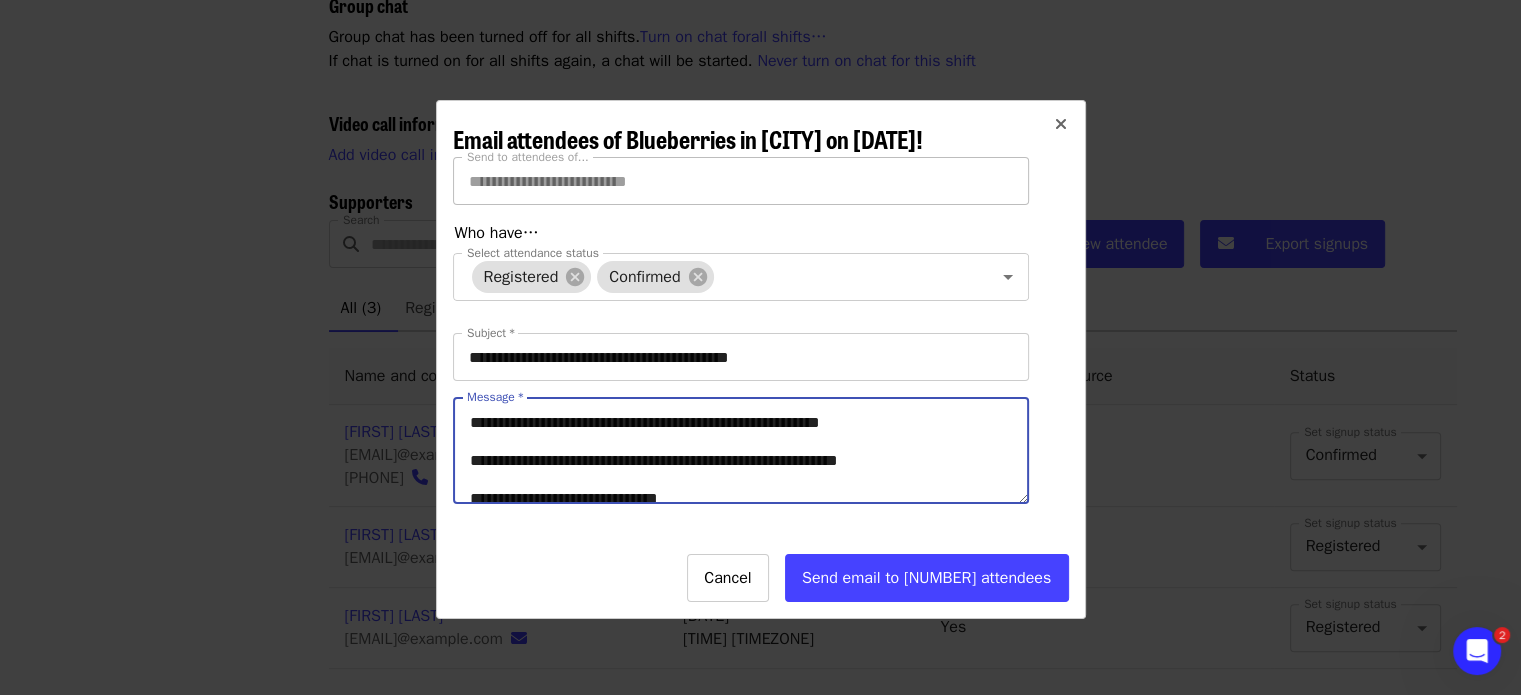 drag, startPoint x: 572, startPoint y: 474, endPoint x: 908, endPoint y: 480, distance: 336.05356 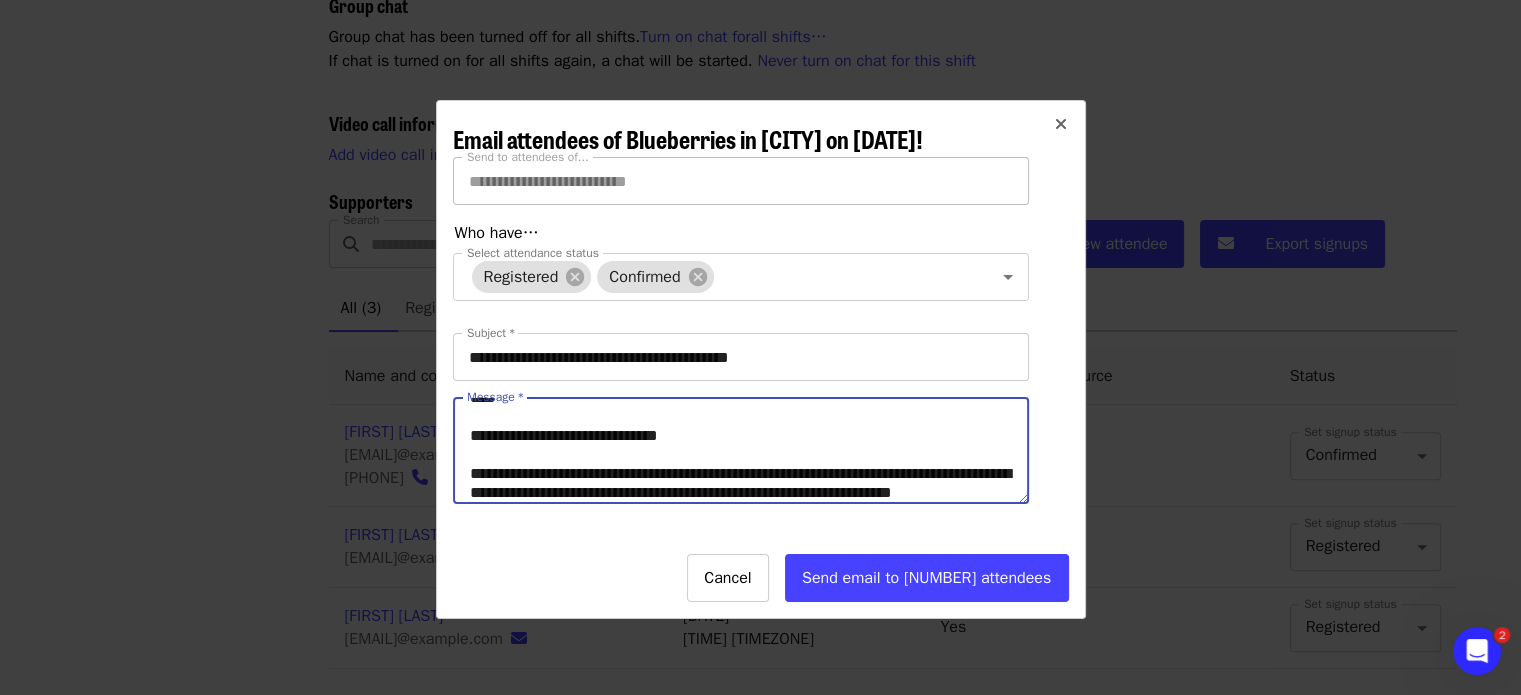 scroll, scrollTop: 78, scrollLeft: 0, axis: vertical 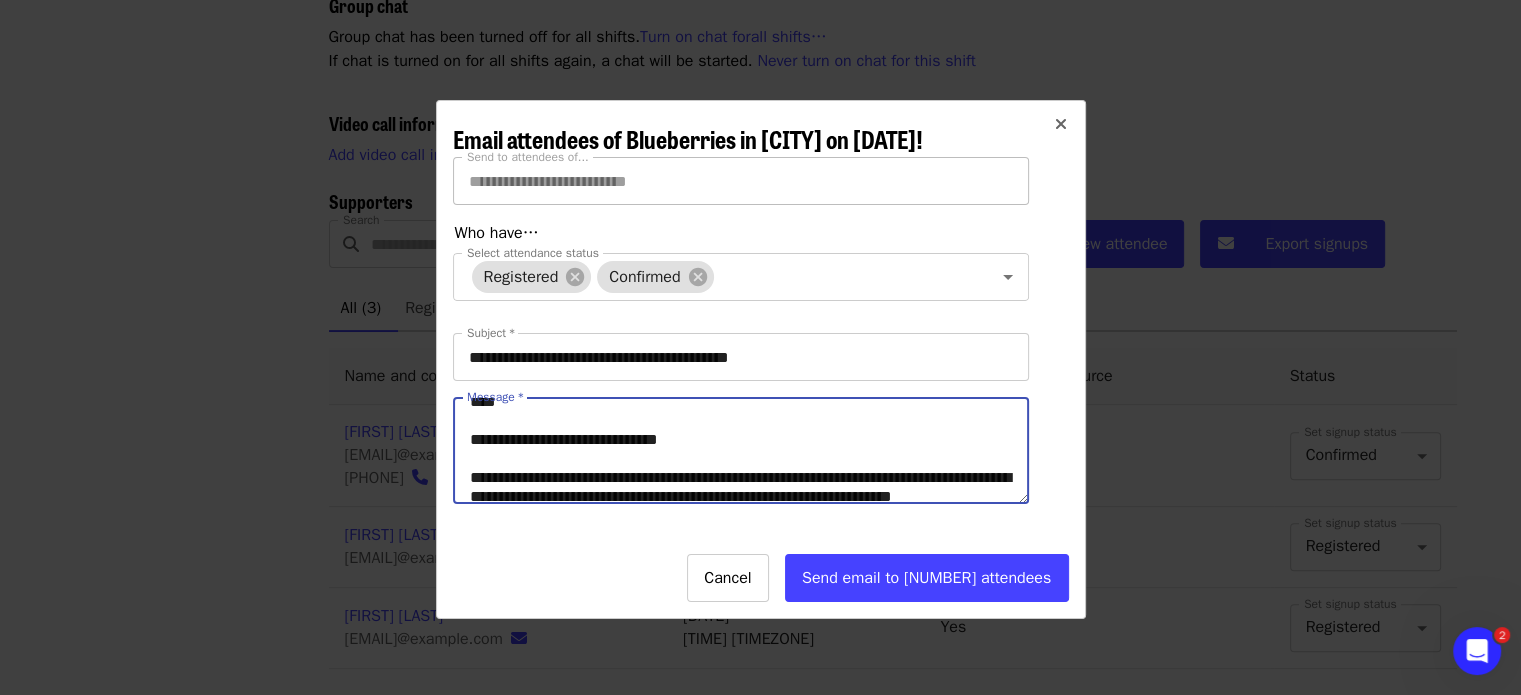 drag, startPoint x: 643, startPoint y: 454, endPoint x: 616, endPoint y: 455, distance: 27.018513 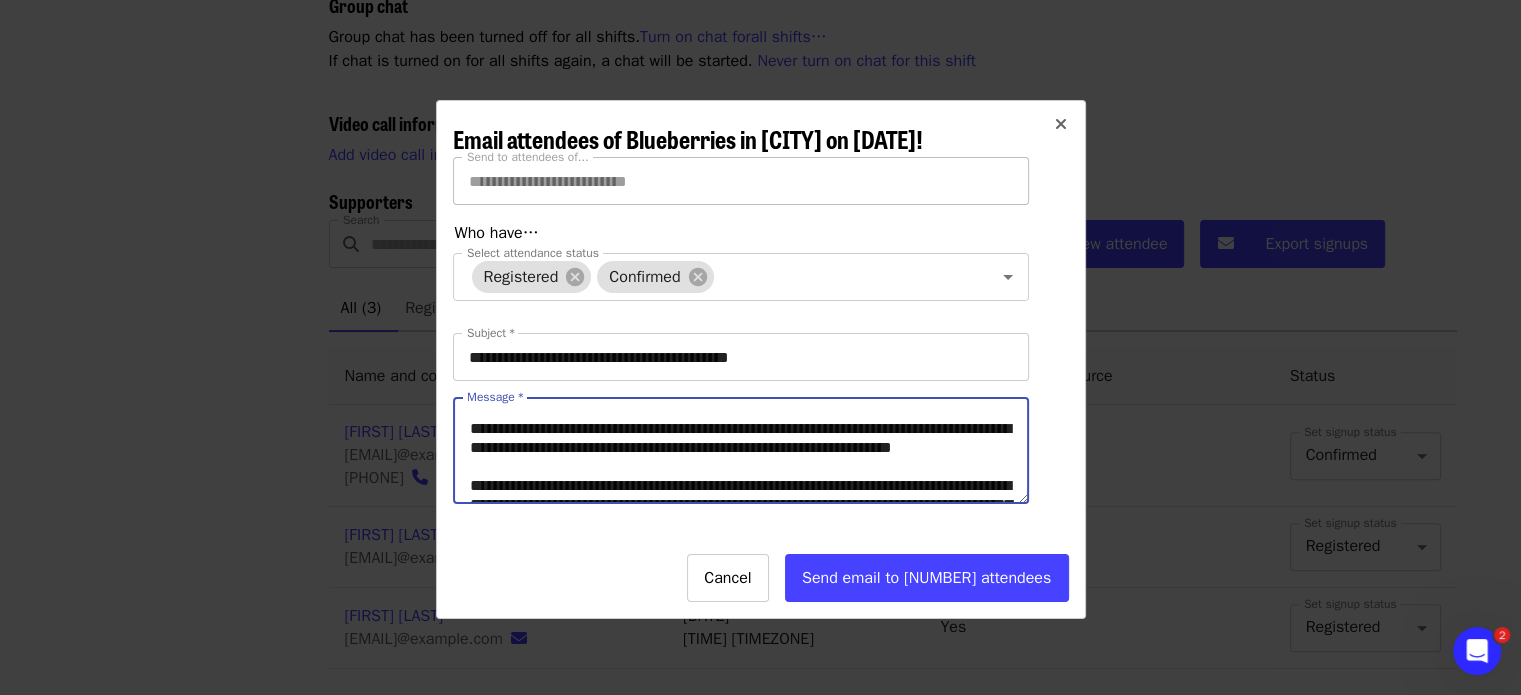 scroll, scrollTop: 128, scrollLeft: 0, axis: vertical 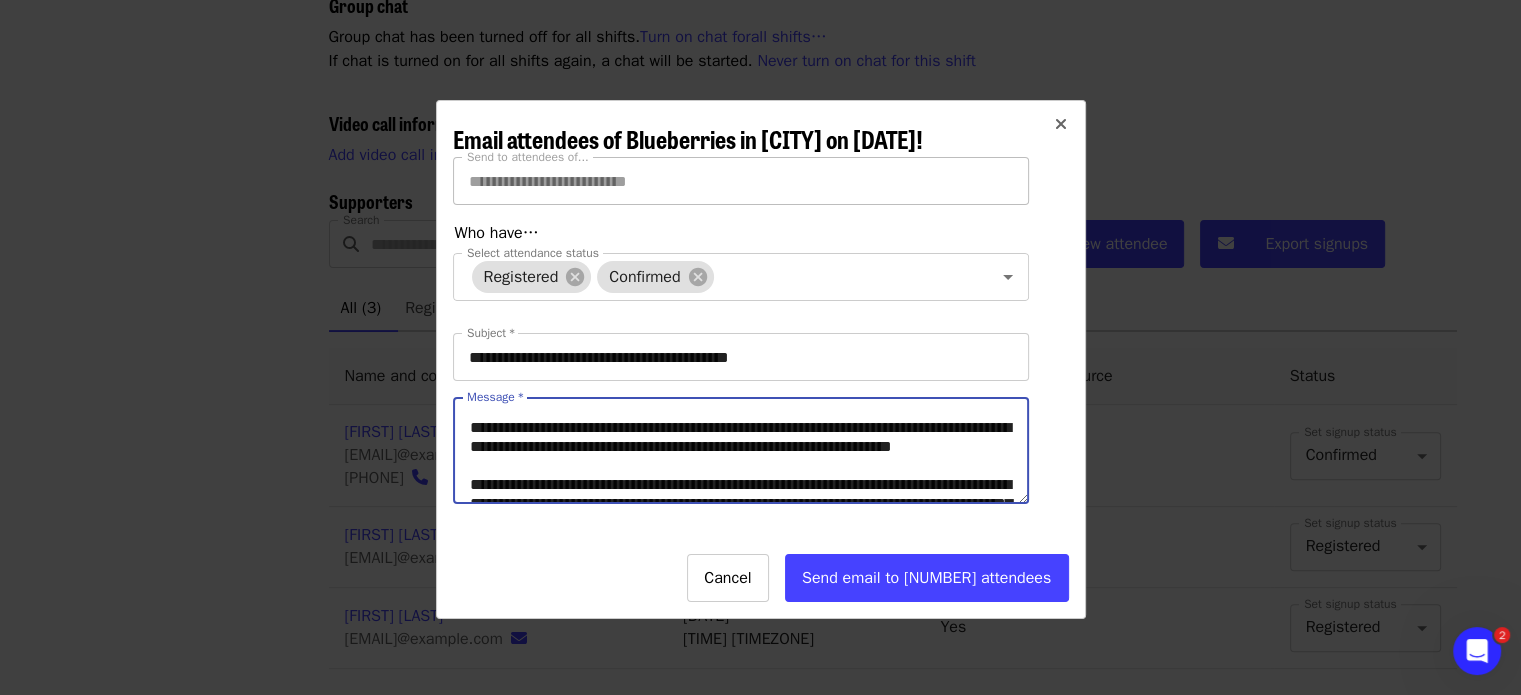 drag, startPoint x: 588, startPoint y: 484, endPoint x: 600, endPoint y: 463, distance: 24.186773 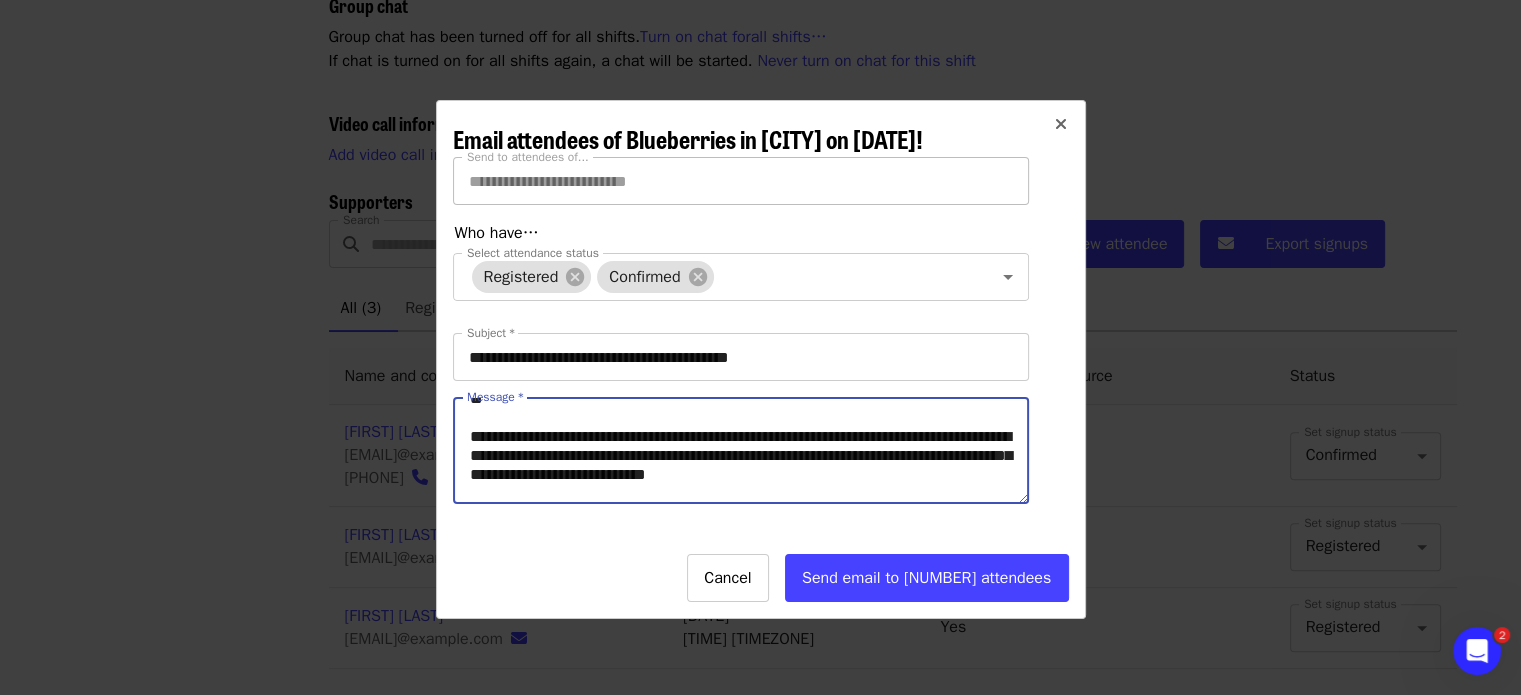 scroll, scrollTop: 180, scrollLeft: 0, axis: vertical 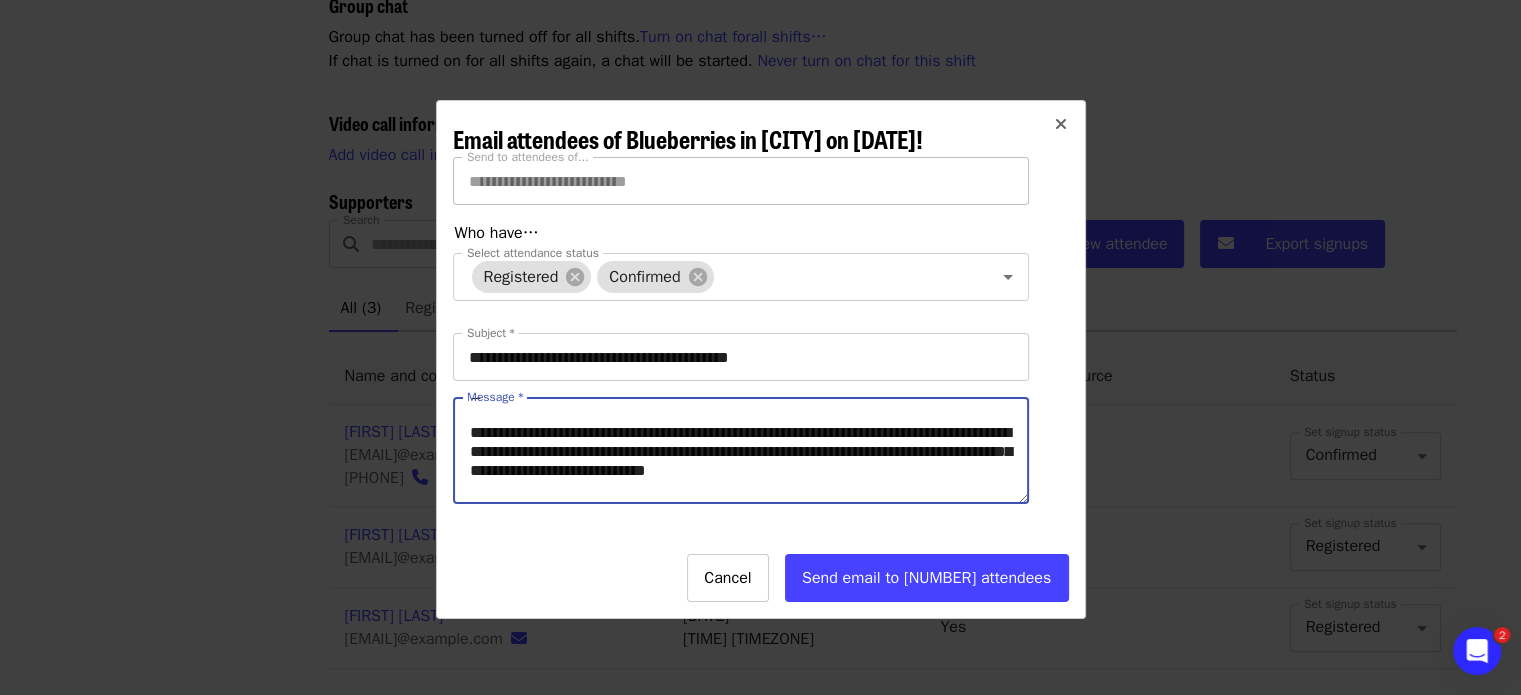 drag, startPoint x: 661, startPoint y: 447, endPoint x: 761, endPoint y: 457, distance: 100.49876 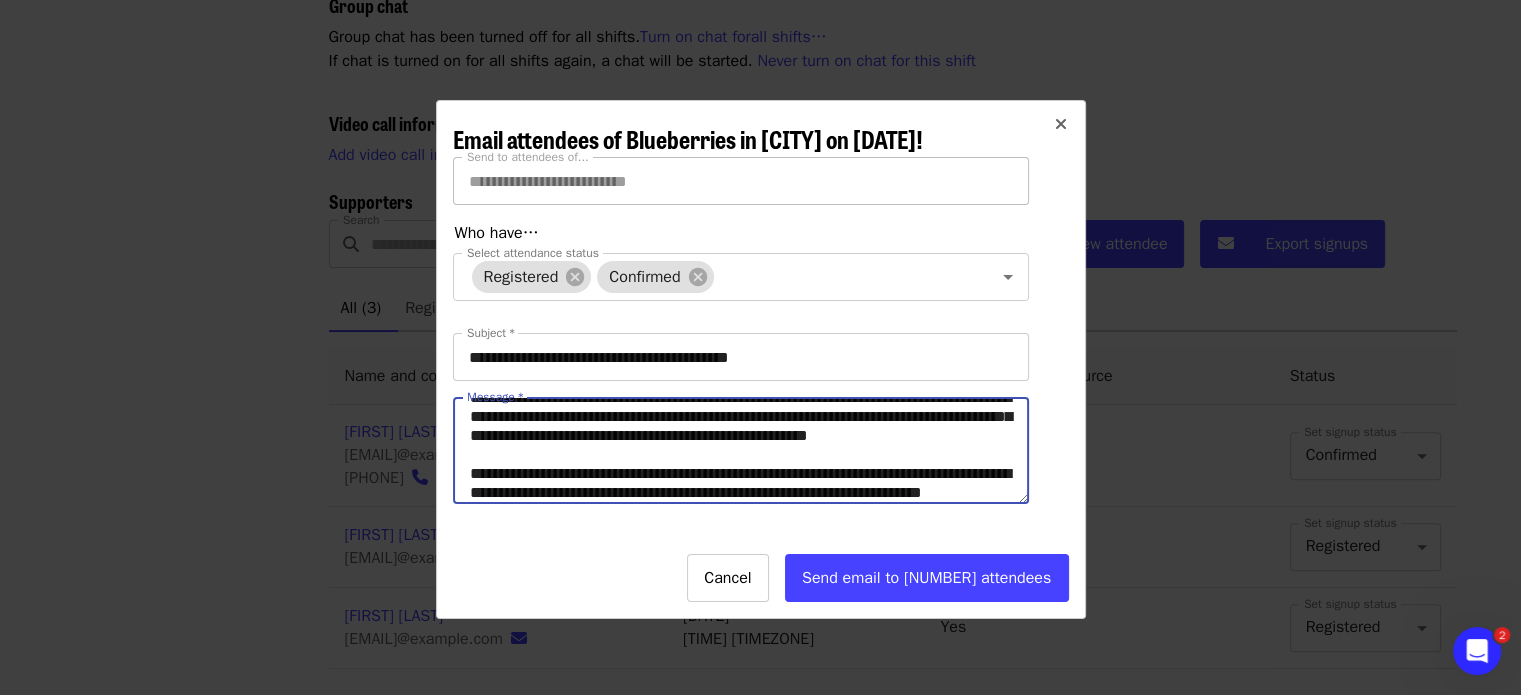 scroll, scrollTop: 216, scrollLeft: 0, axis: vertical 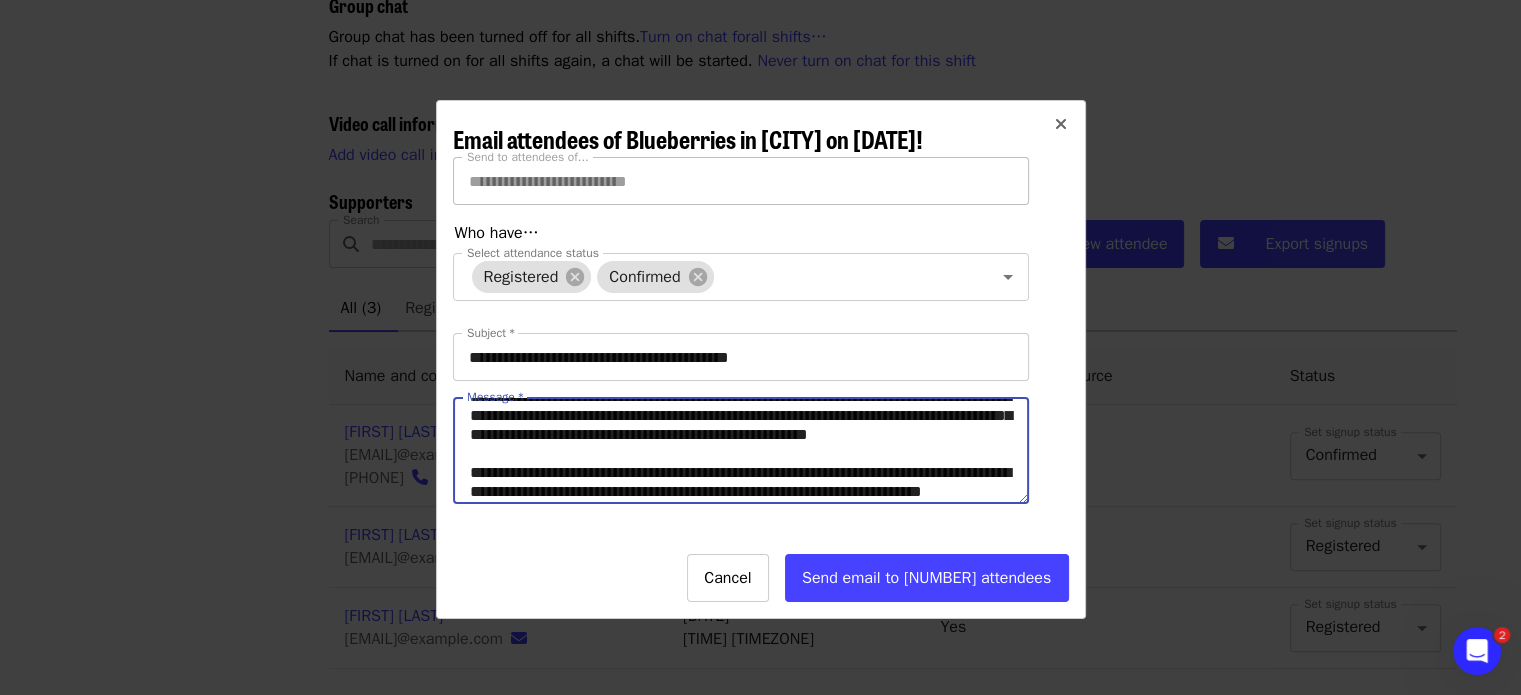 click on "**********" at bounding box center (741, 450) 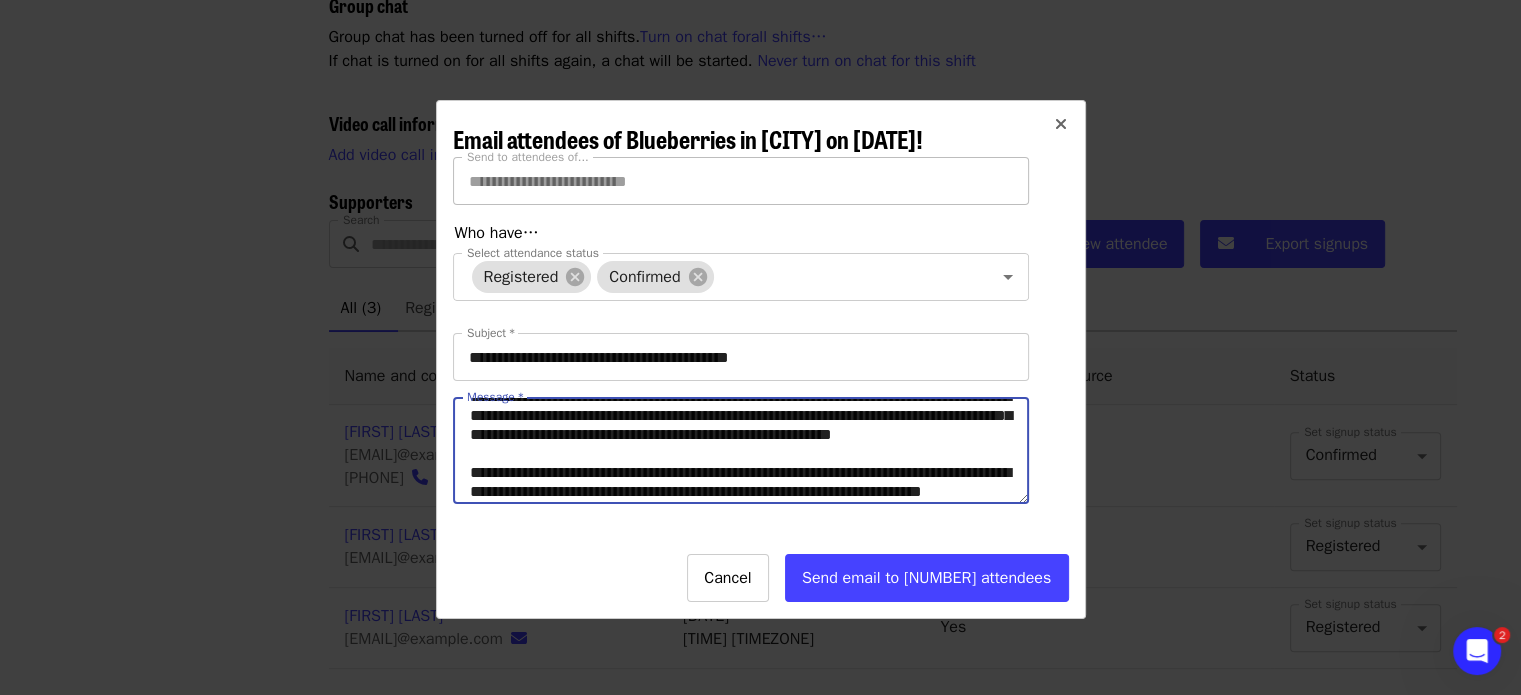 click on "**********" at bounding box center (741, 450) 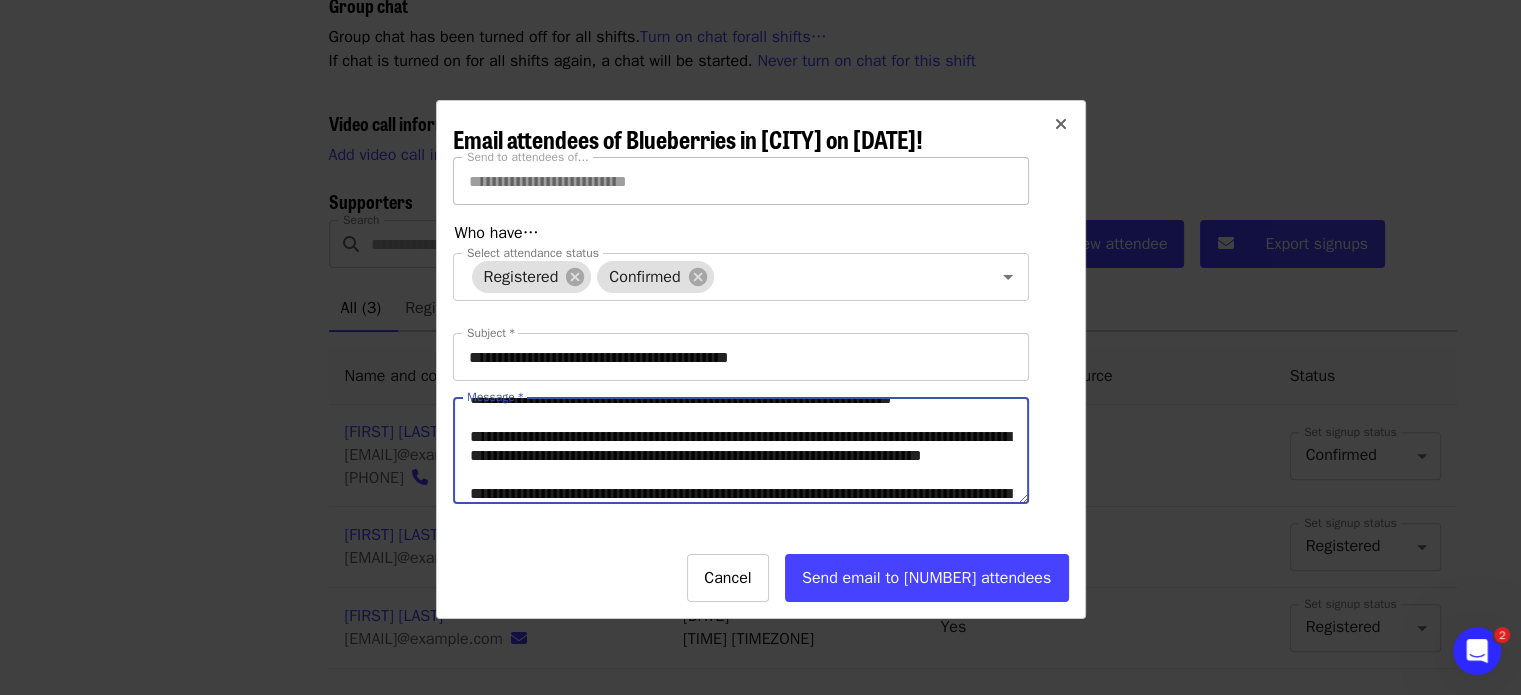 scroll, scrollTop: 252, scrollLeft: 0, axis: vertical 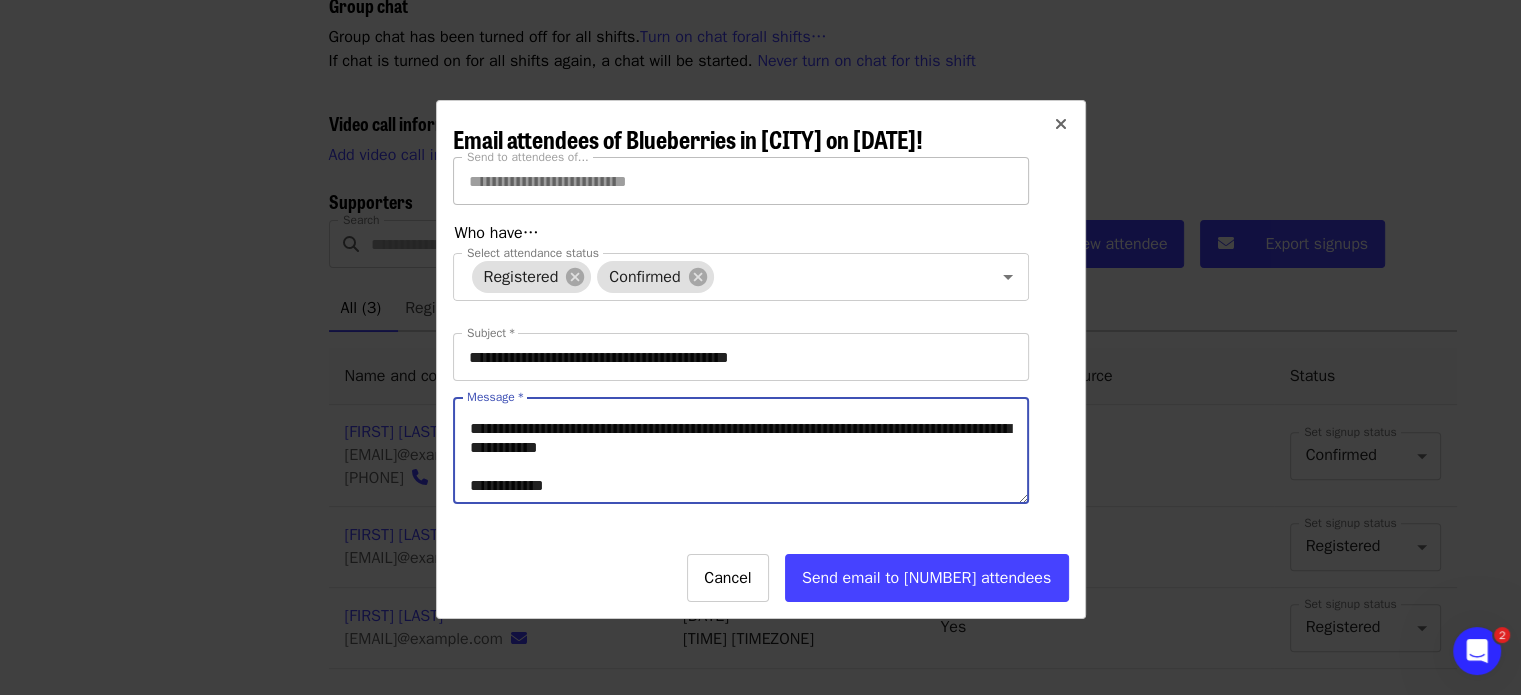 drag, startPoint x: 704, startPoint y: 445, endPoint x: 962, endPoint y: 457, distance: 258.27893 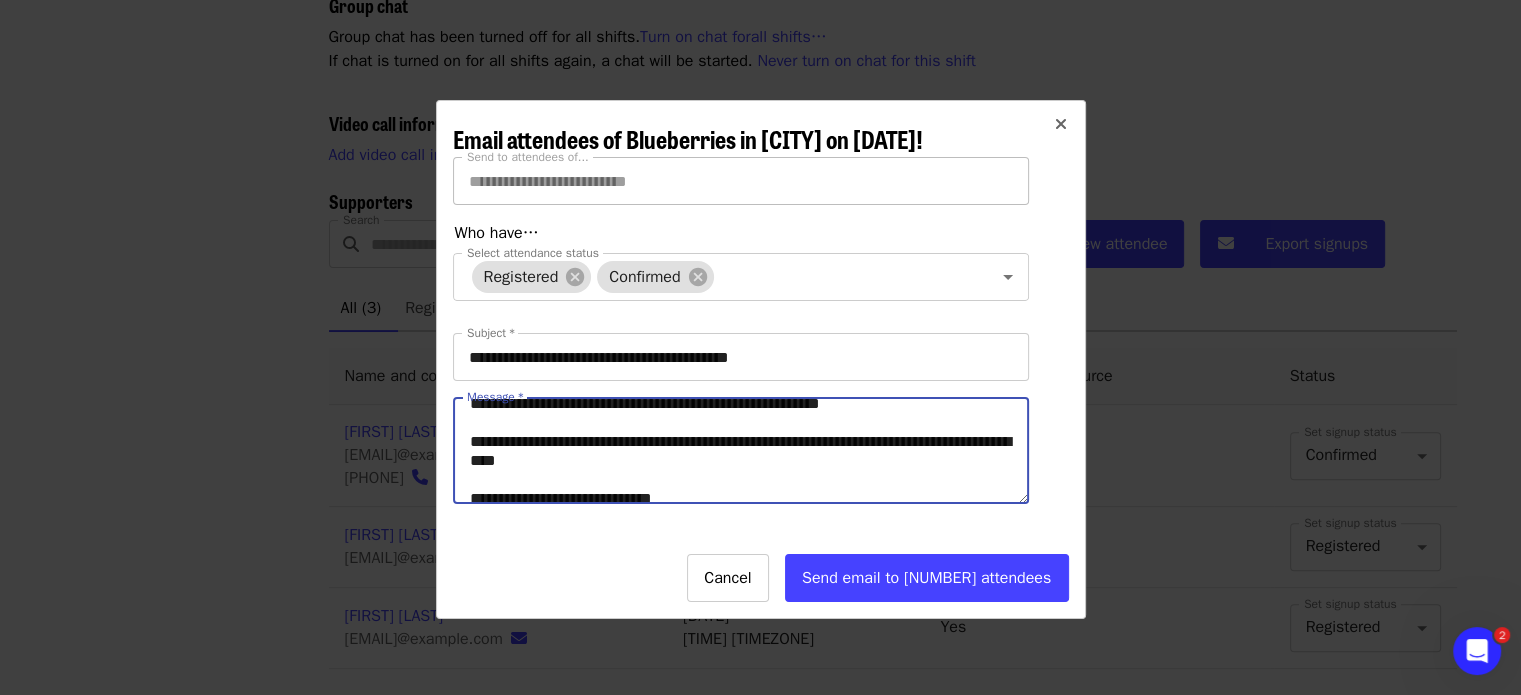 scroll, scrollTop: 20, scrollLeft: 0, axis: vertical 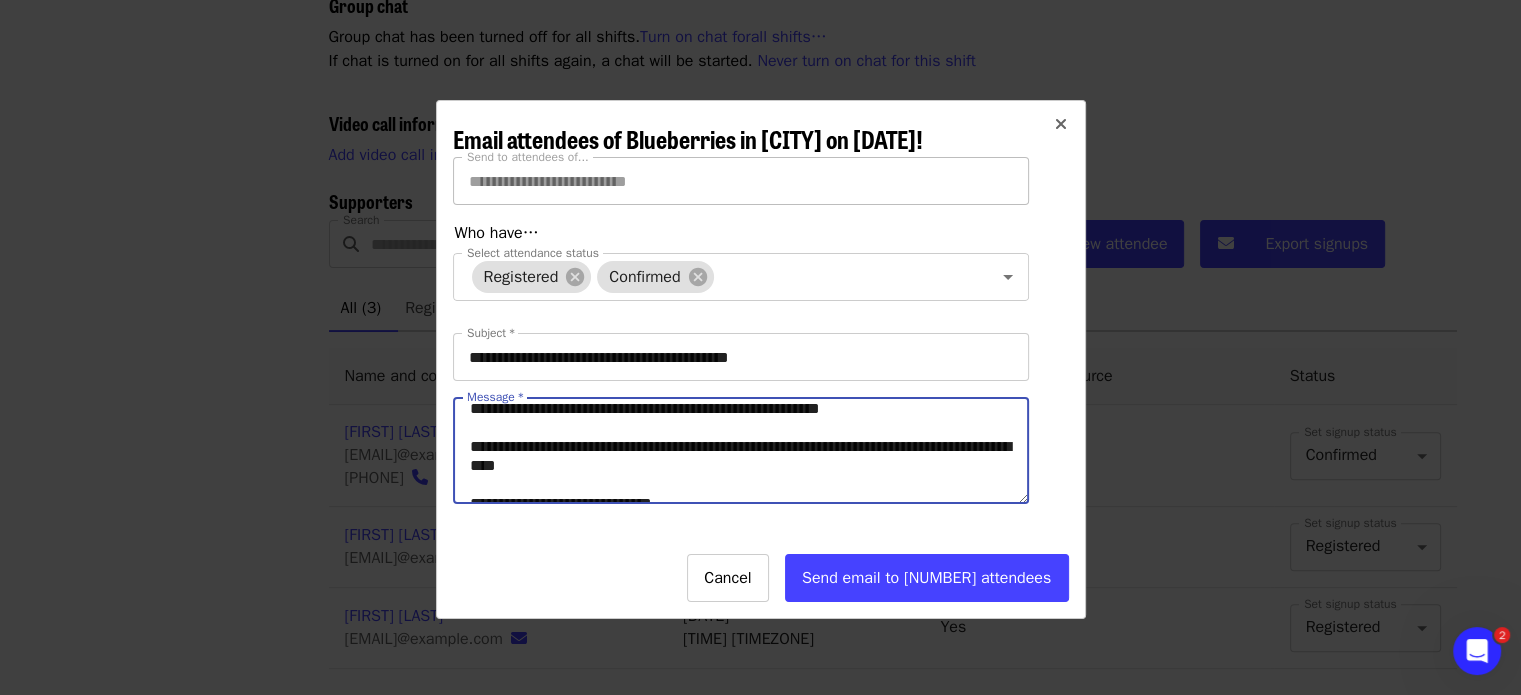 click on "**********" at bounding box center [741, 450] 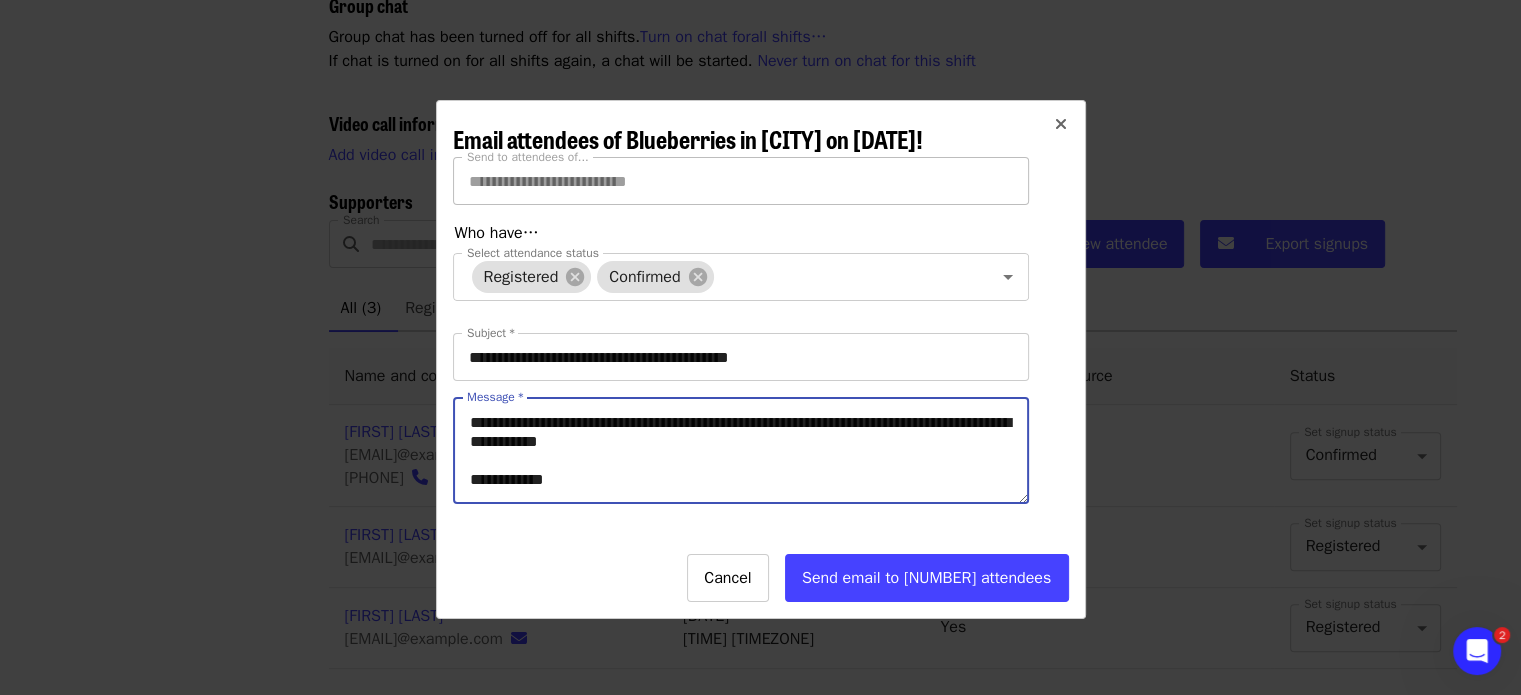 scroll, scrollTop: 456, scrollLeft: 0, axis: vertical 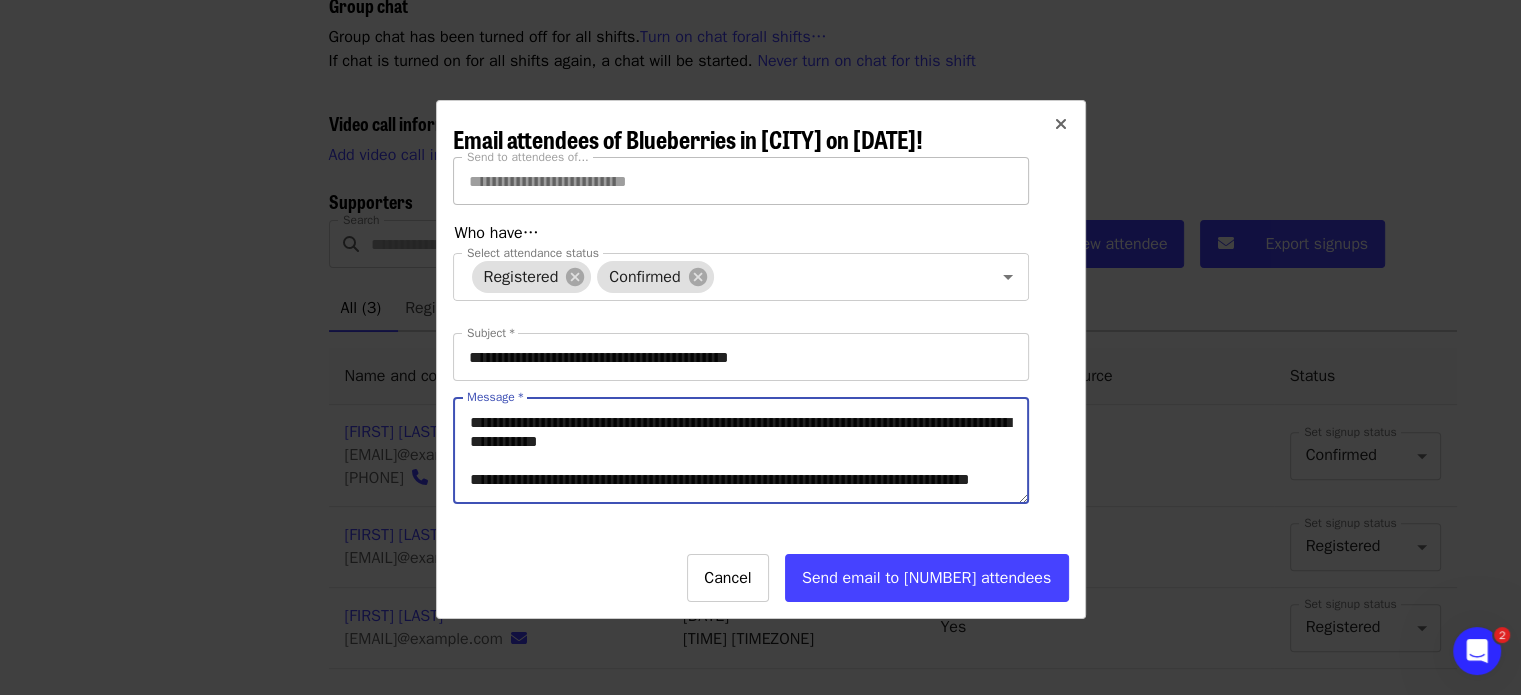 drag, startPoint x: 577, startPoint y: 487, endPoint x: 468, endPoint y: 484, distance: 109.041275 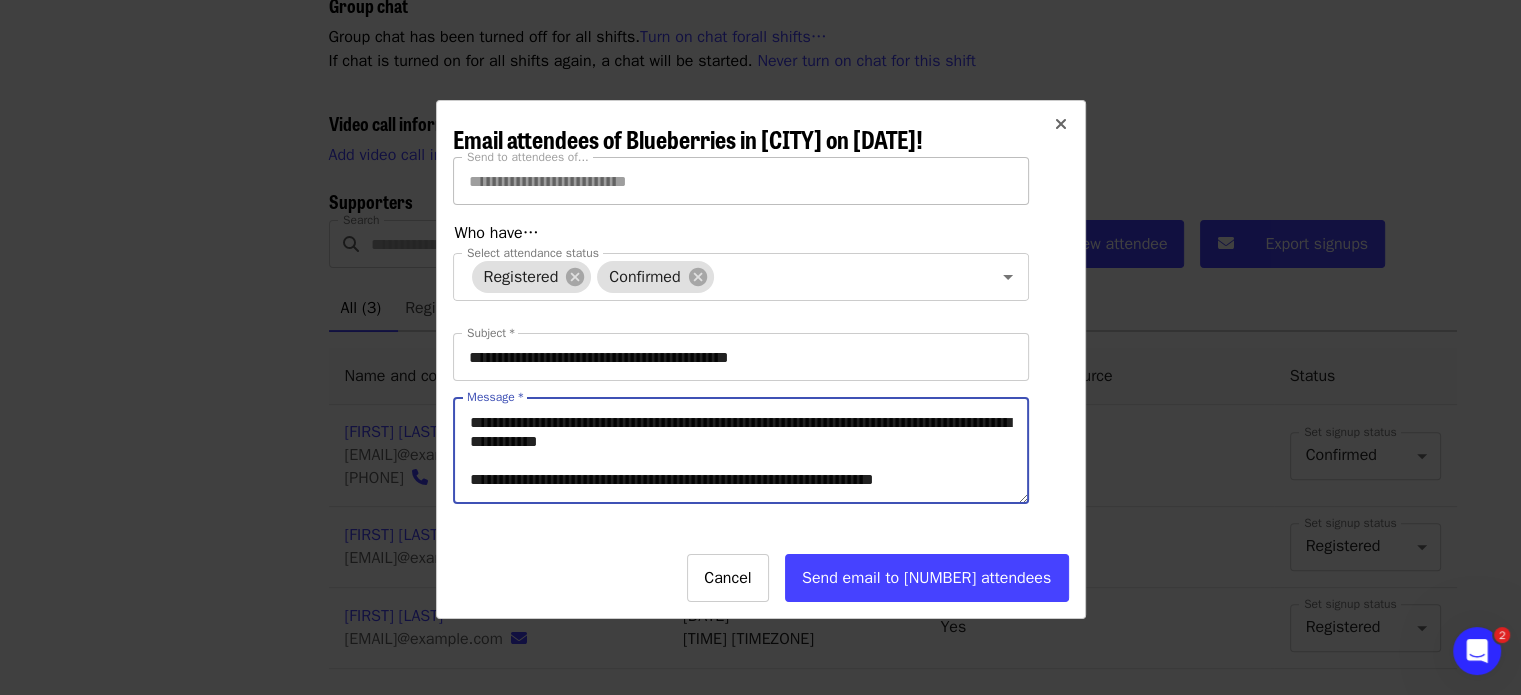 scroll, scrollTop: 456, scrollLeft: 0, axis: vertical 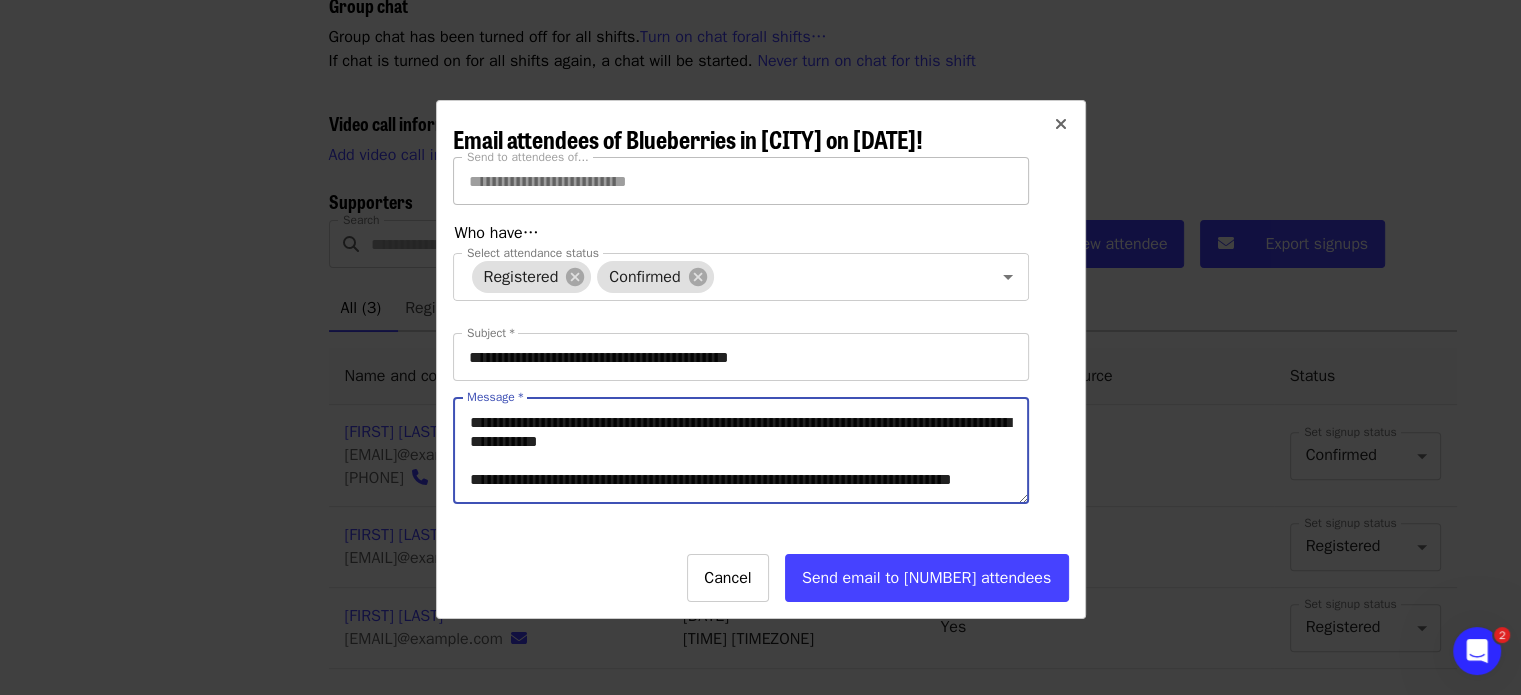 click on "Message   *" at bounding box center [741, 450] 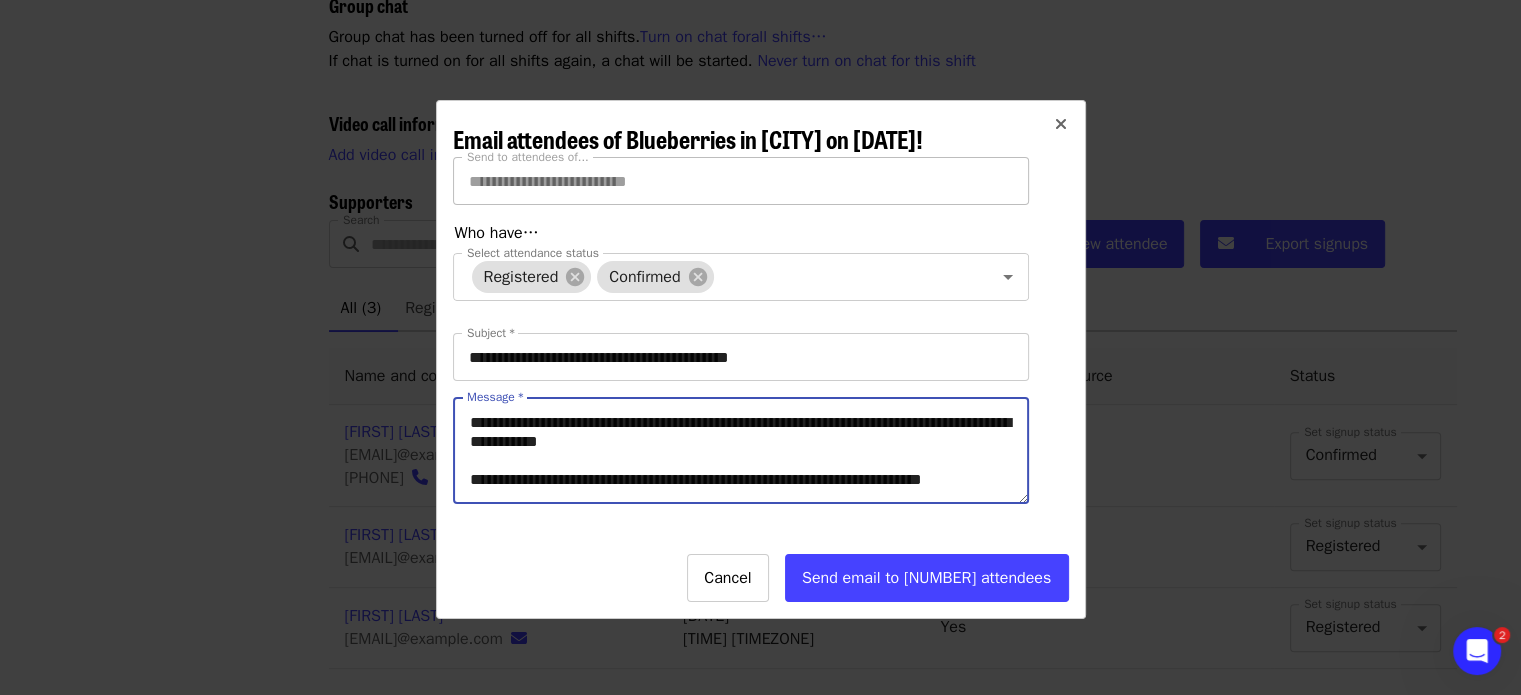 scroll, scrollTop: 456, scrollLeft: 0, axis: vertical 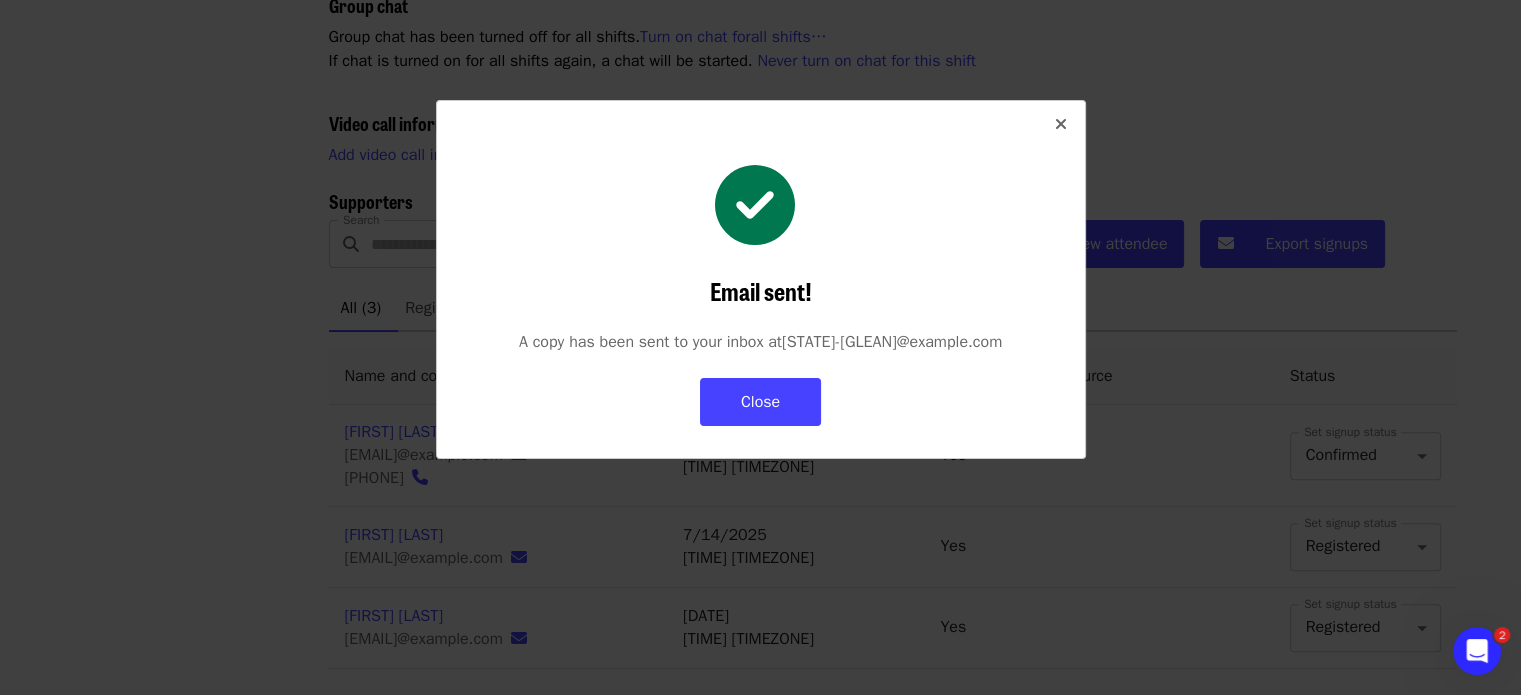 click on "Close" at bounding box center (760, 402) 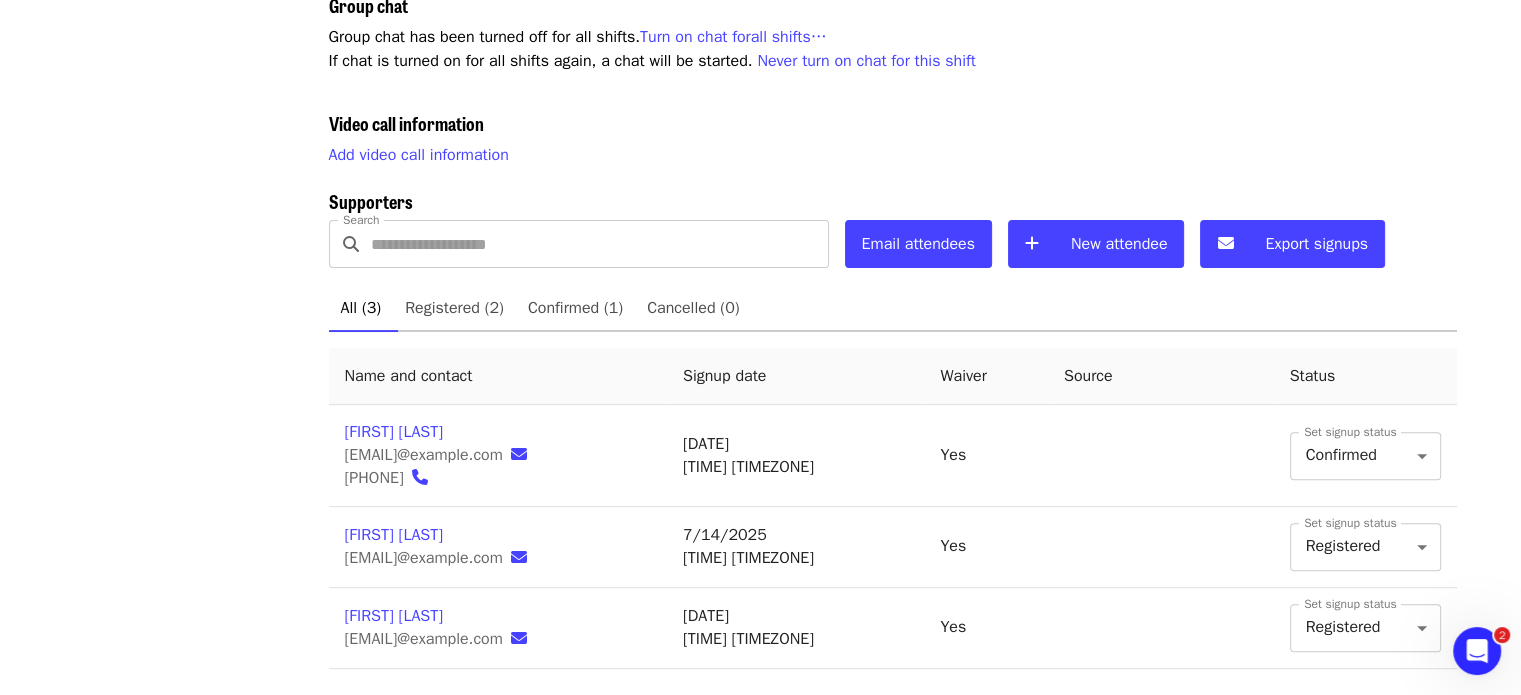 click on "Events Users Supporters Stats What's new Help center Feedback New Public feed Organize for  Society of St. Andrew" at bounding box center [185, 101] 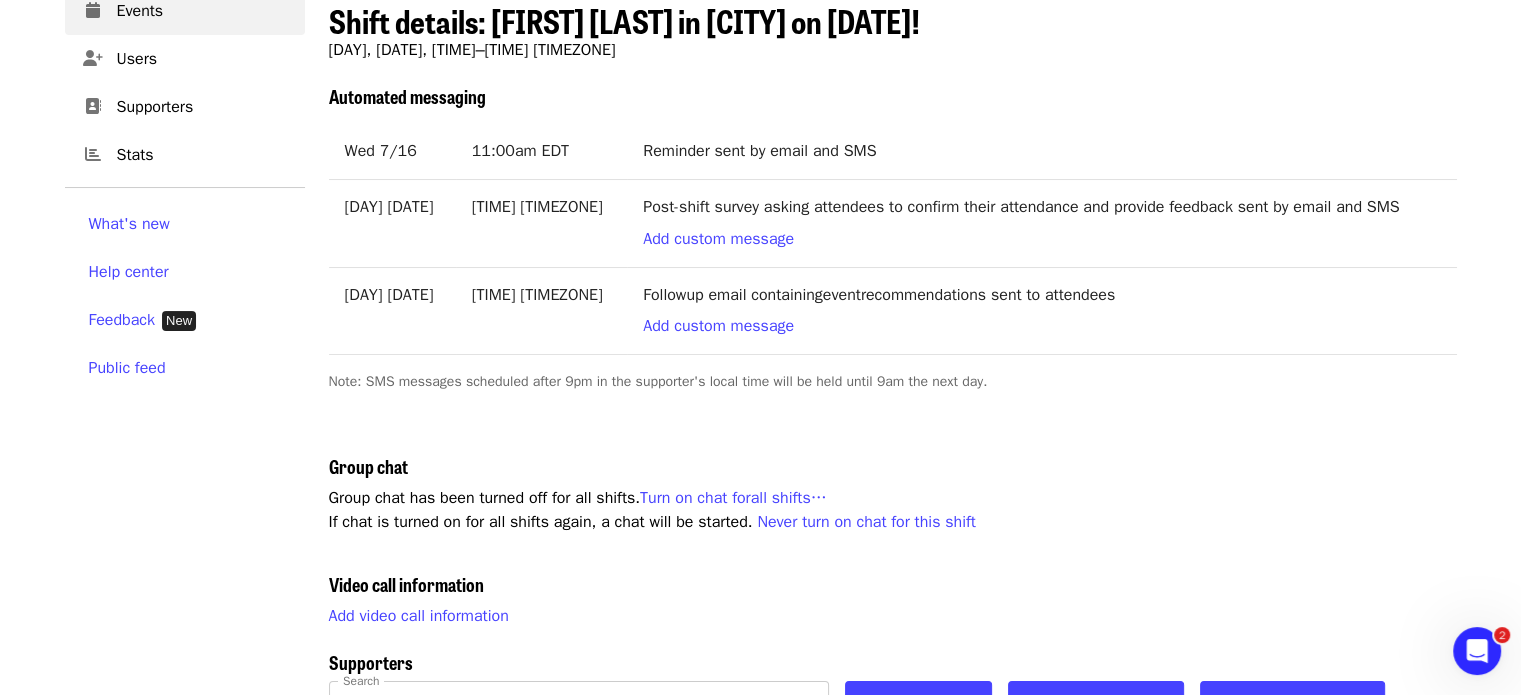 scroll, scrollTop: 0, scrollLeft: 0, axis: both 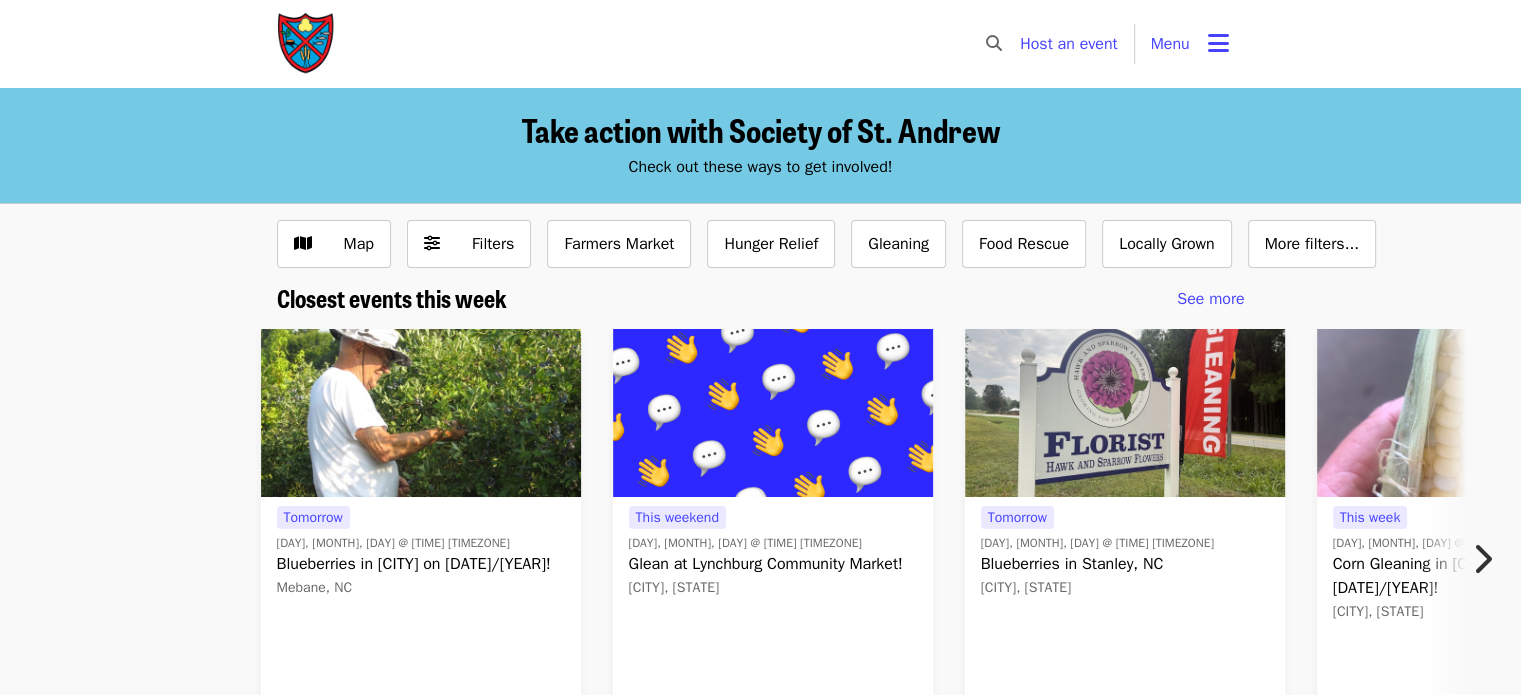 click on "Menu" at bounding box center (1170, 44) 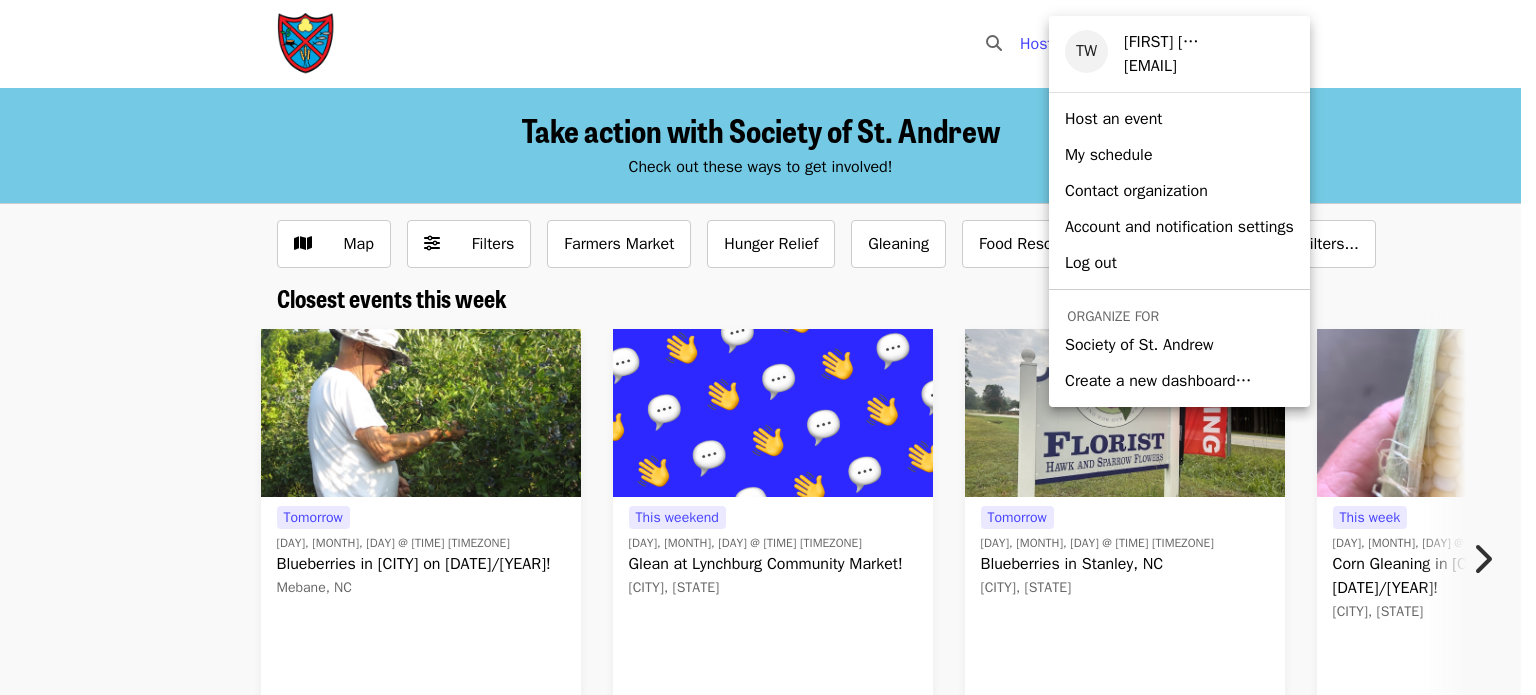 click on "Society of St. Andrew" at bounding box center [1139, 345] 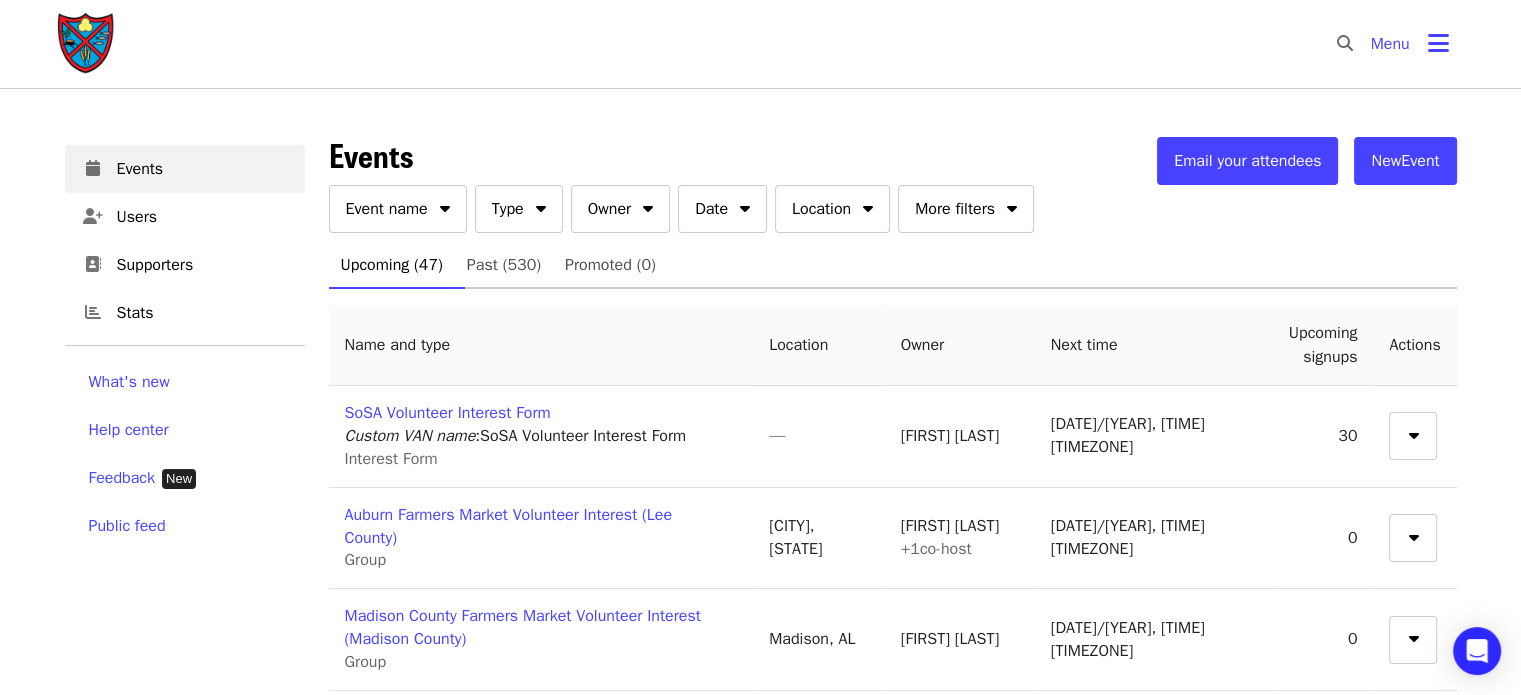 click on "Owner" at bounding box center [609, 209] 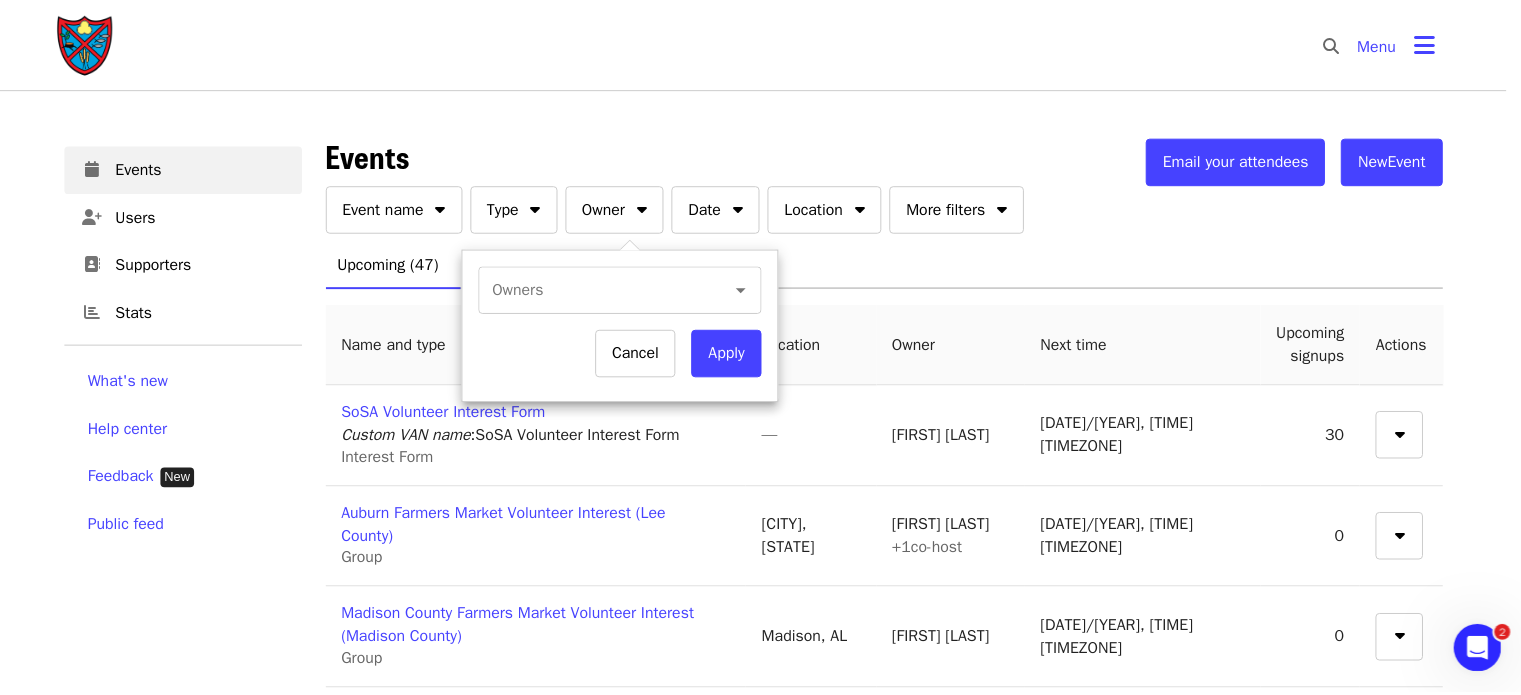 scroll, scrollTop: 0, scrollLeft: 0, axis: both 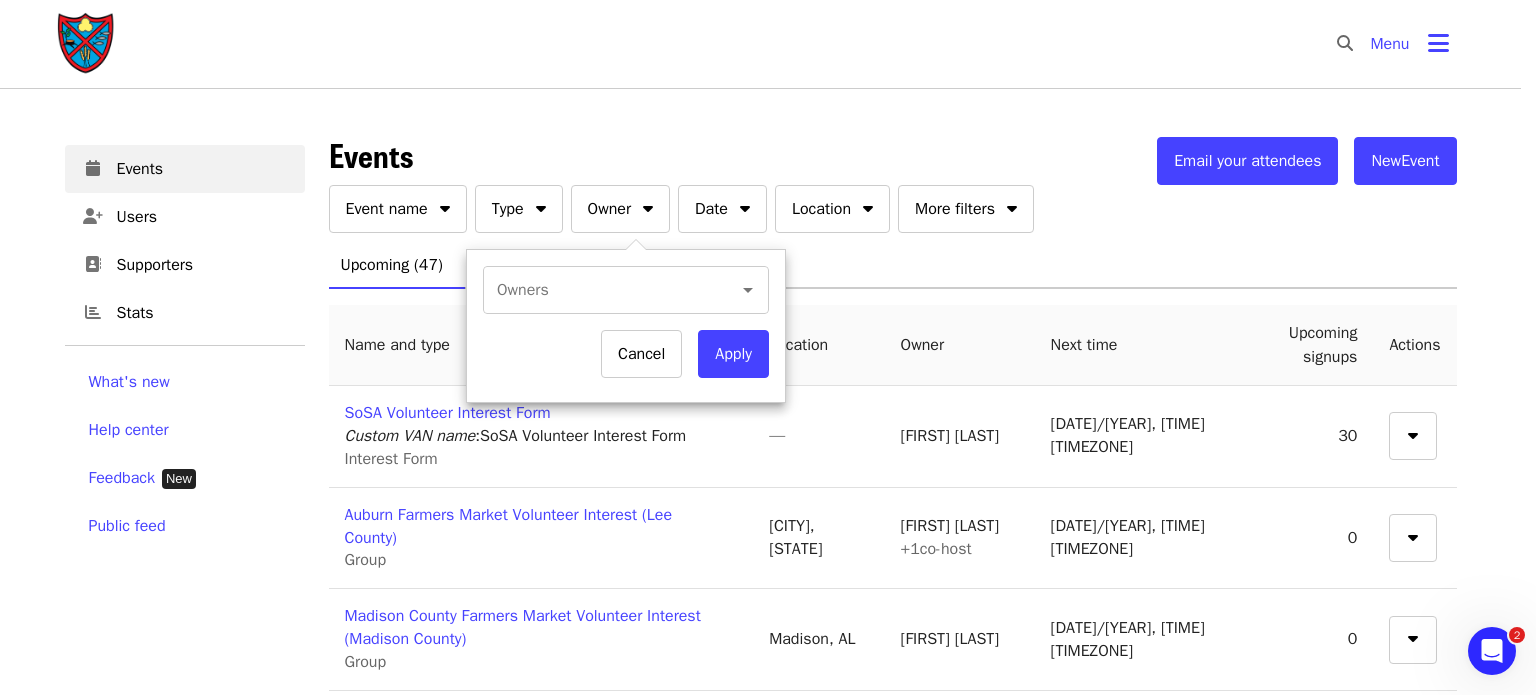 click on "Owners" at bounding box center [597, 290] 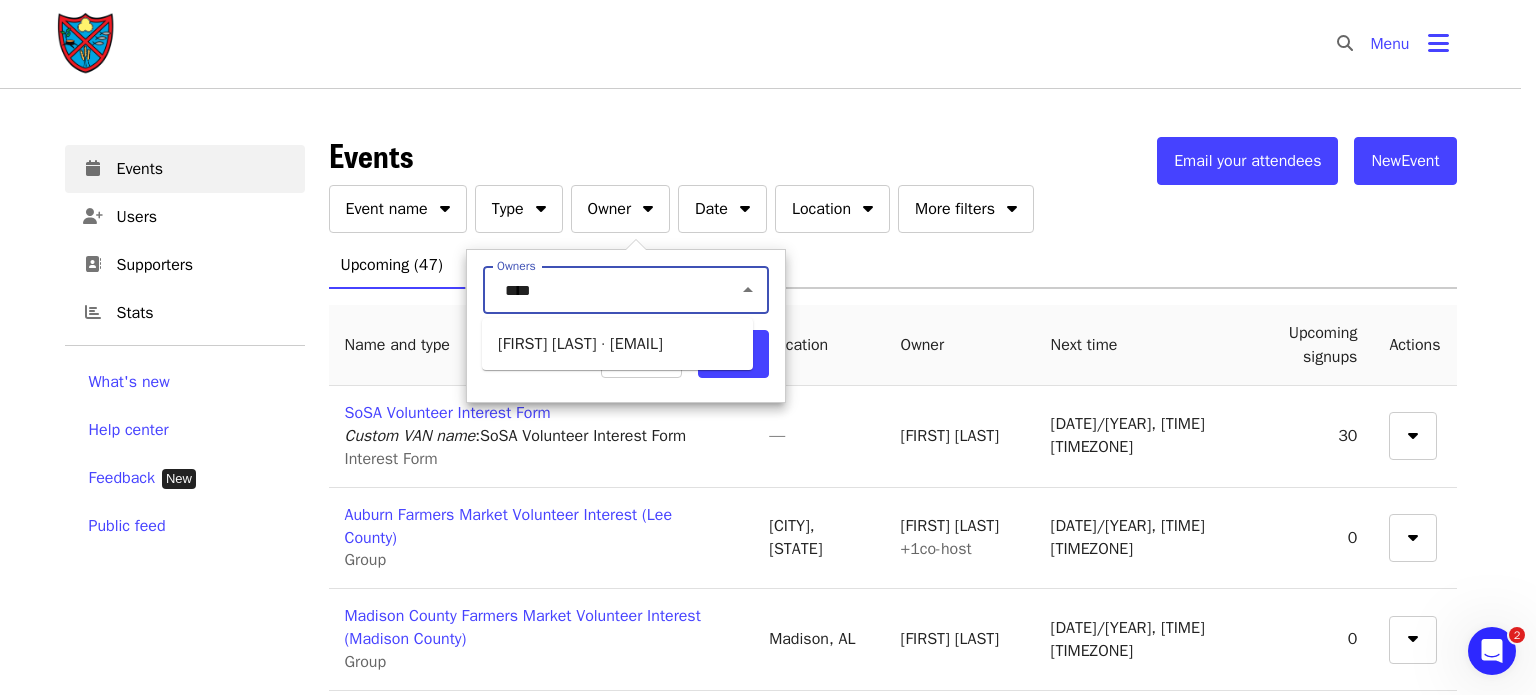 type on "*****" 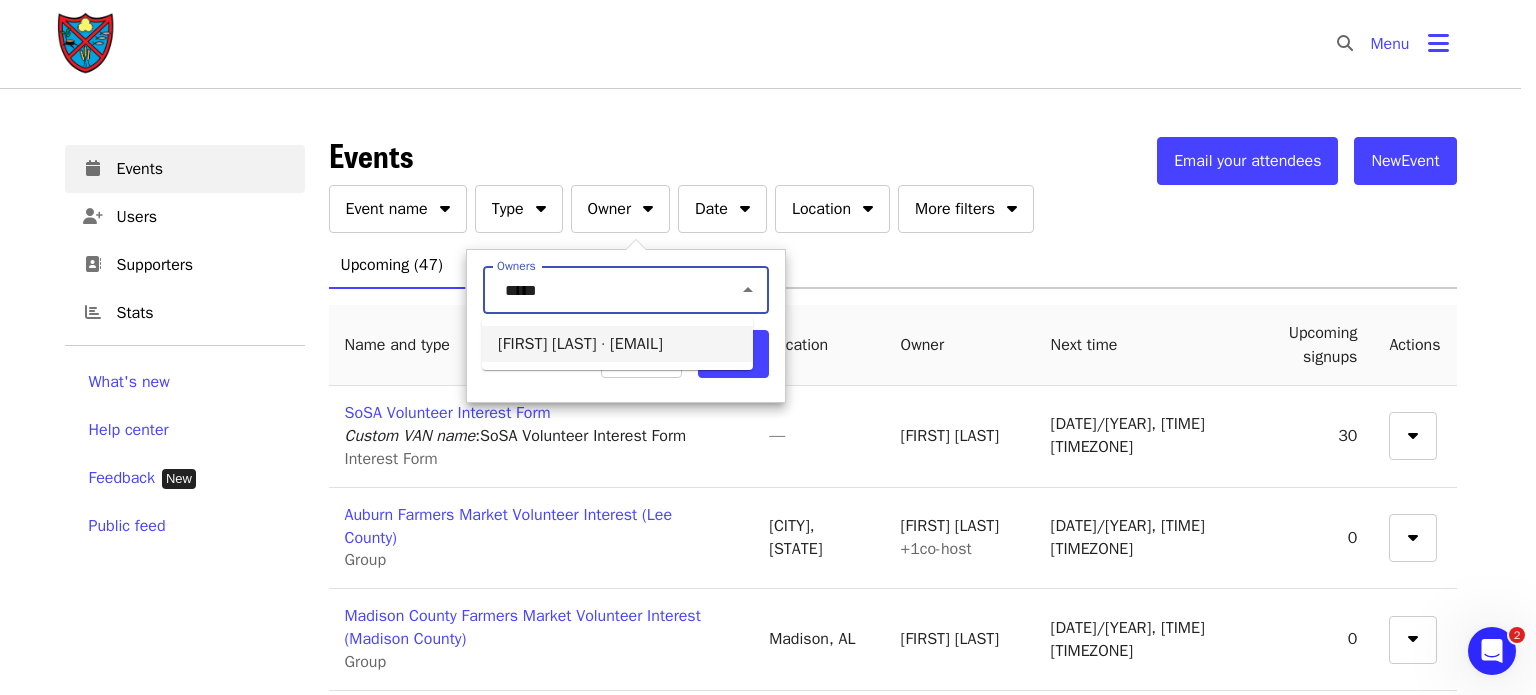 click on "[FIRST] [LAST] · [EMAIL]" at bounding box center [617, 344] 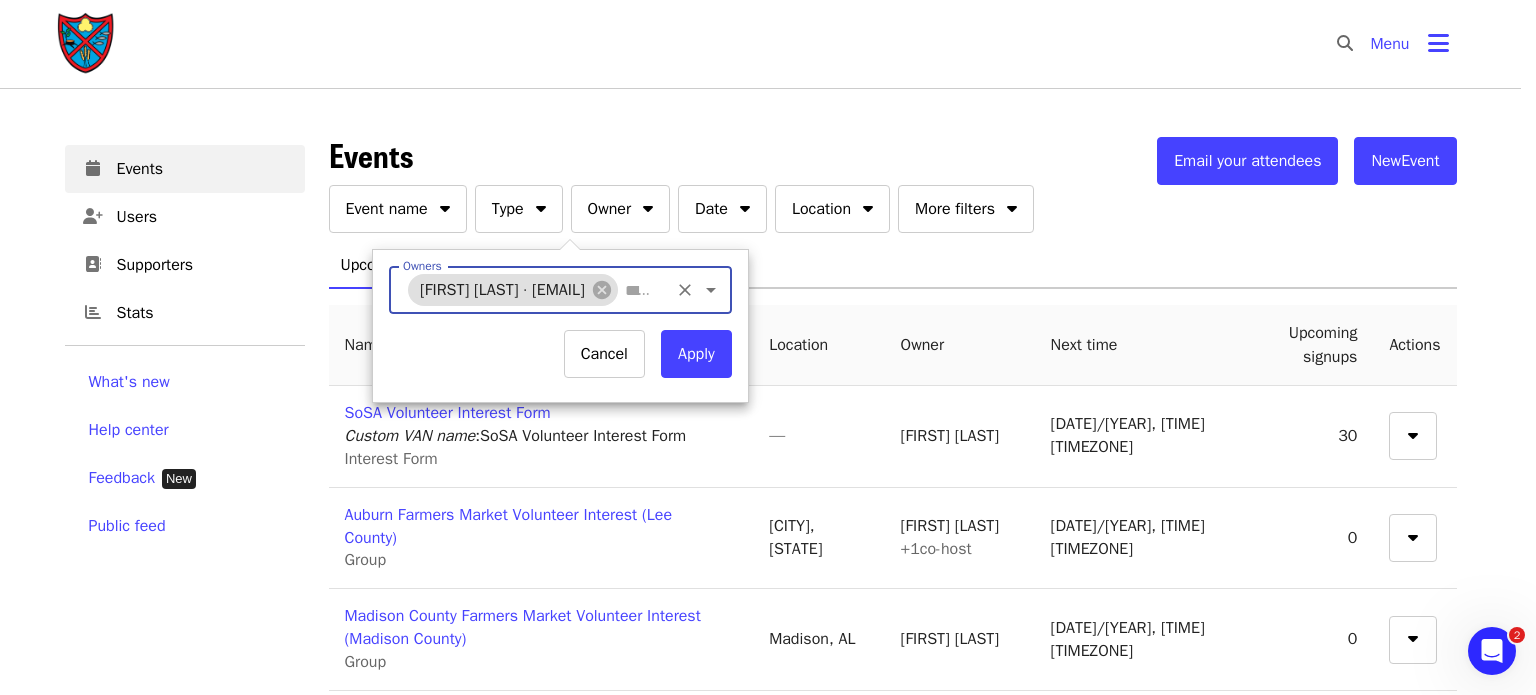 click on "Apply" at bounding box center (696, 354) 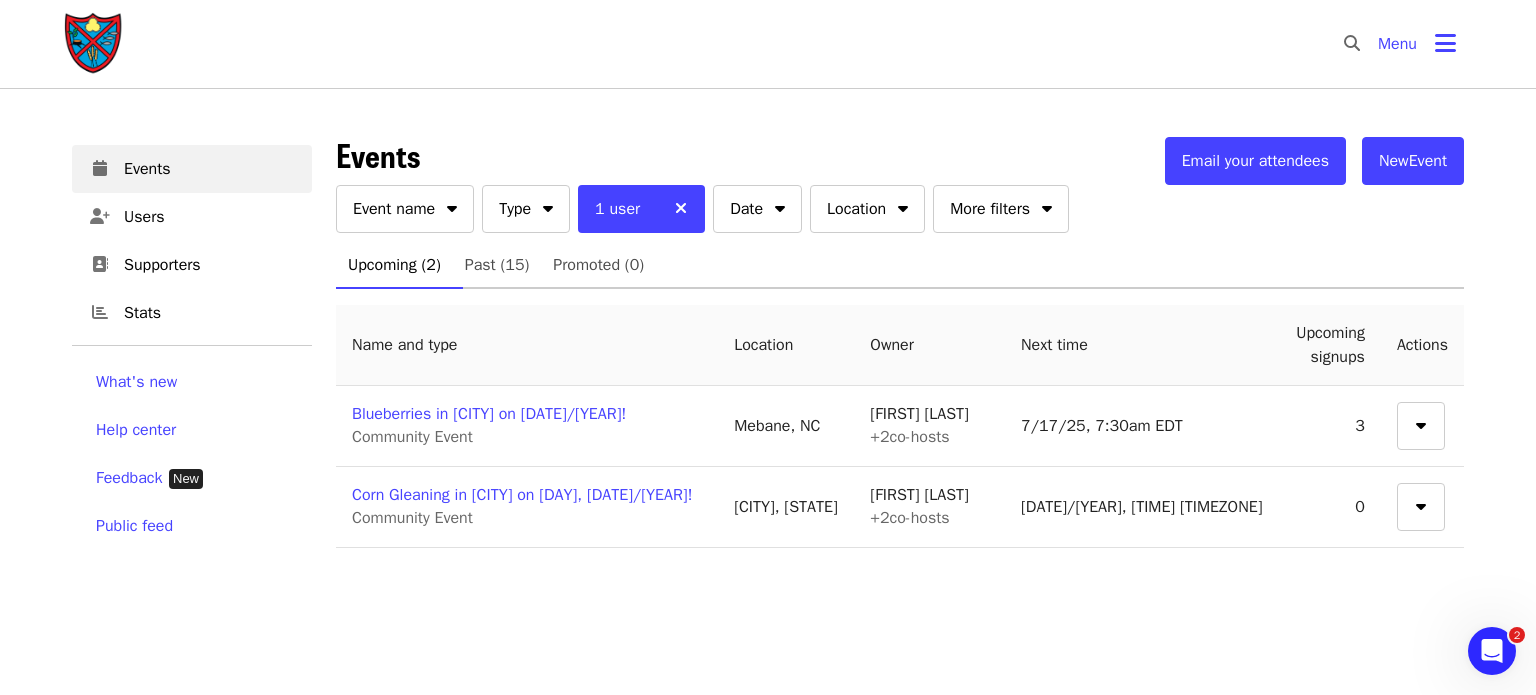 click on "Corn Gleaning in [CITY] on [DAY], [MONTH]/[DAY]/[YEAR]!" at bounding box center [522, 495] 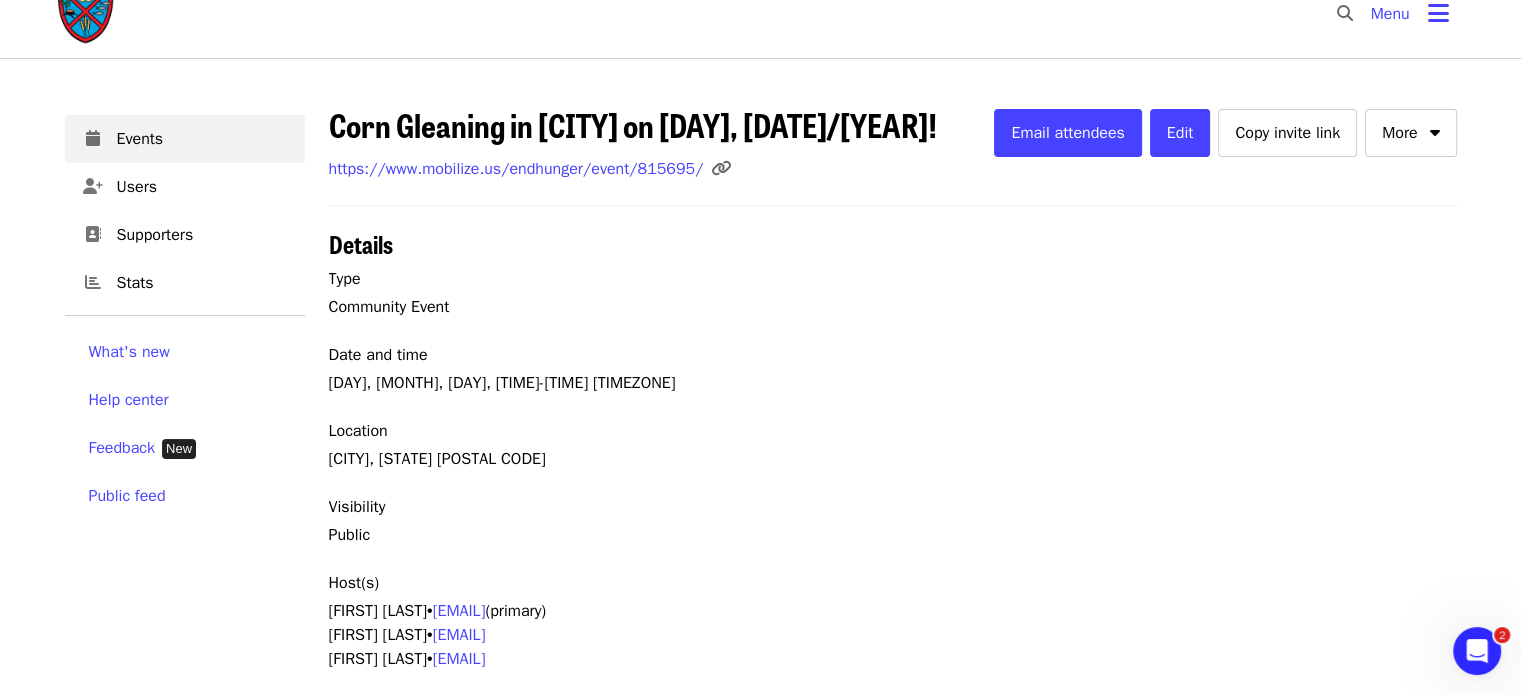 scroll, scrollTop: 0, scrollLeft: 0, axis: both 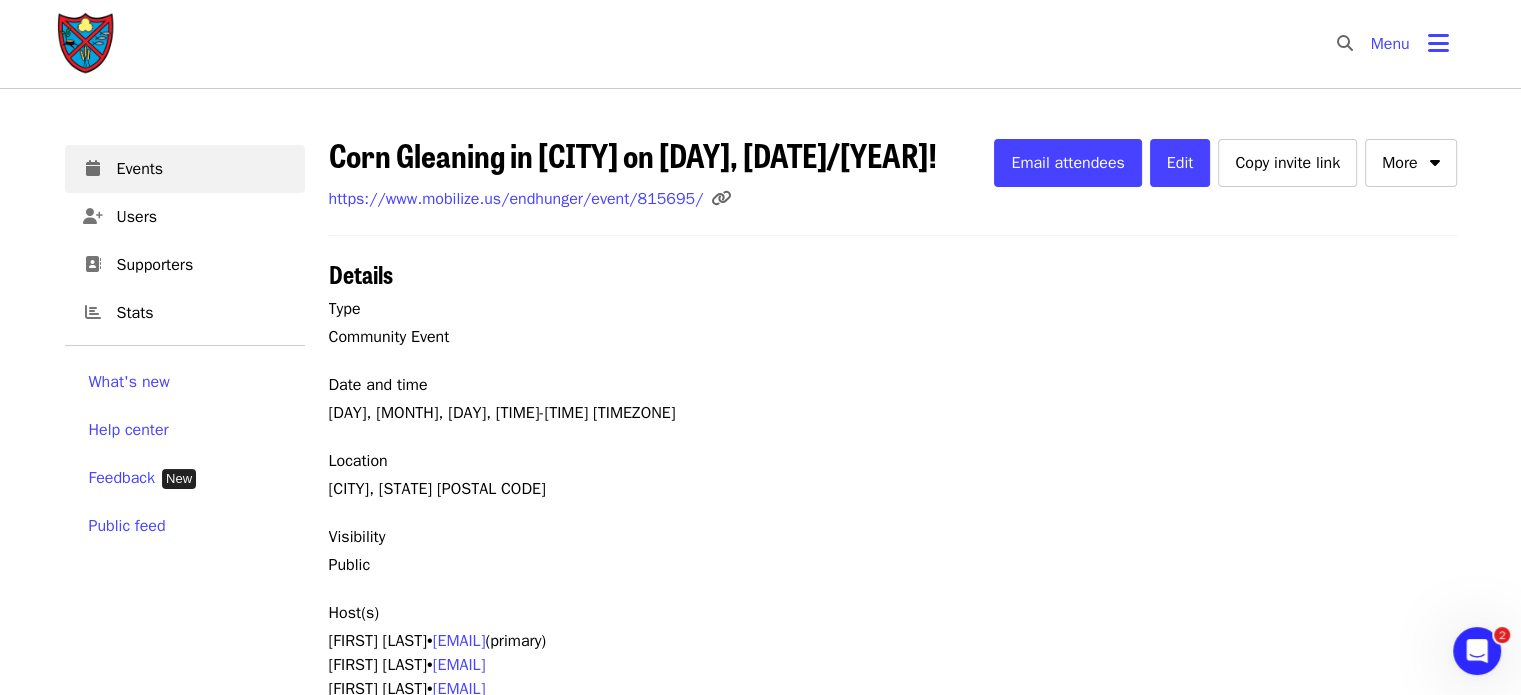 click on "Edit" at bounding box center (1180, 163) 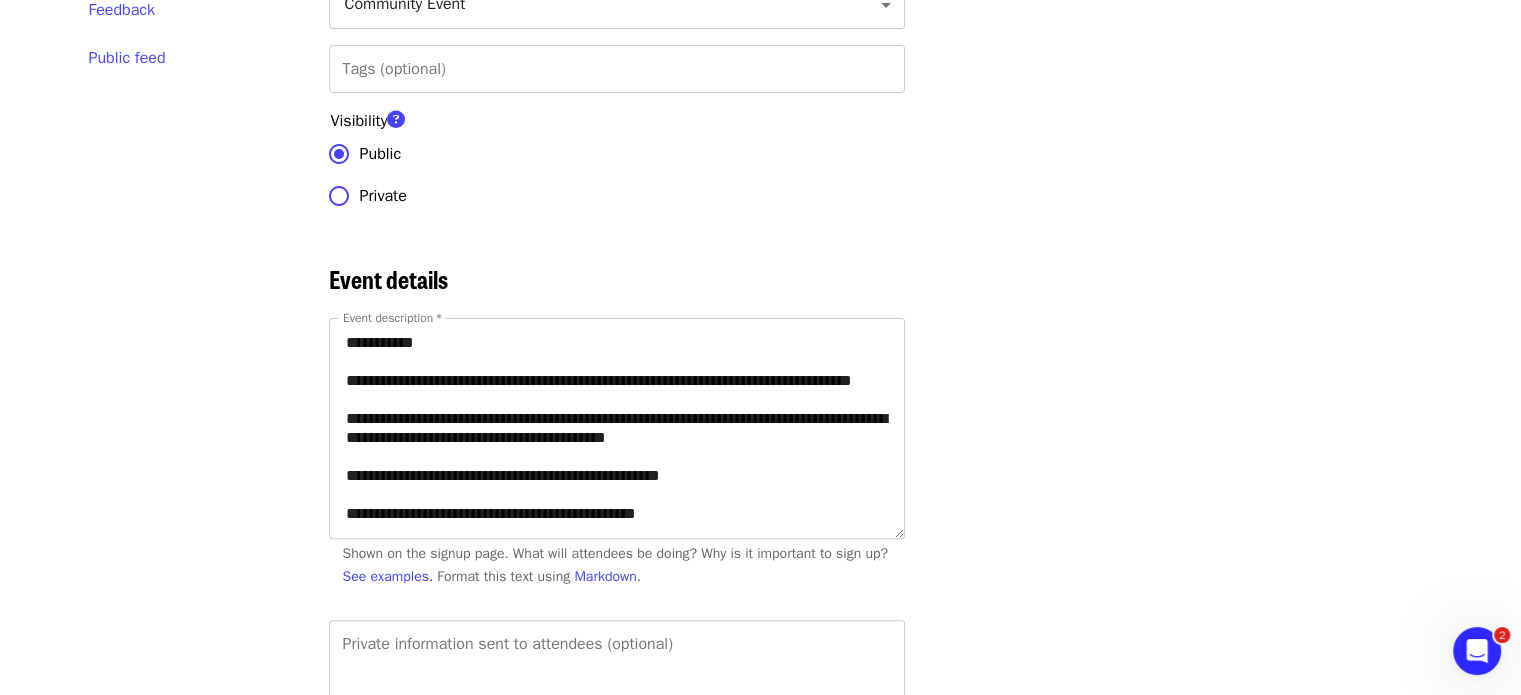 scroll, scrollTop: 479, scrollLeft: 0, axis: vertical 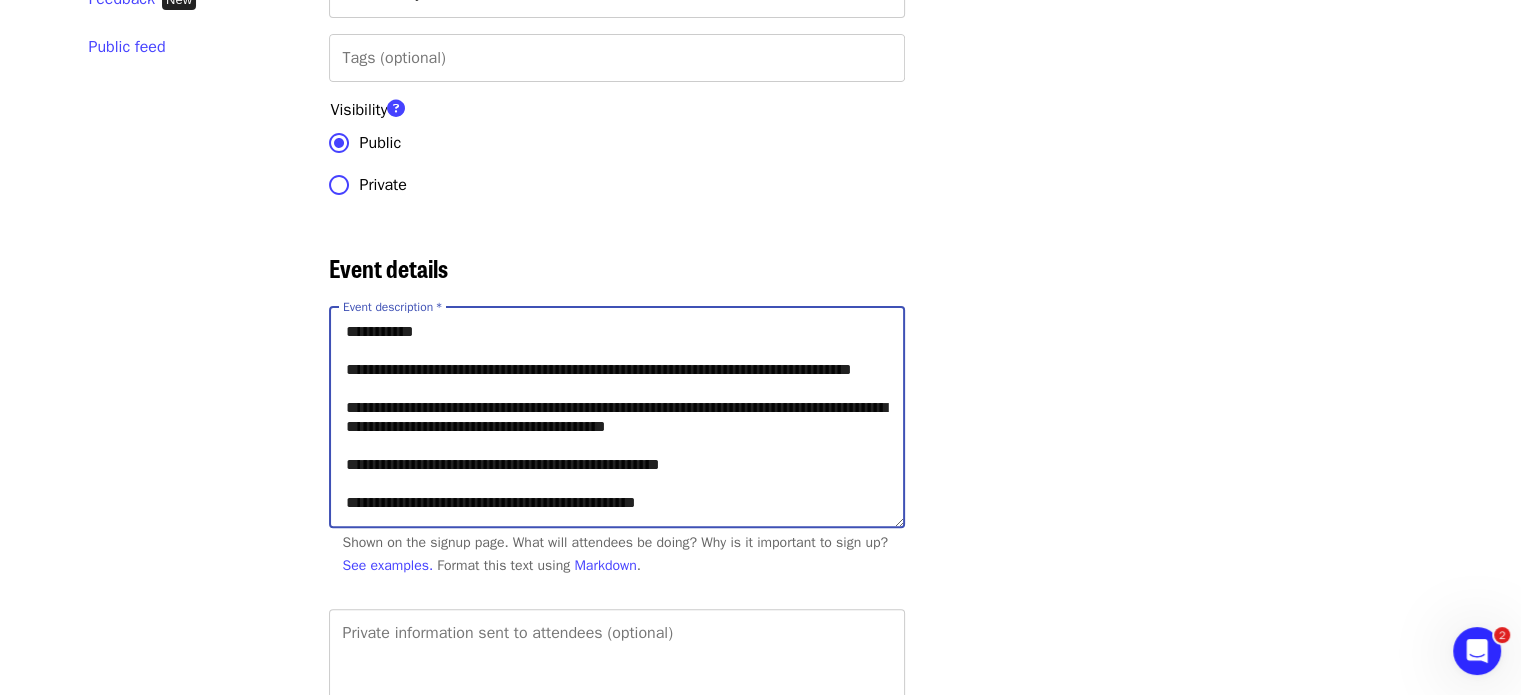 drag, startPoint x: 943, startPoint y: 444, endPoint x: 768, endPoint y: 363, distance: 192.83672 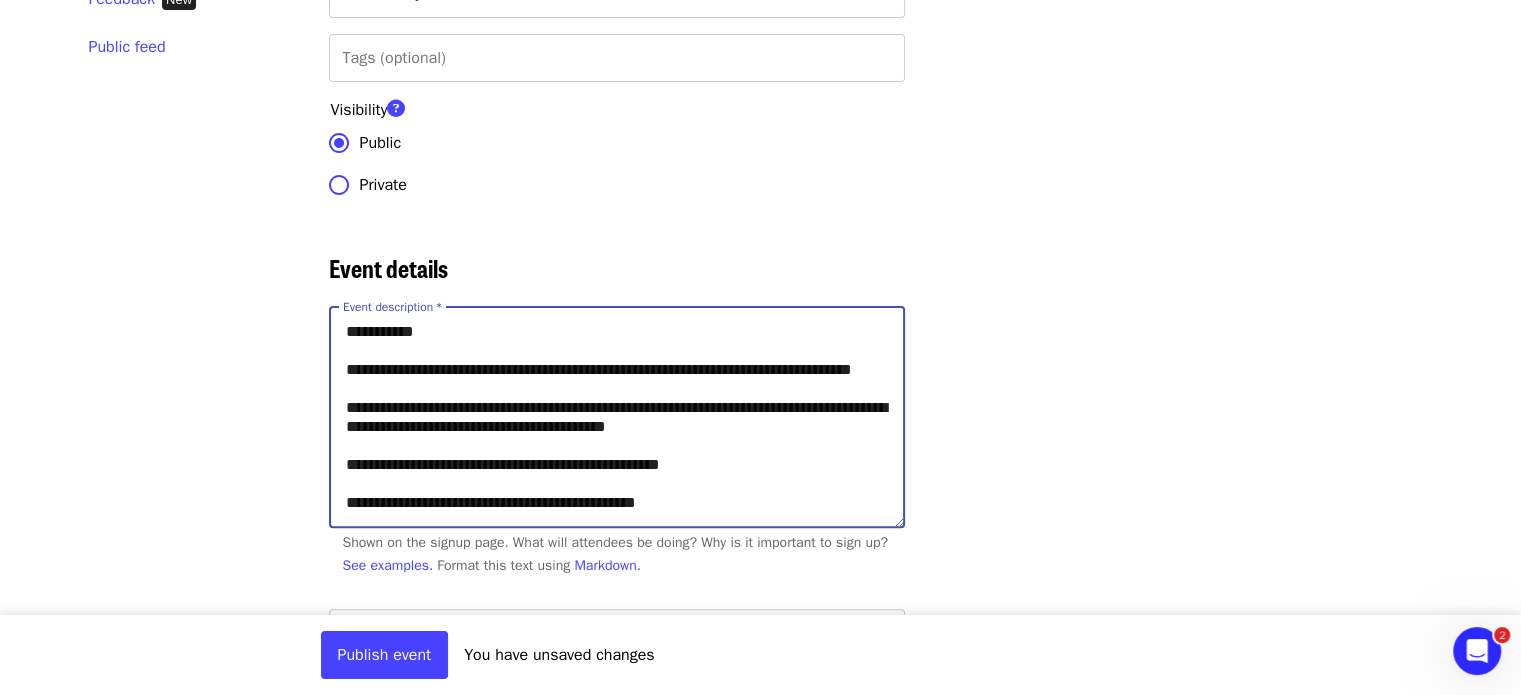 click on "**********" at bounding box center [893, 446] 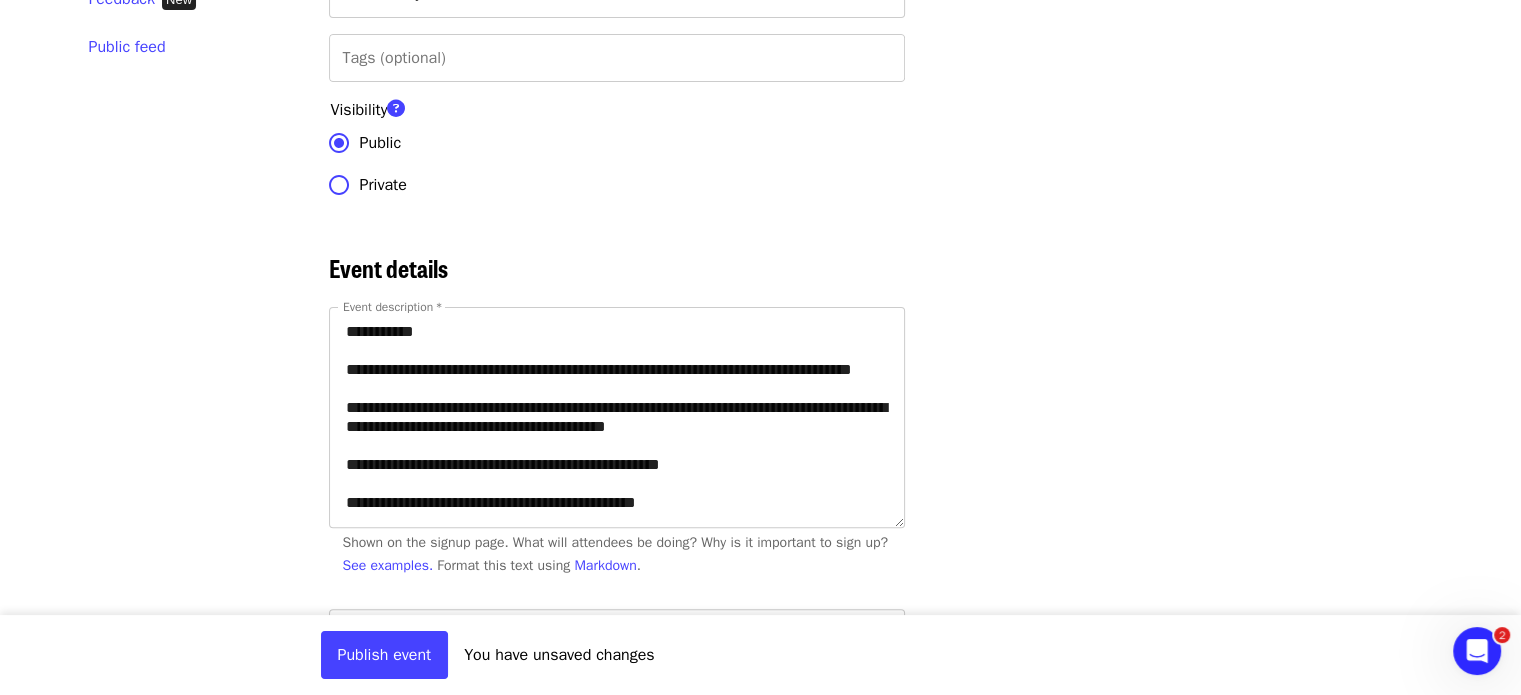 click on "**********" at bounding box center [893, 446] 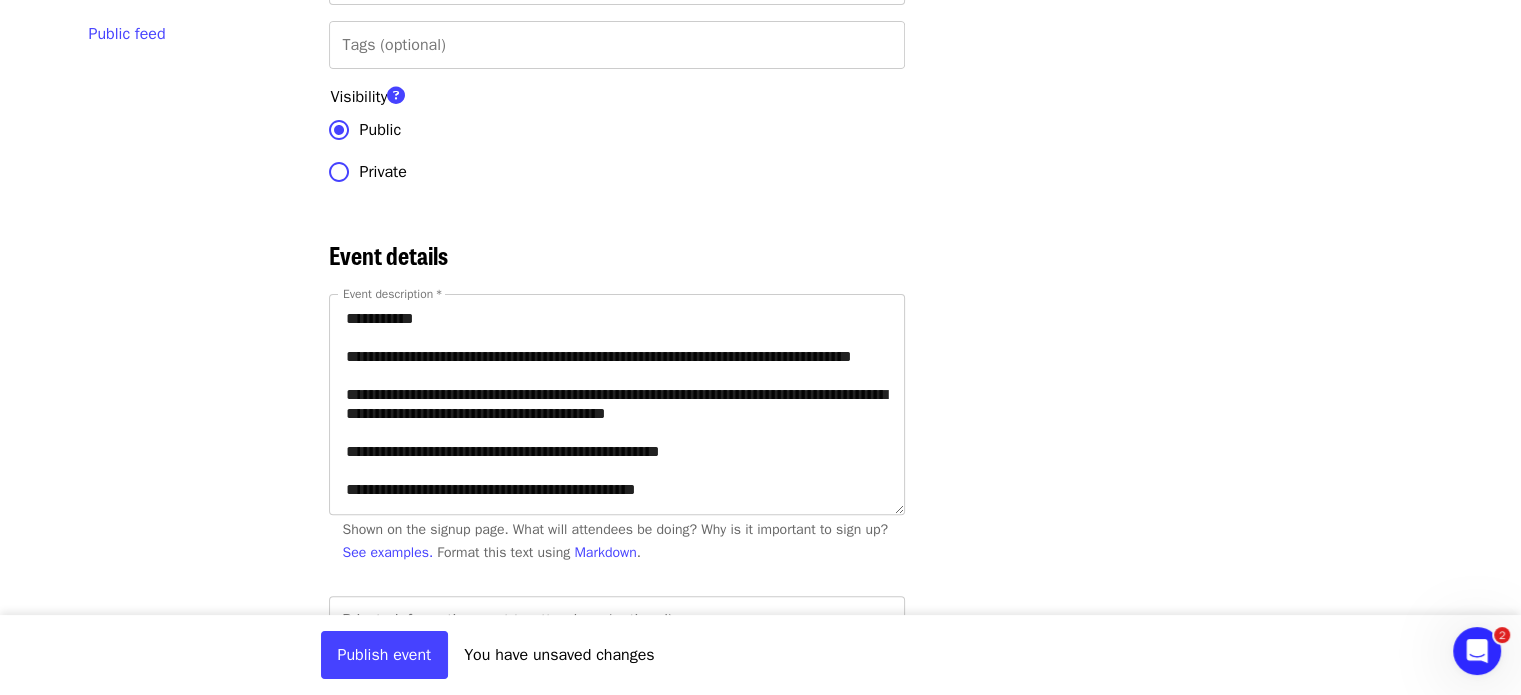 scroll, scrollTop: 496, scrollLeft: 0, axis: vertical 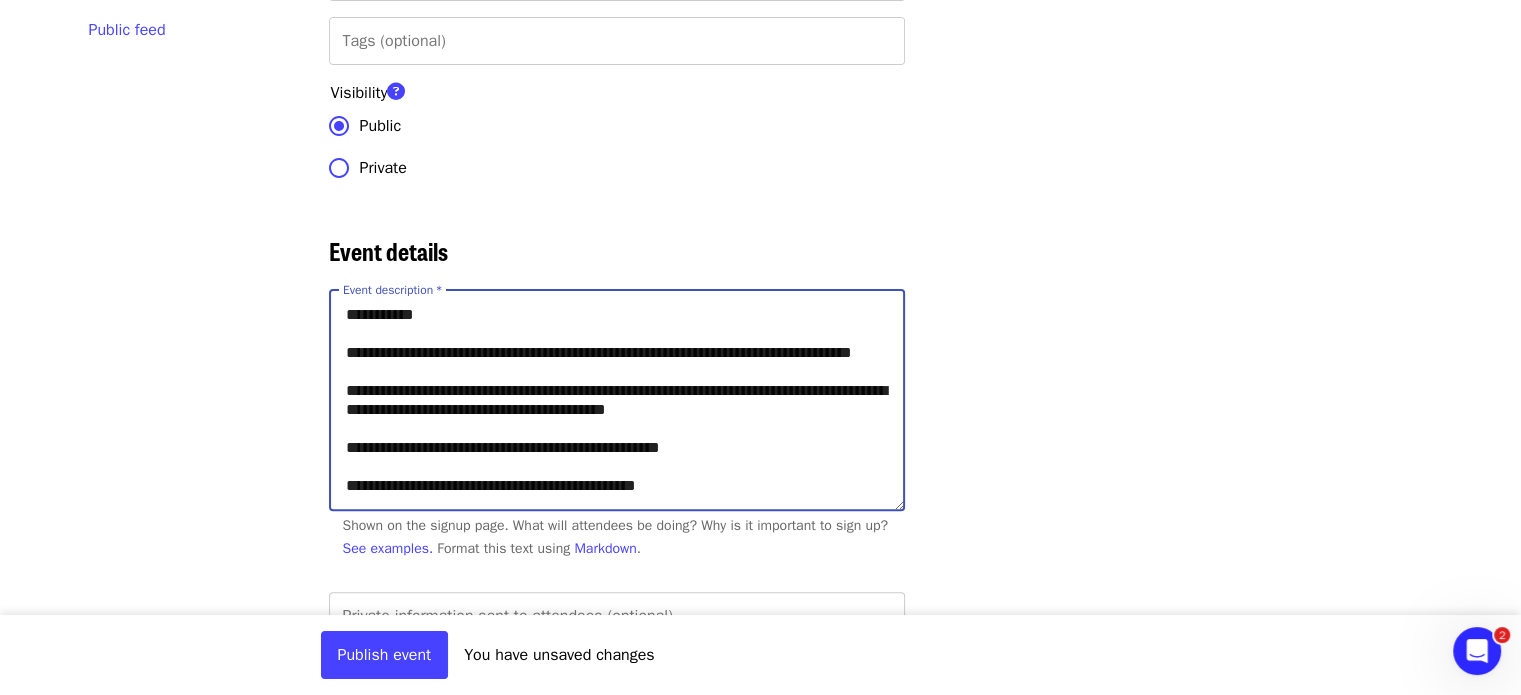 click on "**********" at bounding box center (617, 400) 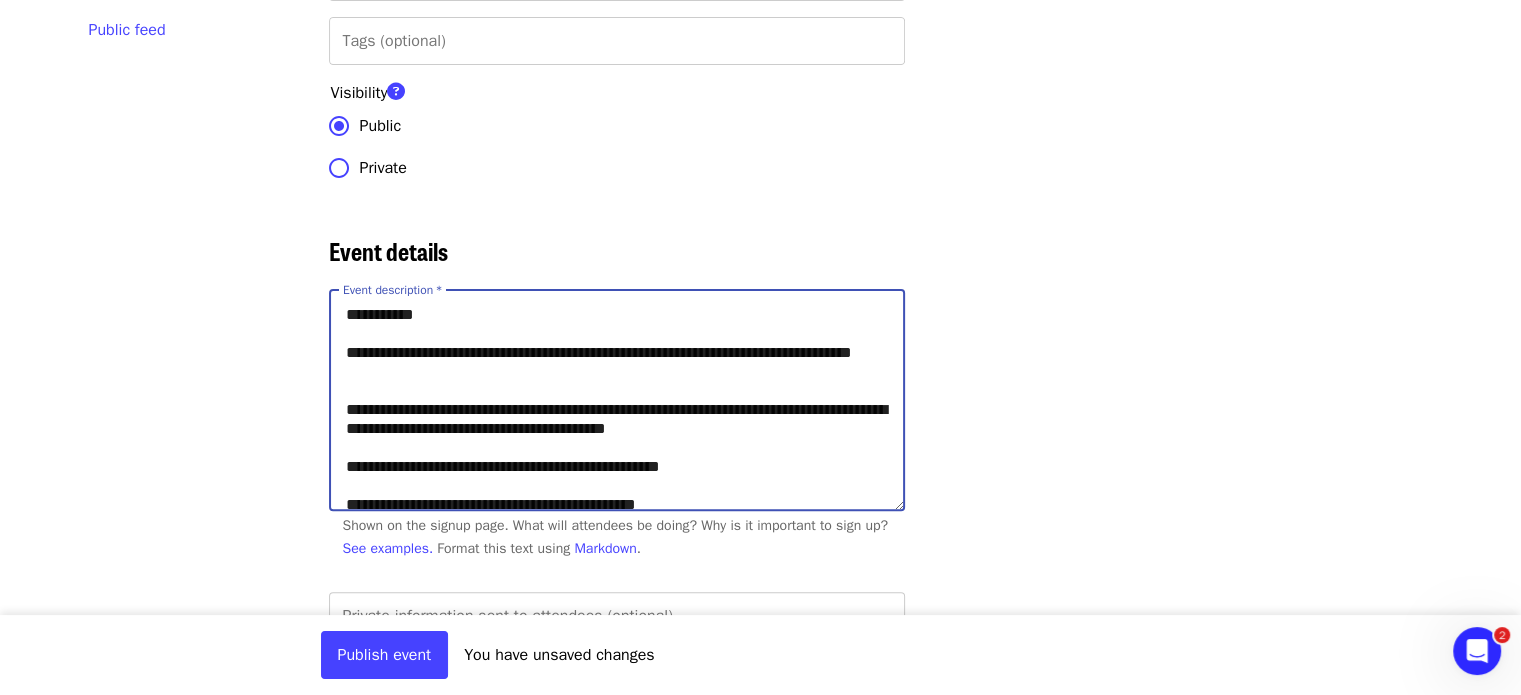 click on "**********" at bounding box center [617, 400] 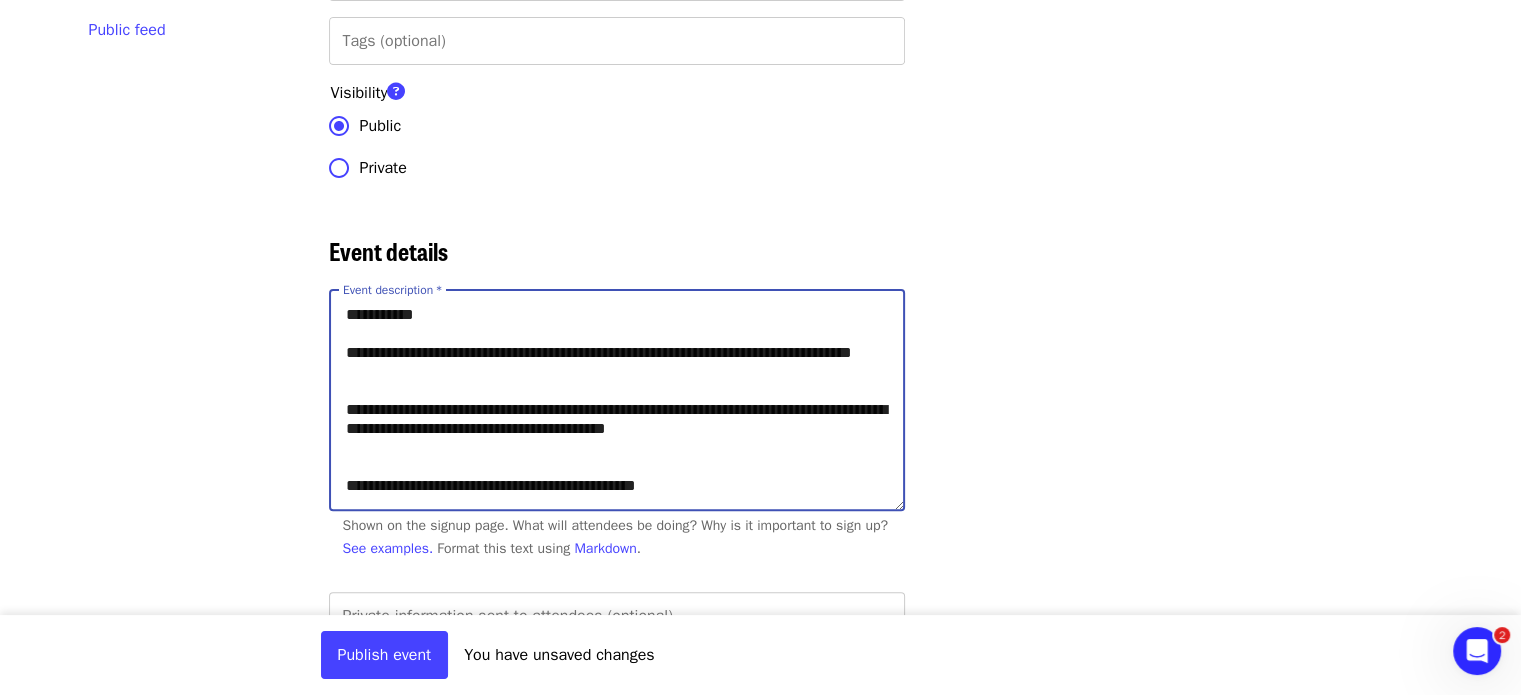 click on "**********" at bounding box center [617, 400] 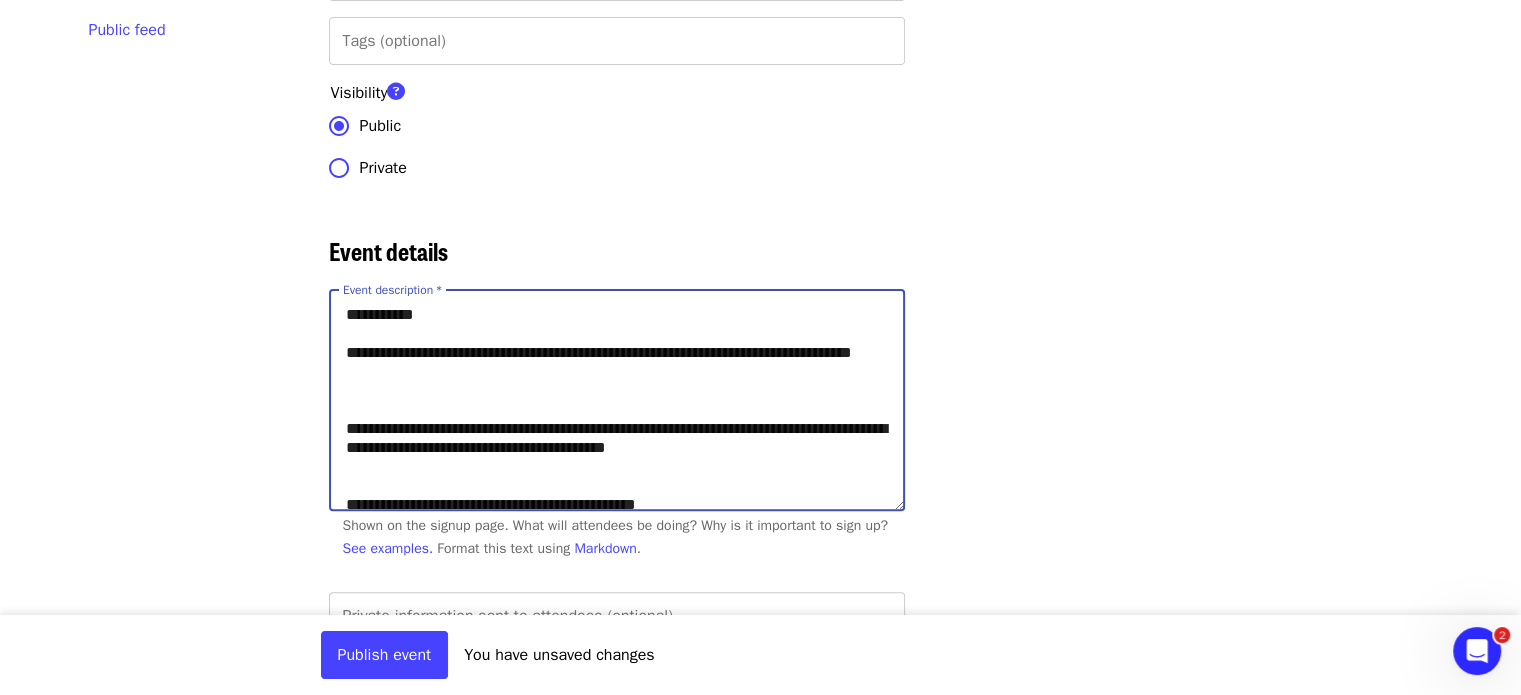 paste on "**********" 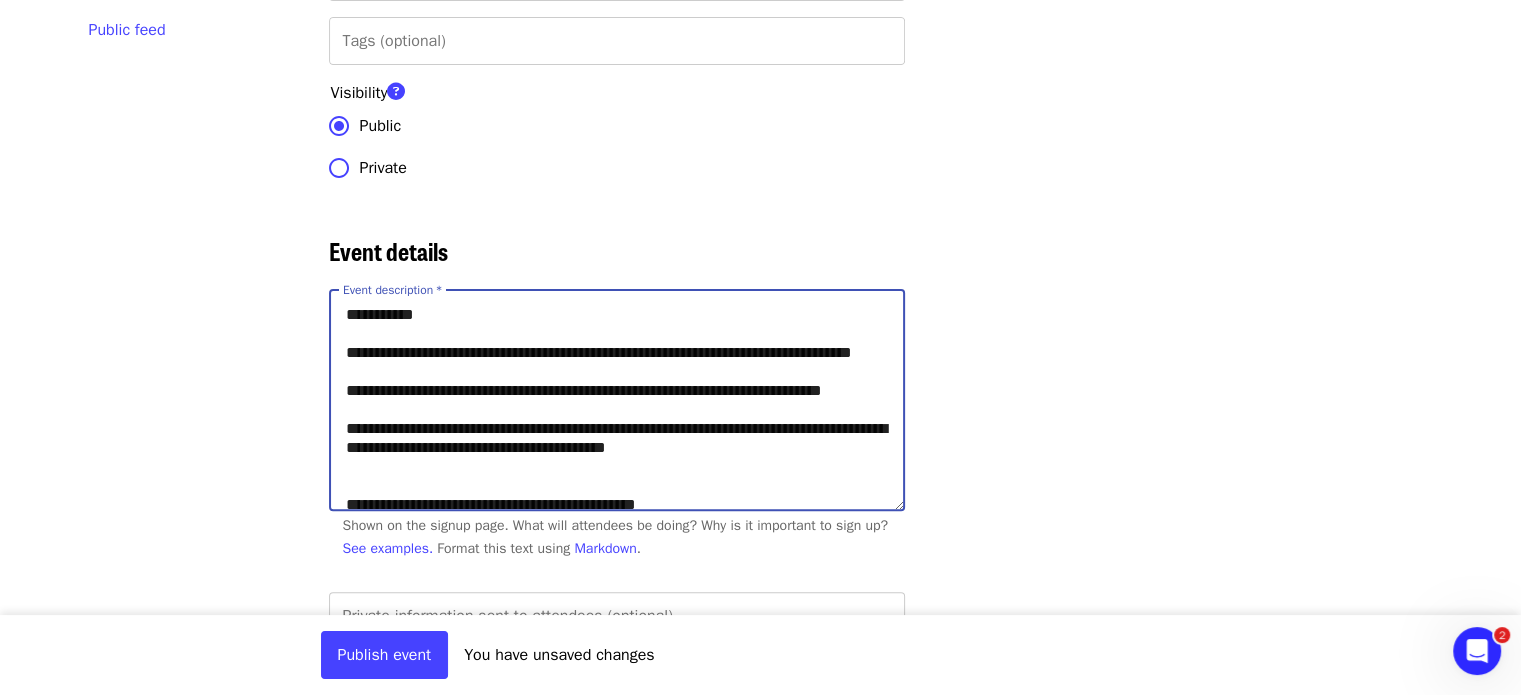 click on "**********" at bounding box center (617, 400) 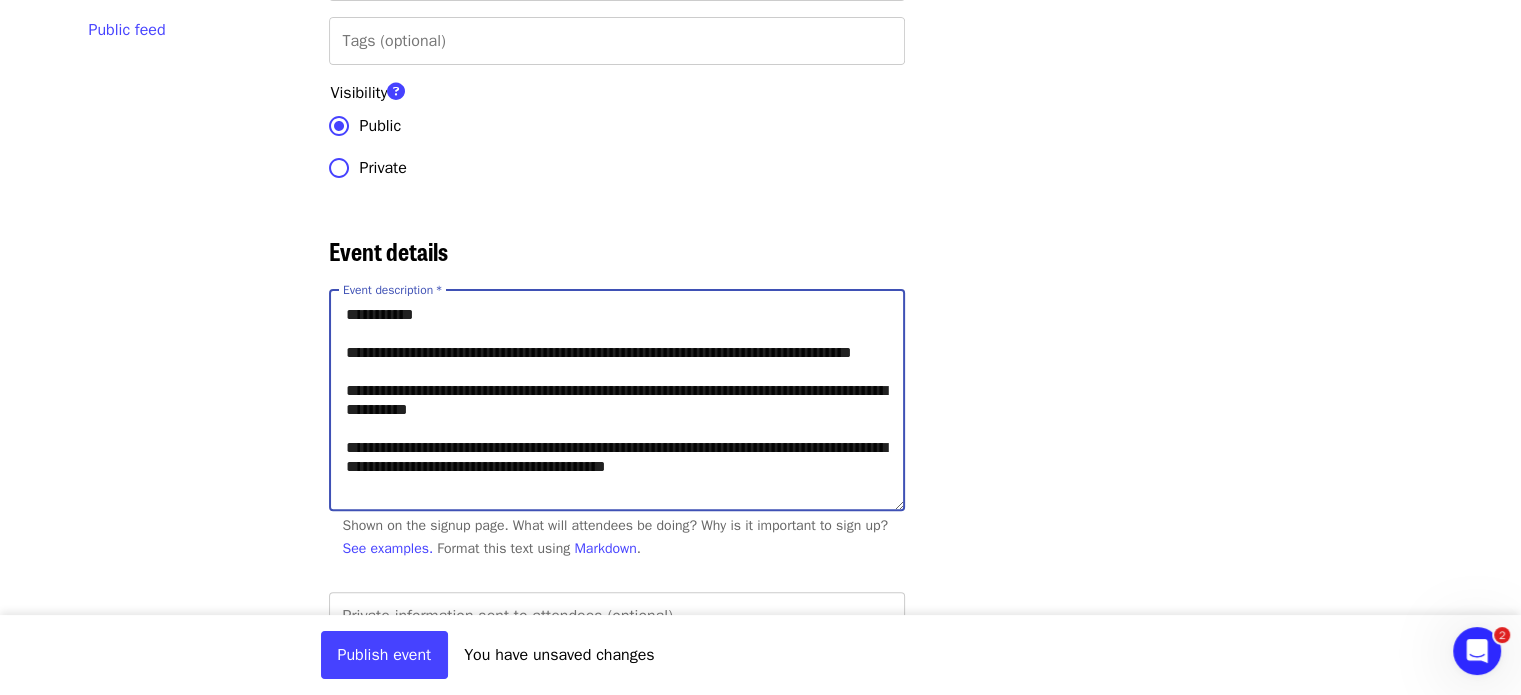 scroll, scrollTop: 488, scrollLeft: 0, axis: vertical 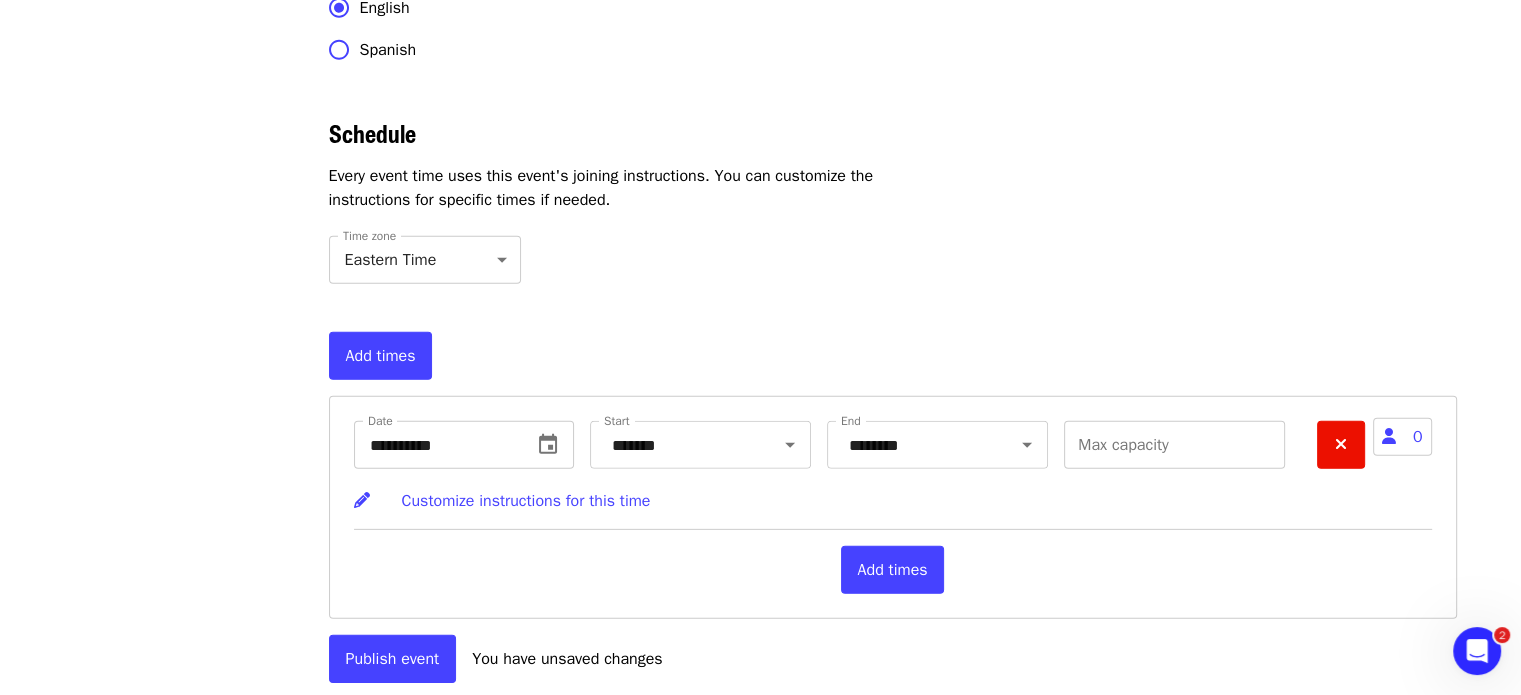 type on "**********" 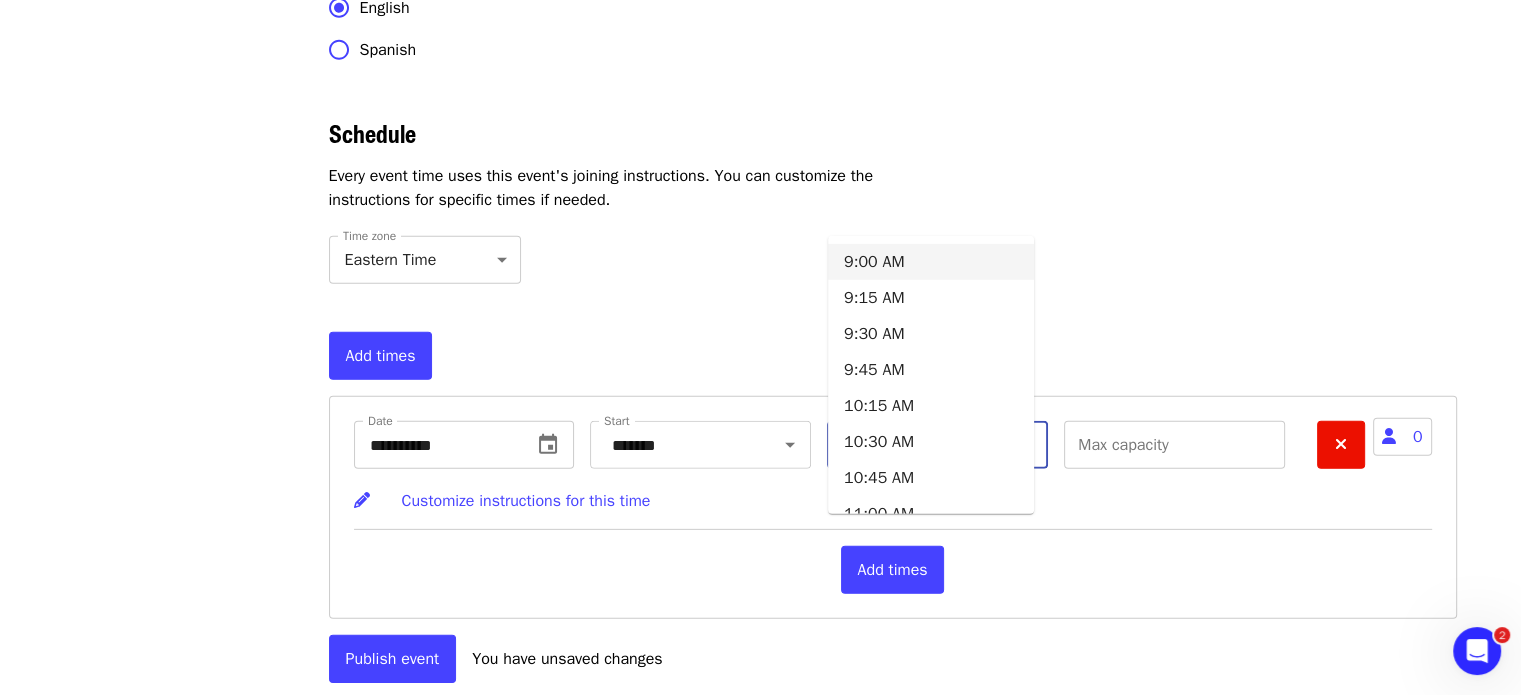 click on "********" at bounding box center (913, 445) 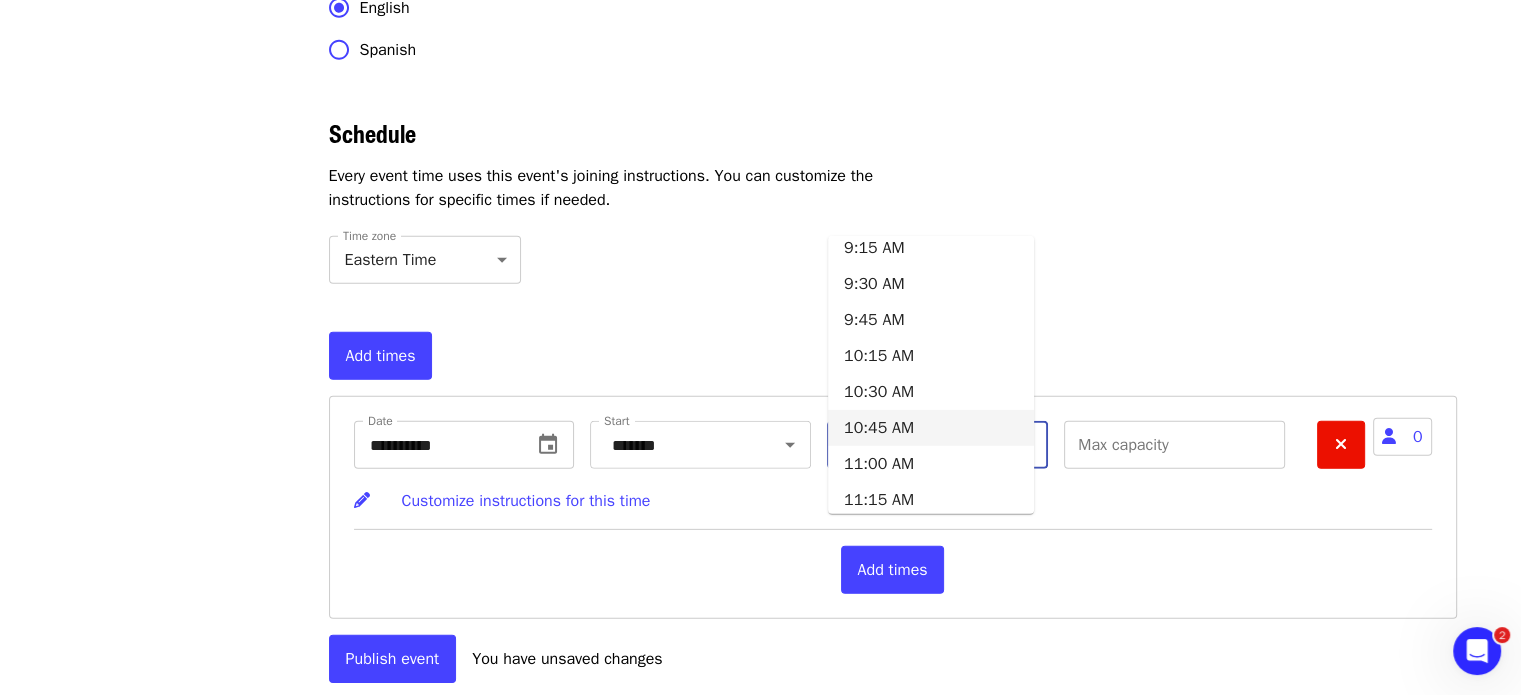 scroll, scrollTop: 54, scrollLeft: 0, axis: vertical 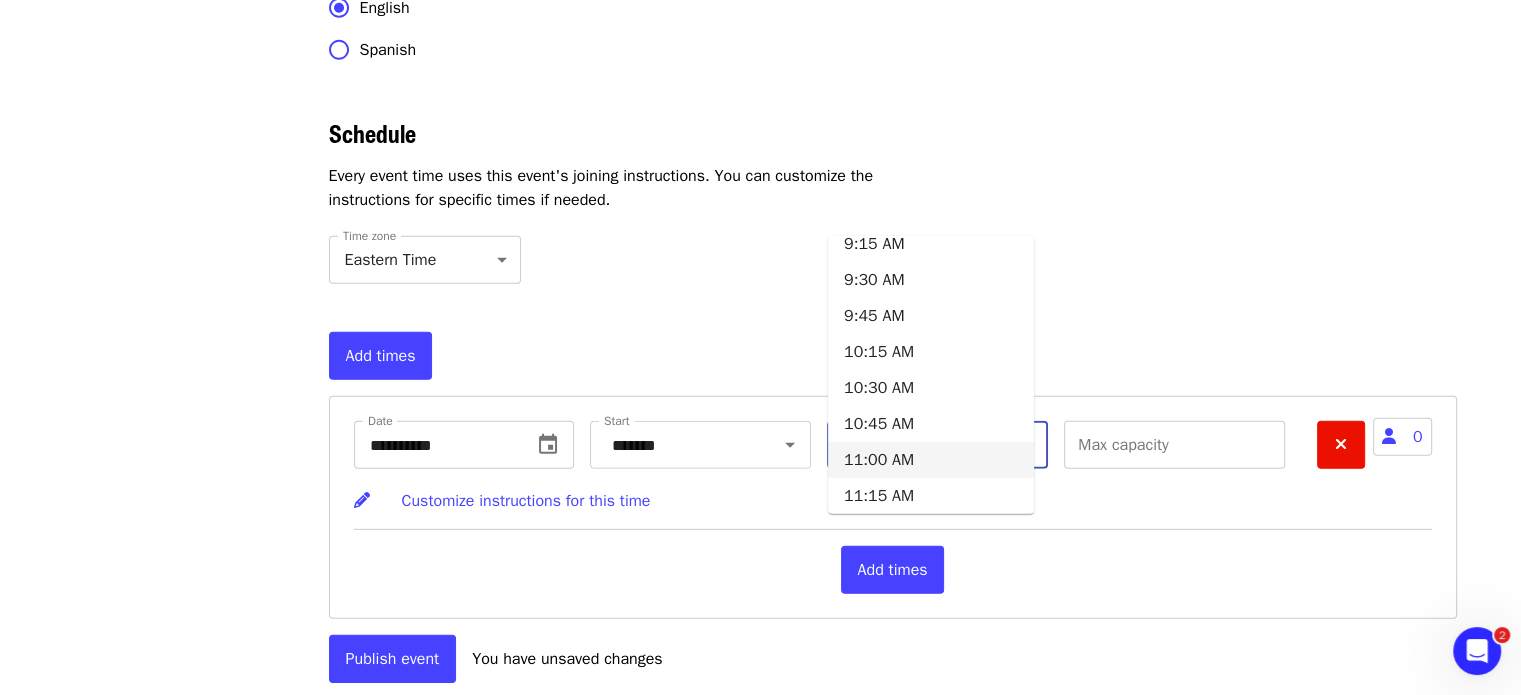 click on "11:00 AM" at bounding box center [931, 460] 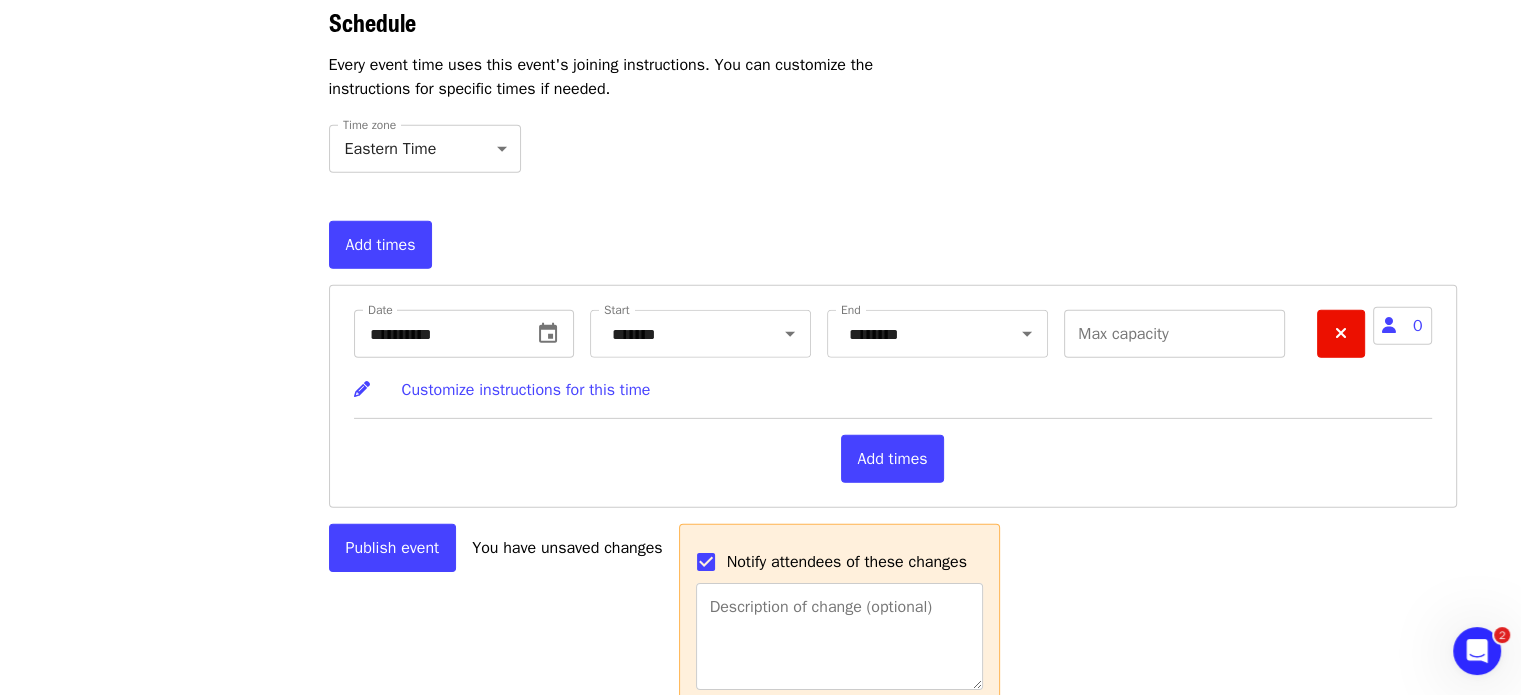 click on "Publish event" at bounding box center (393, 548) 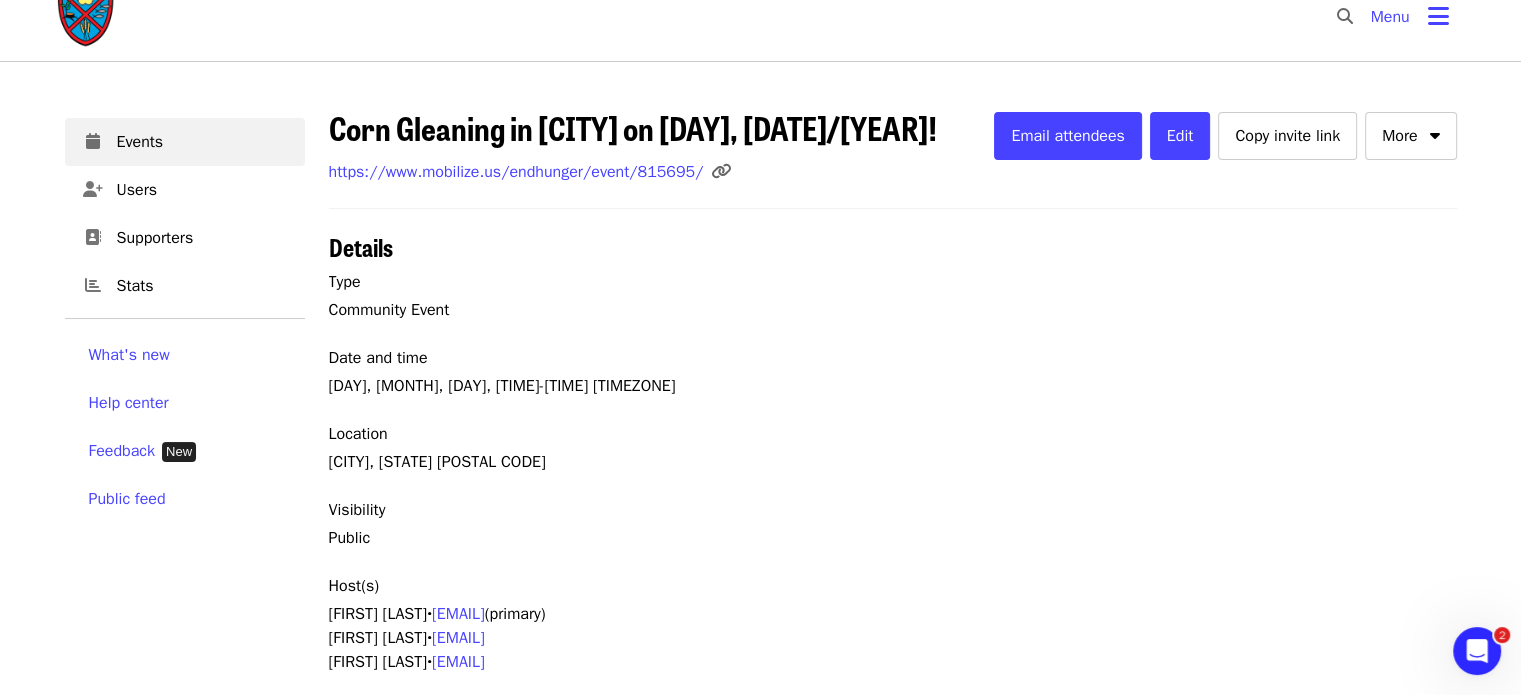 scroll, scrollTop: 0, scrollLeft: 0, axis: both 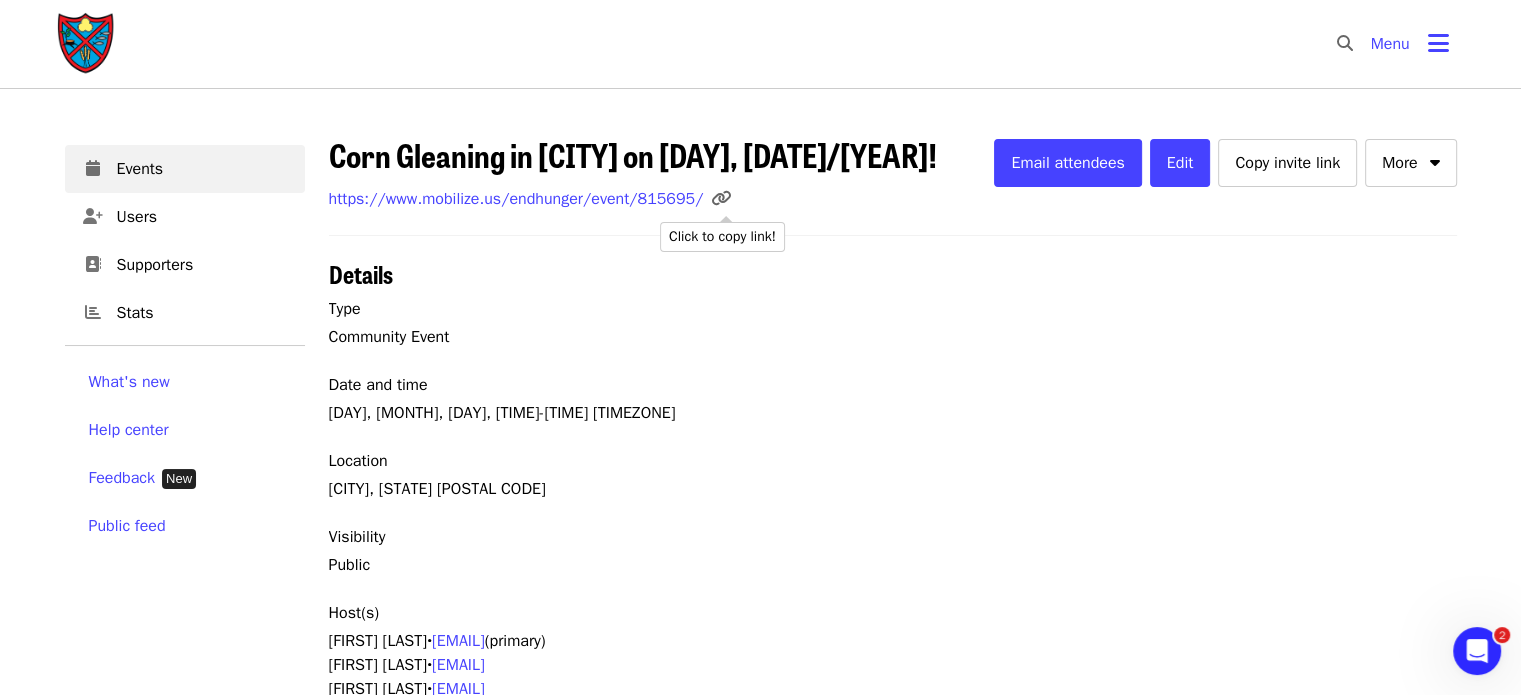 click at bounding box center (721, 198) 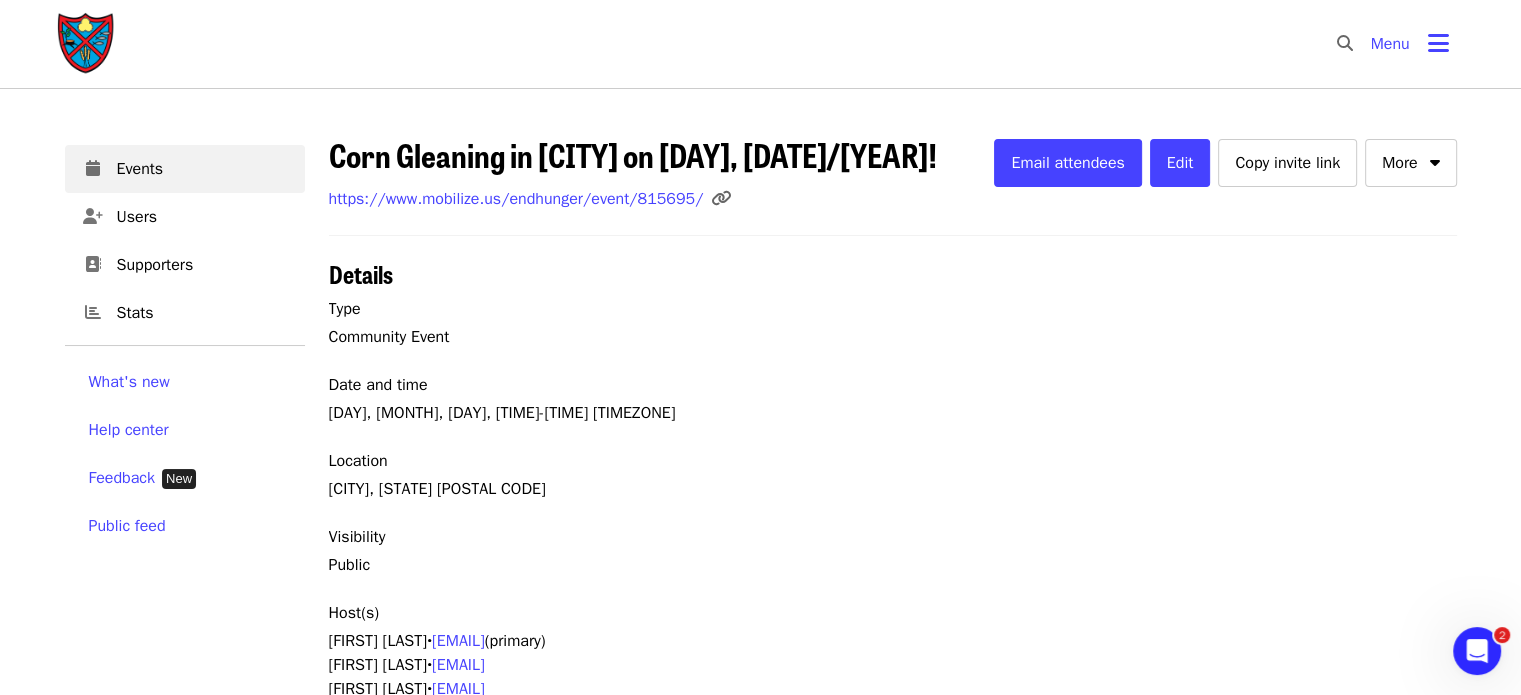 click on "Community Event" at bounding box center (893, 337) 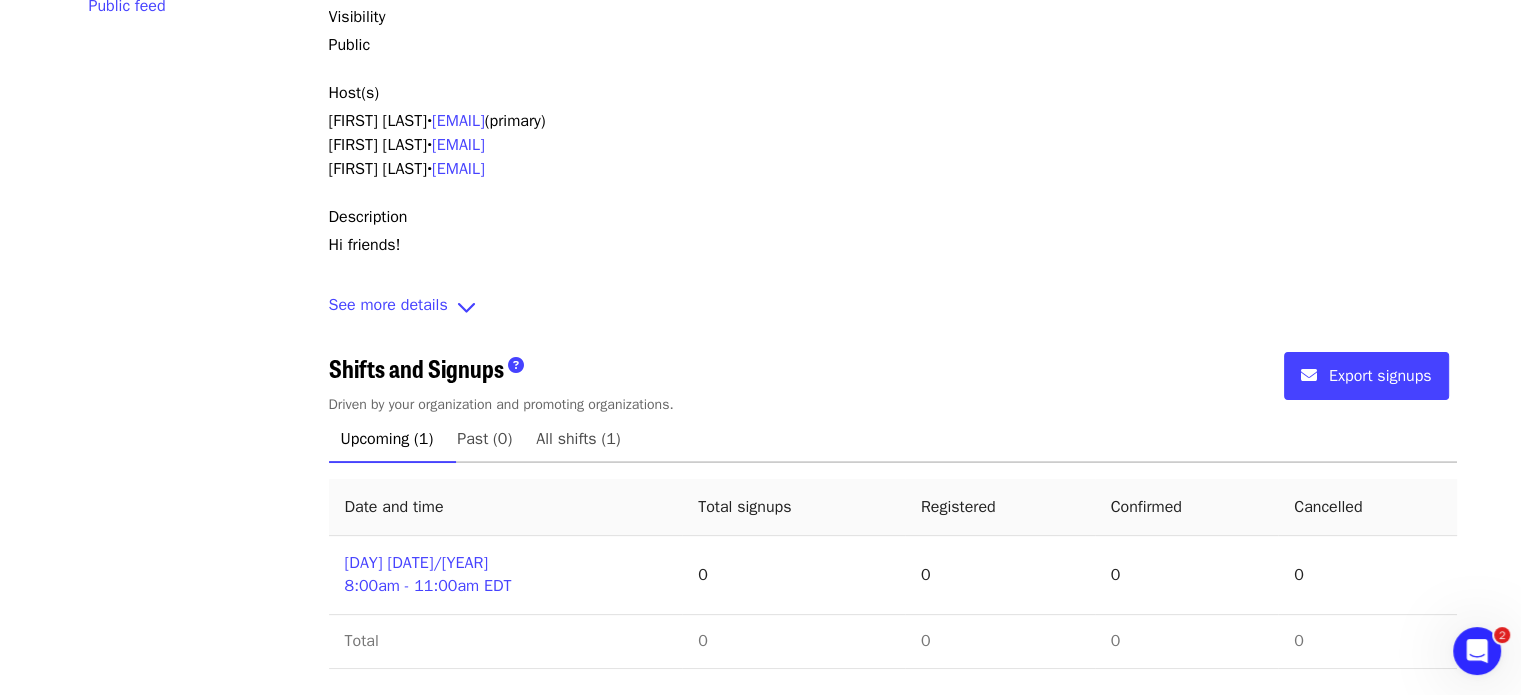 scroll, scrollTop: 0, scrollLeft: 0, axis: both 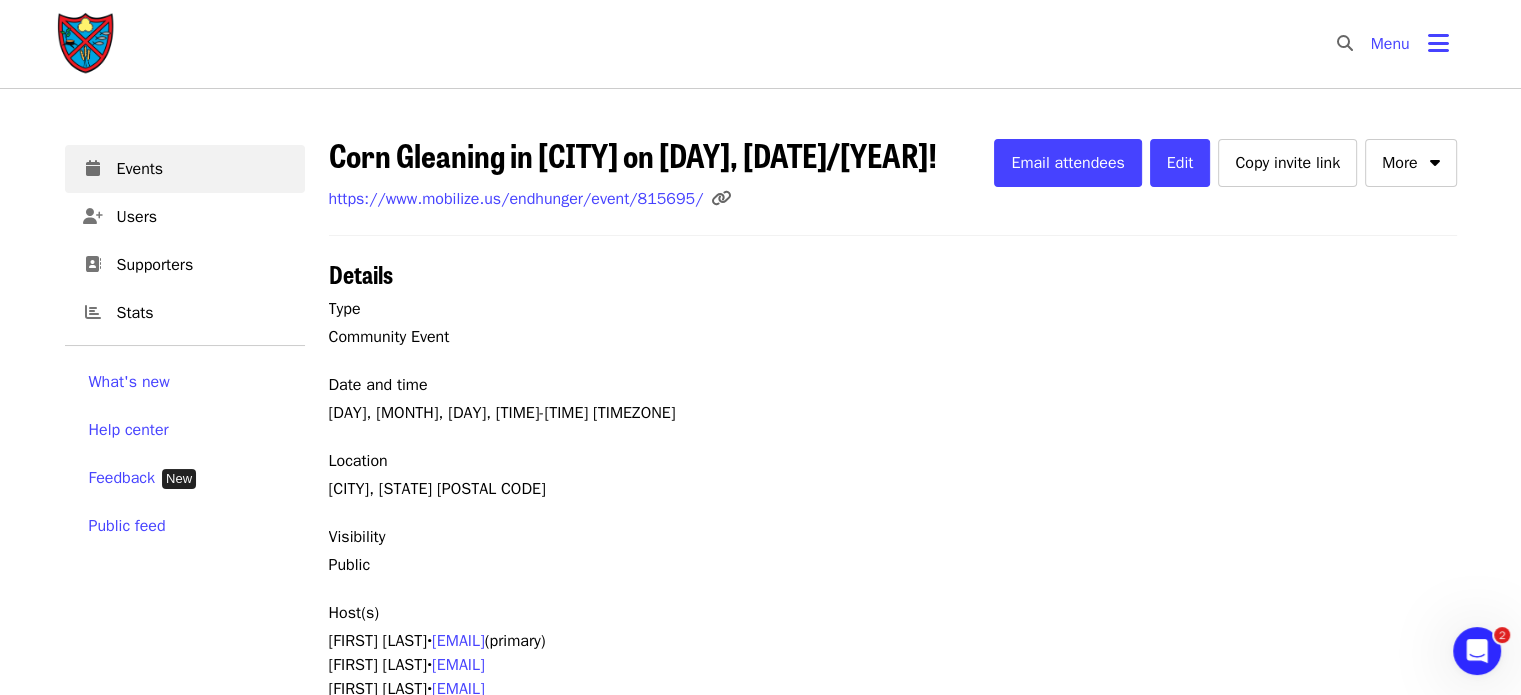 click on "https://www.mobilize.us/endhunger/event/815695/" at bounding box center (516, 199) 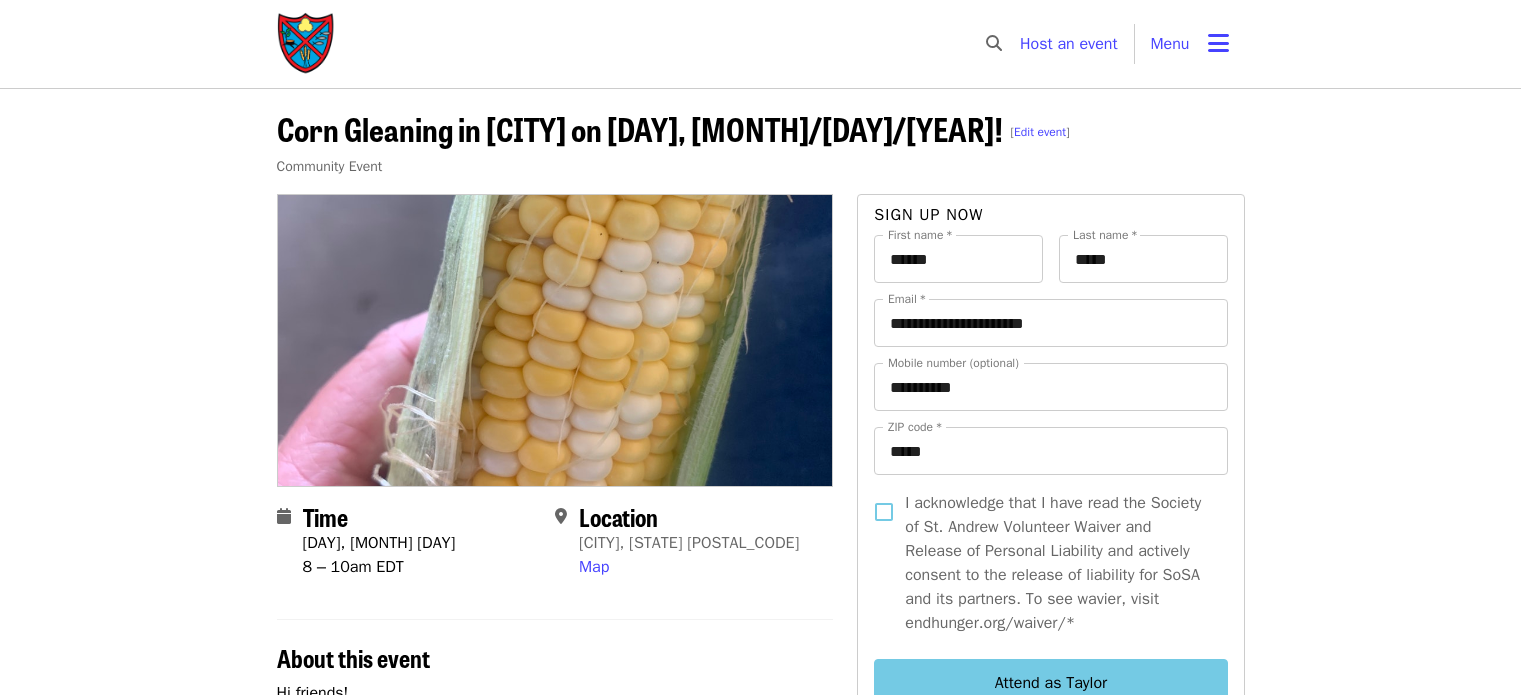 scroll, scrollTop: 0, scrollLeft: 0, axis: both 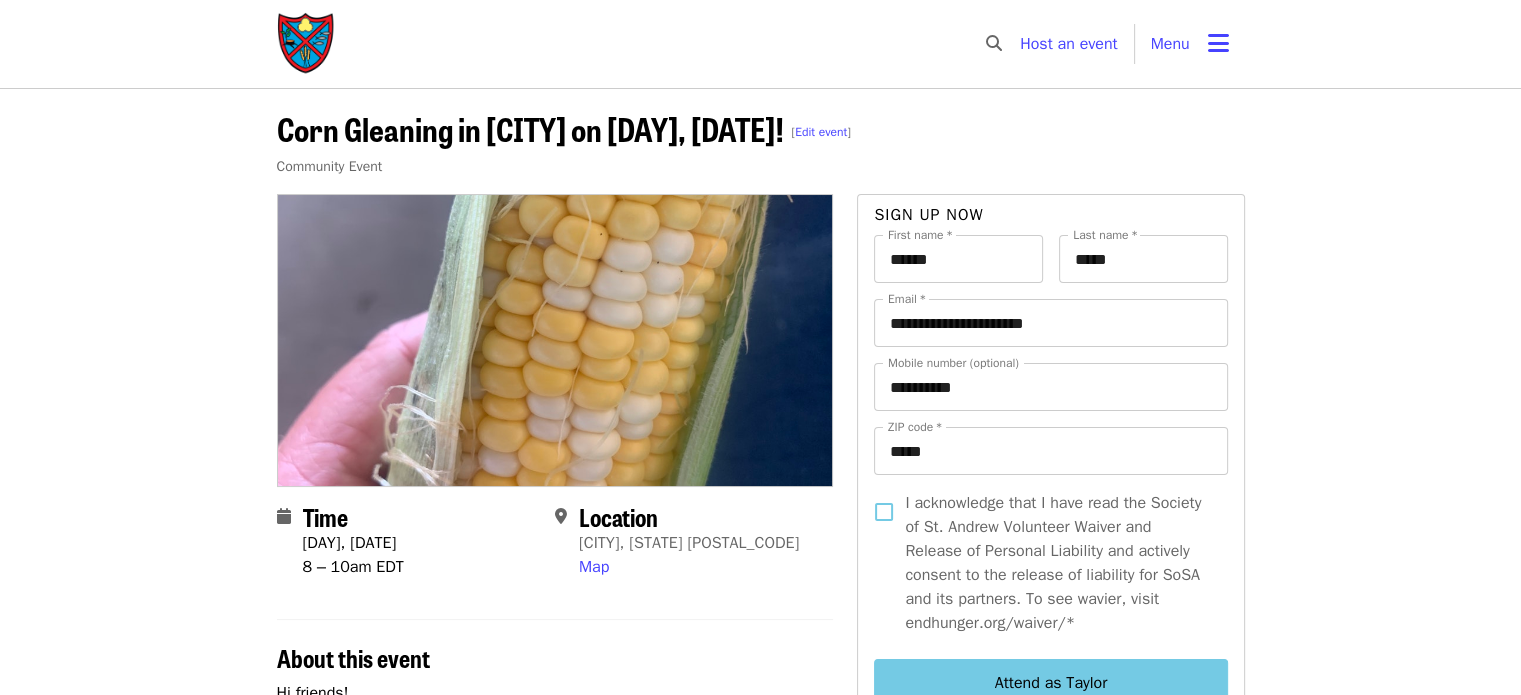 click on "Edit event" at bounding box center [821, 132] 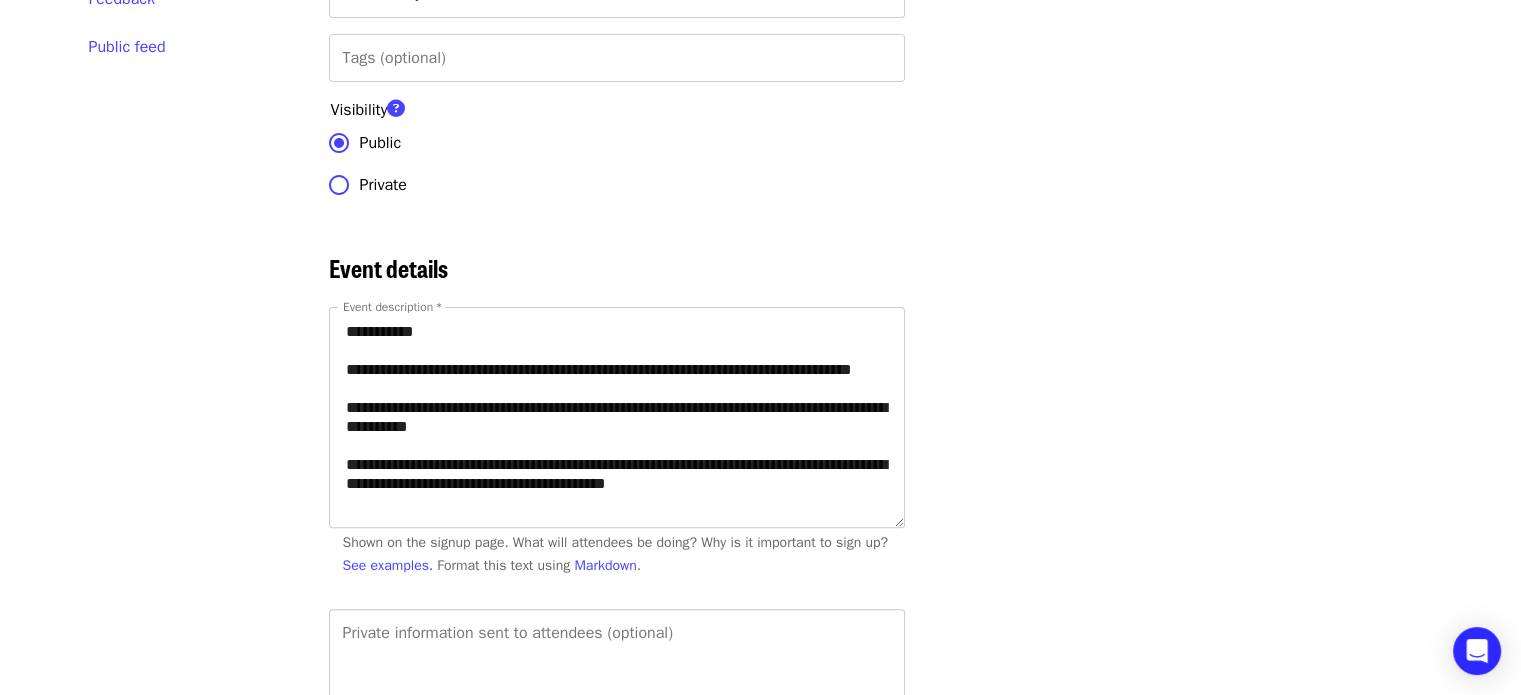 scroll, scrollTop: 578, scrollLeft: 0, axis: vertical 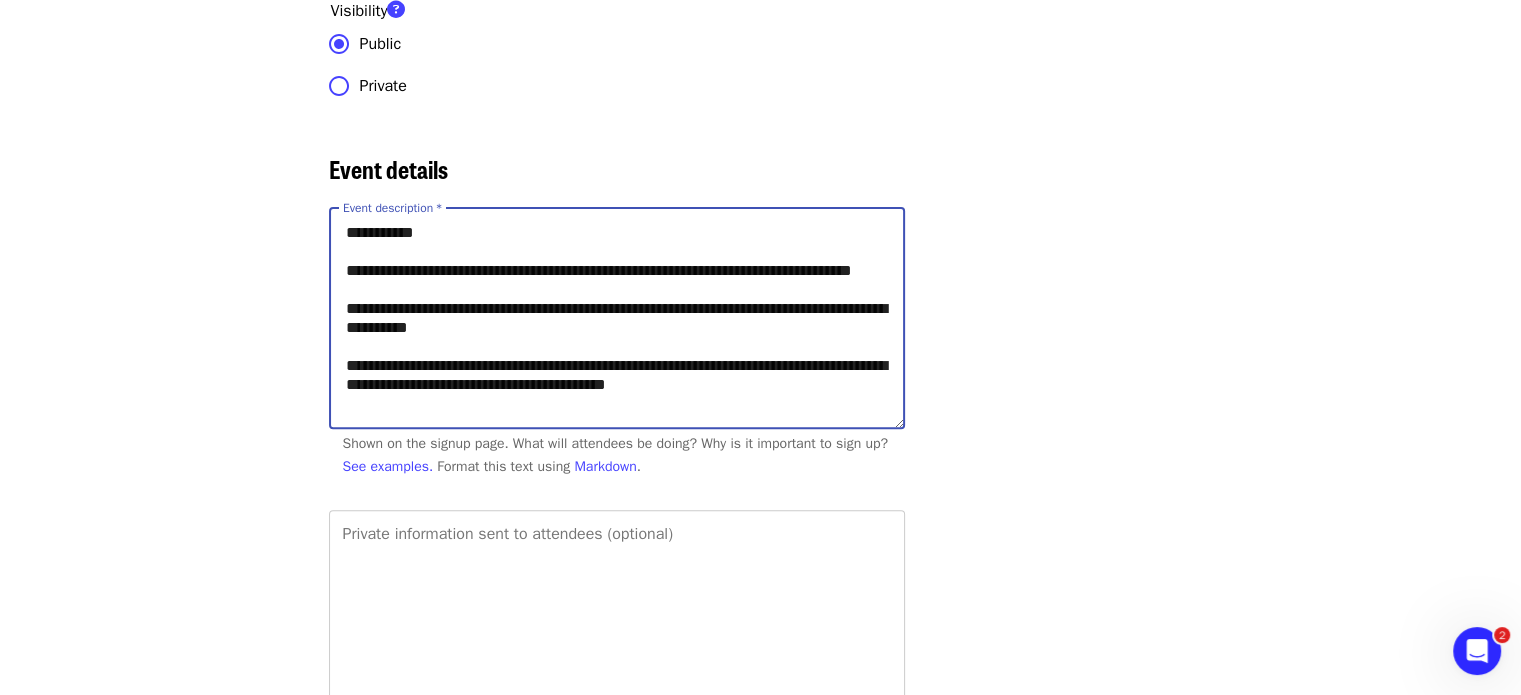 click on "**********" at bounding box center (617, 318) 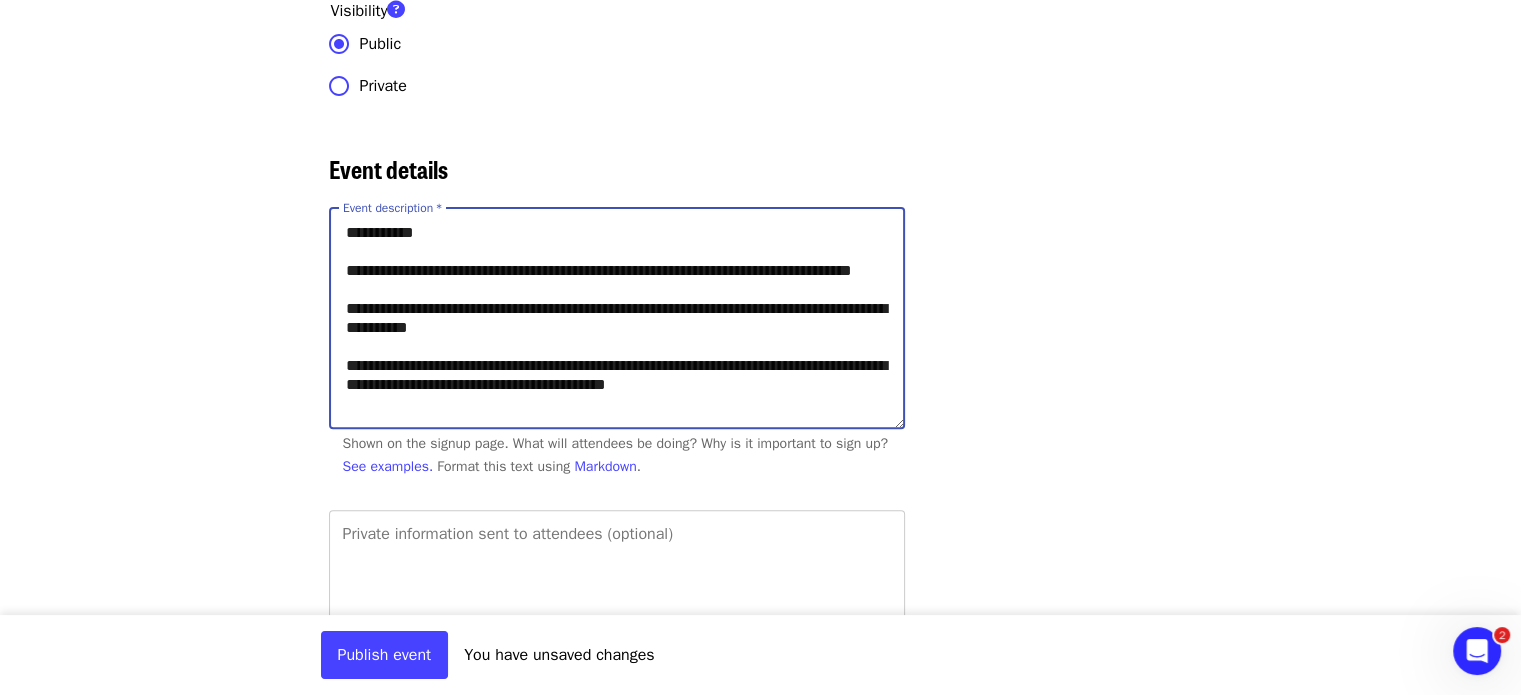 type on "**********" 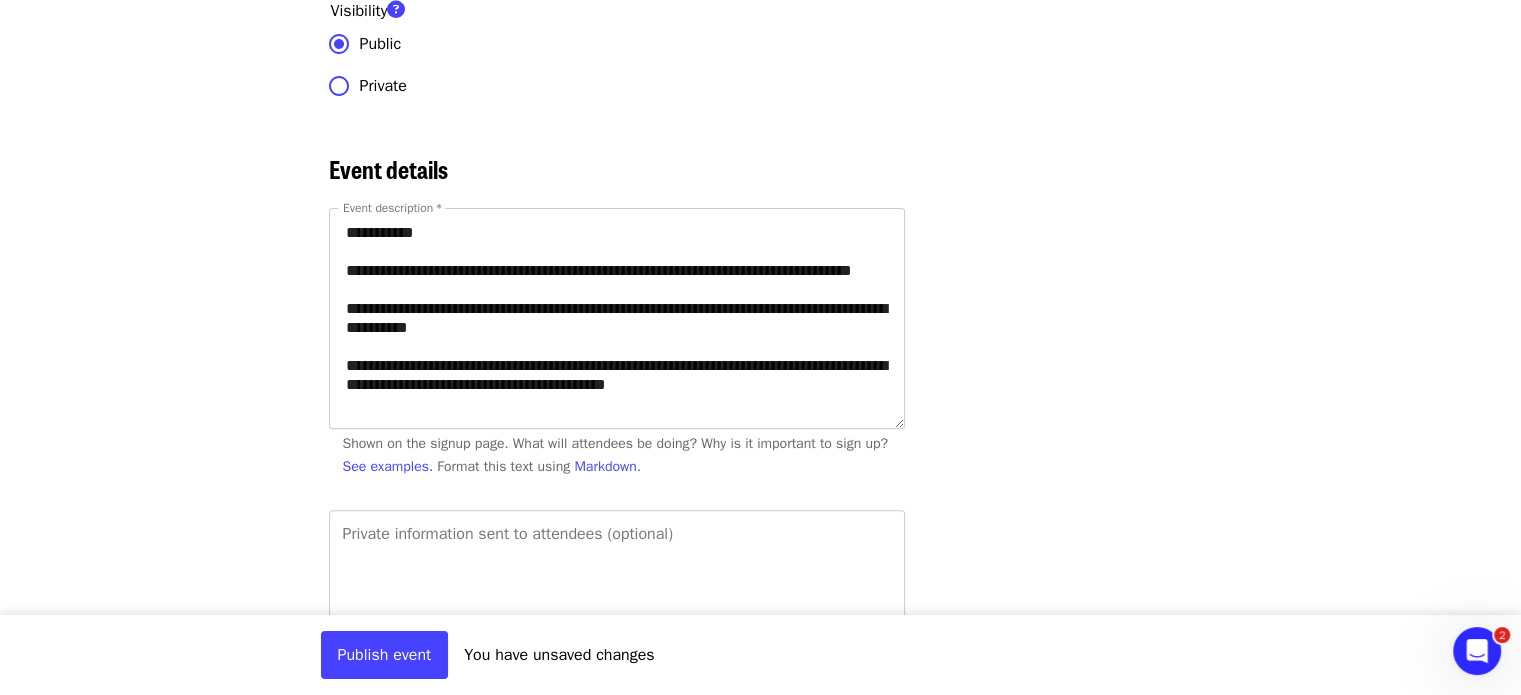 click on "Publish event" at bounding box center (385, 655) 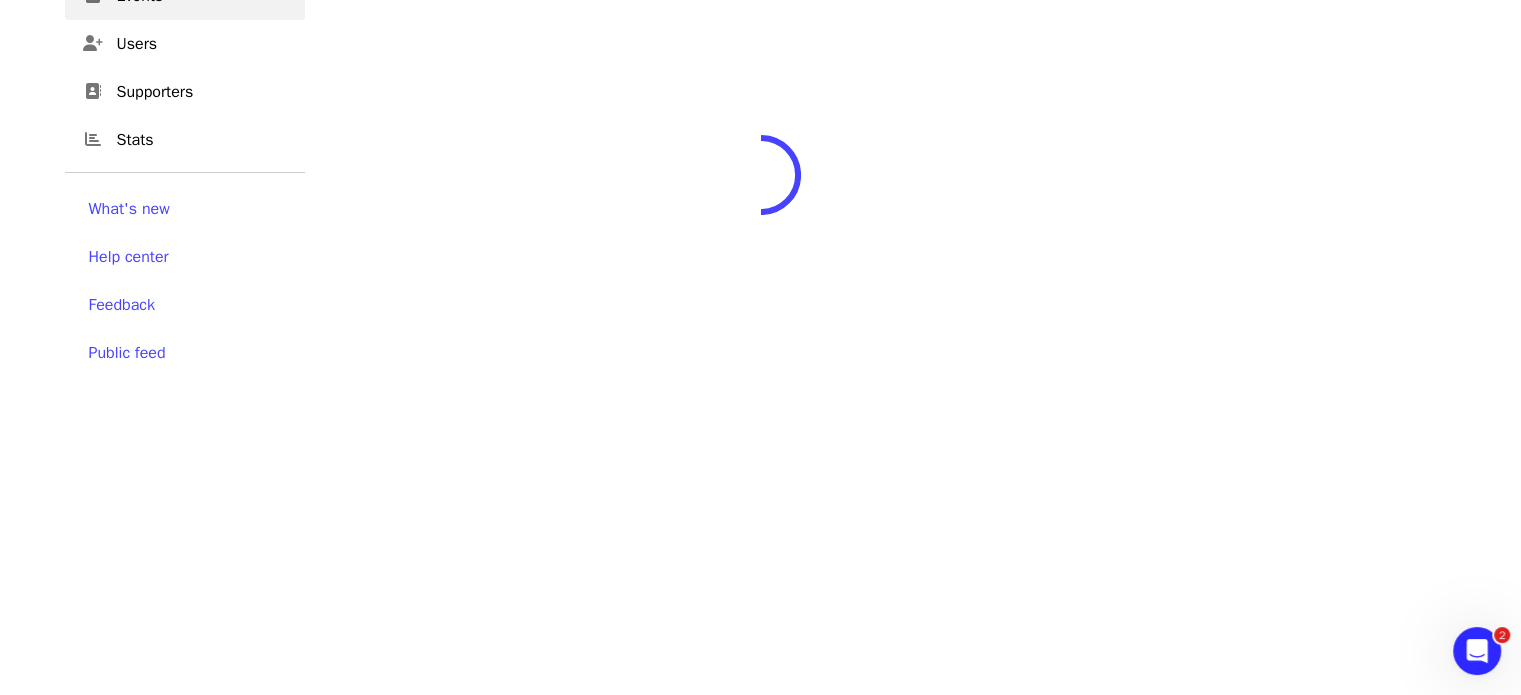 scroll, scrollTop: 0, scrollLeft: 0, axis: both 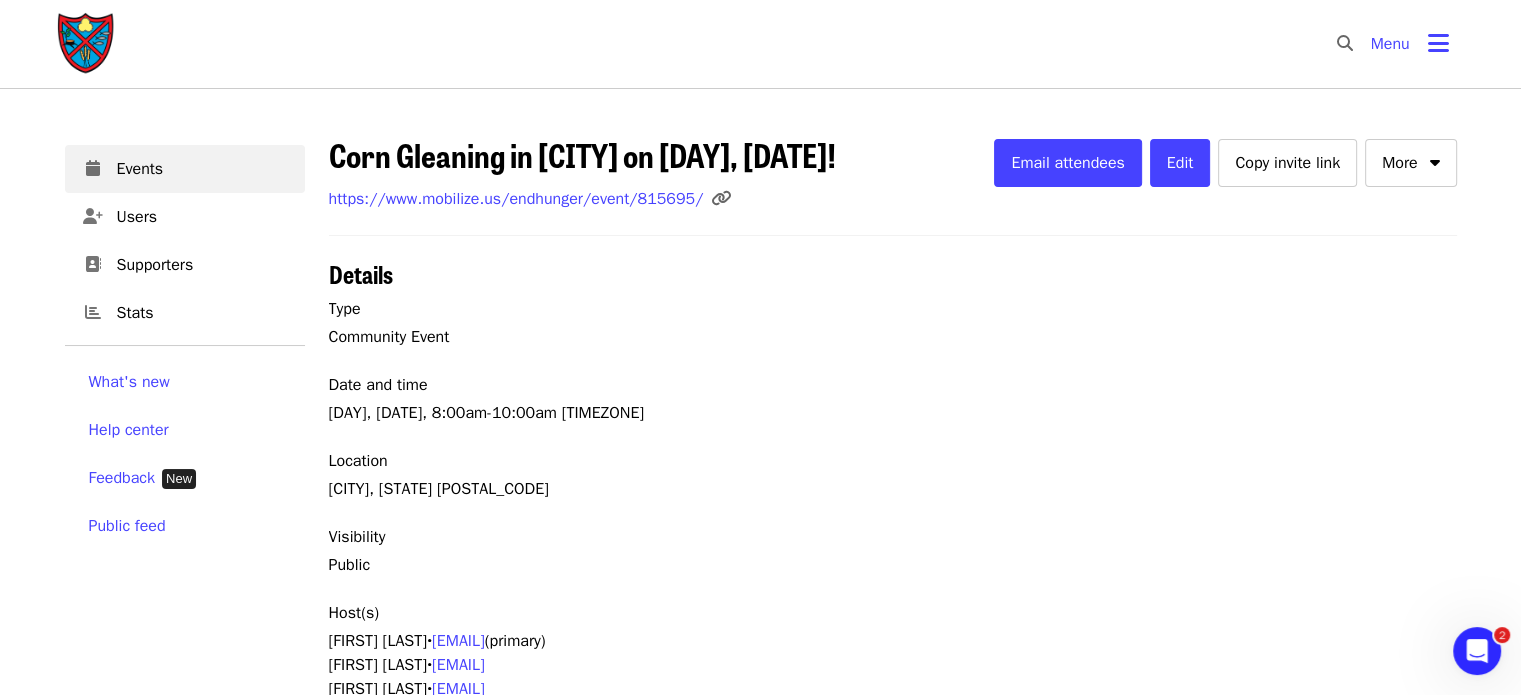 click on "https://www.mobilize.us/endhunger/event/815695/" at bounding box center [516, 199] 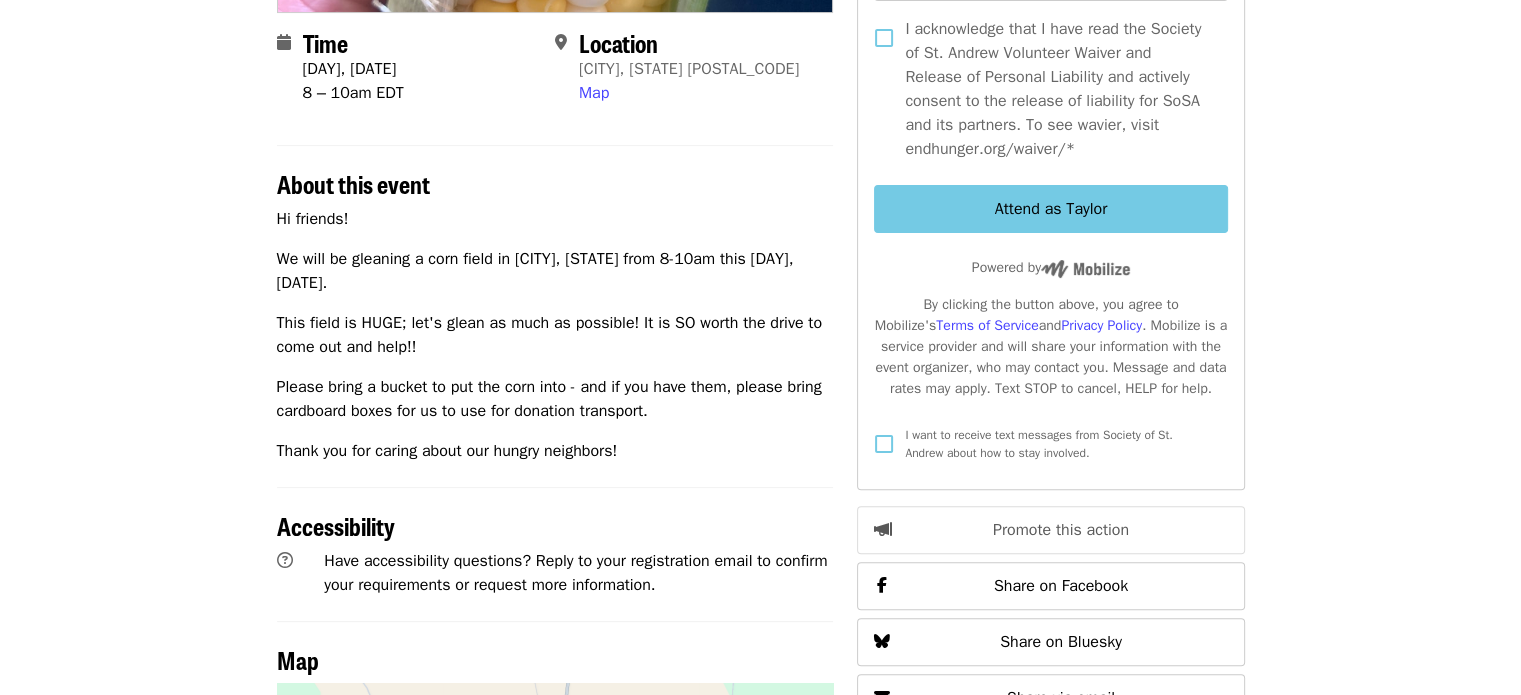 scroll, scrollTop: 475, scrollLeft: 0, axis: vertical 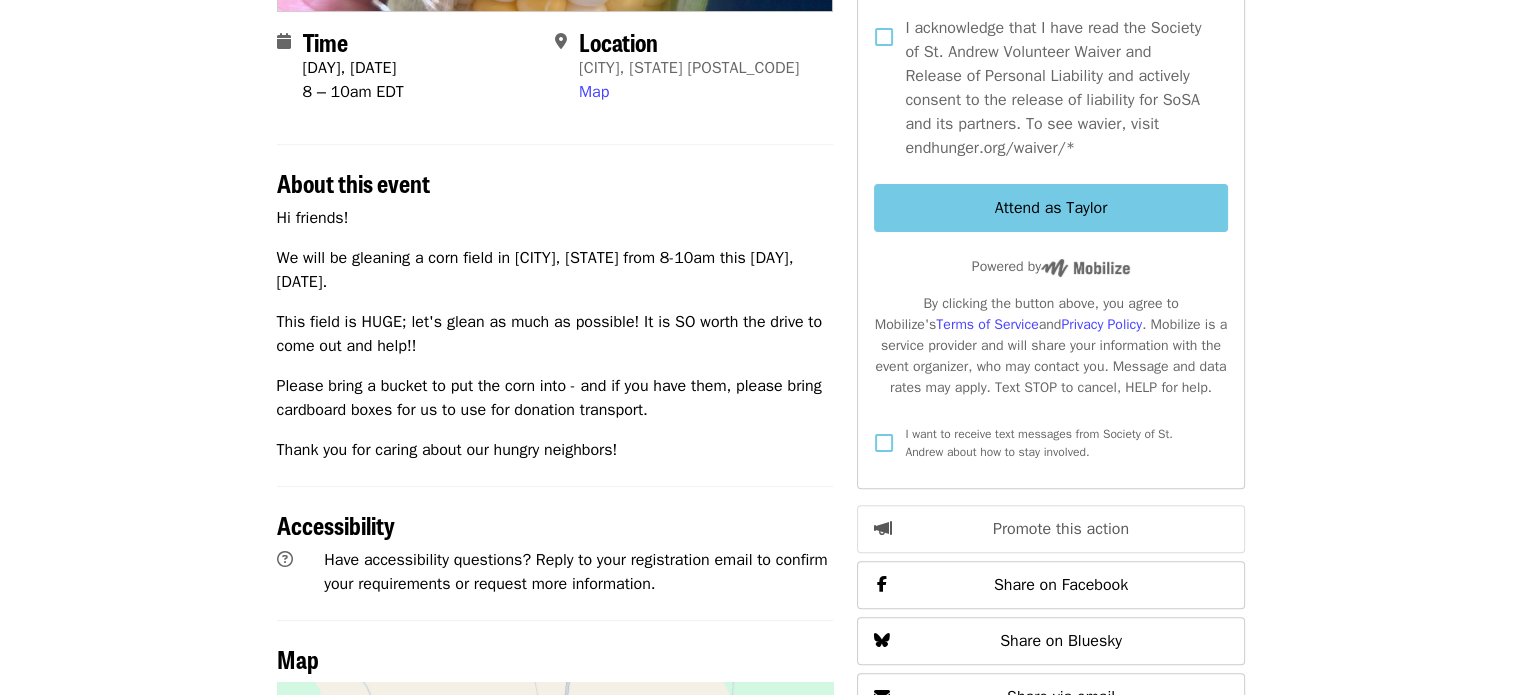 click on "**********" at bounding box center [760, 334] 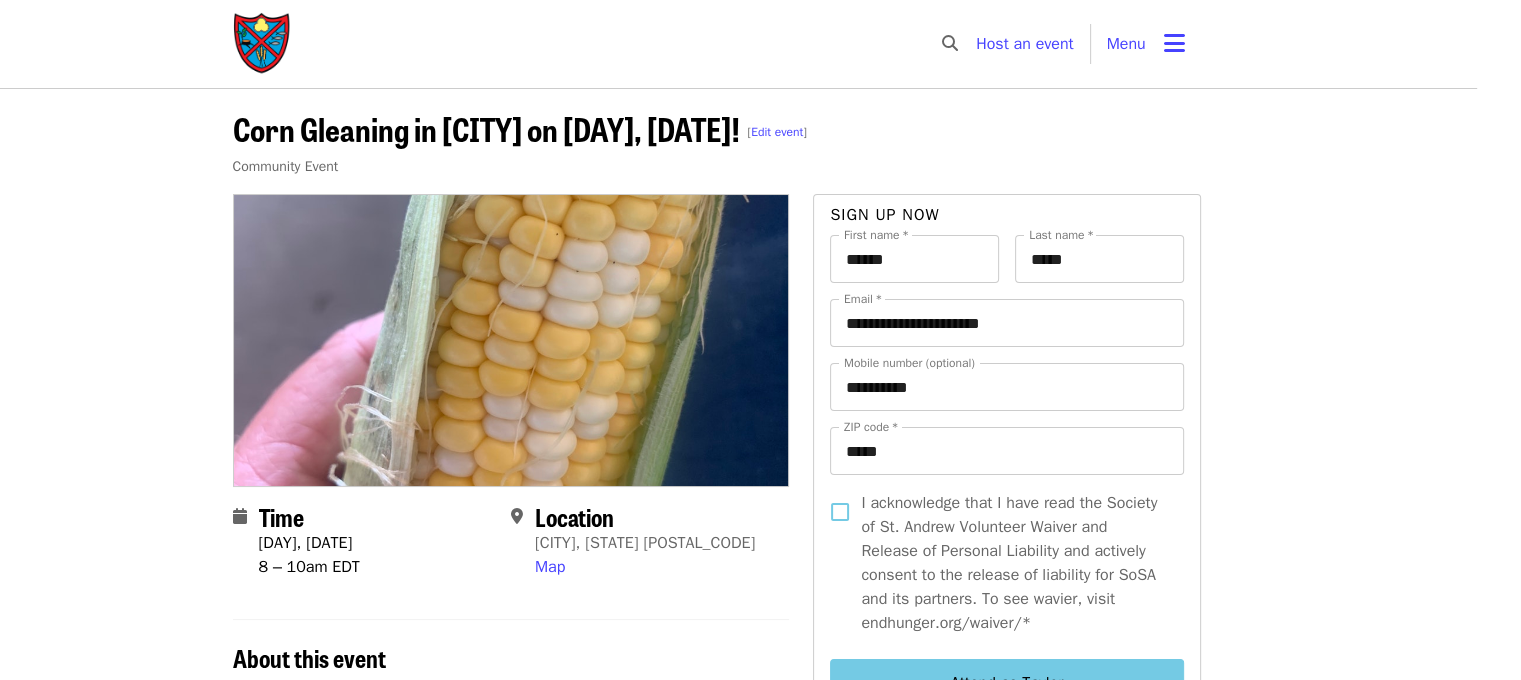scroll, scrollTop: 0, scrollLeft: 0, axis: both 